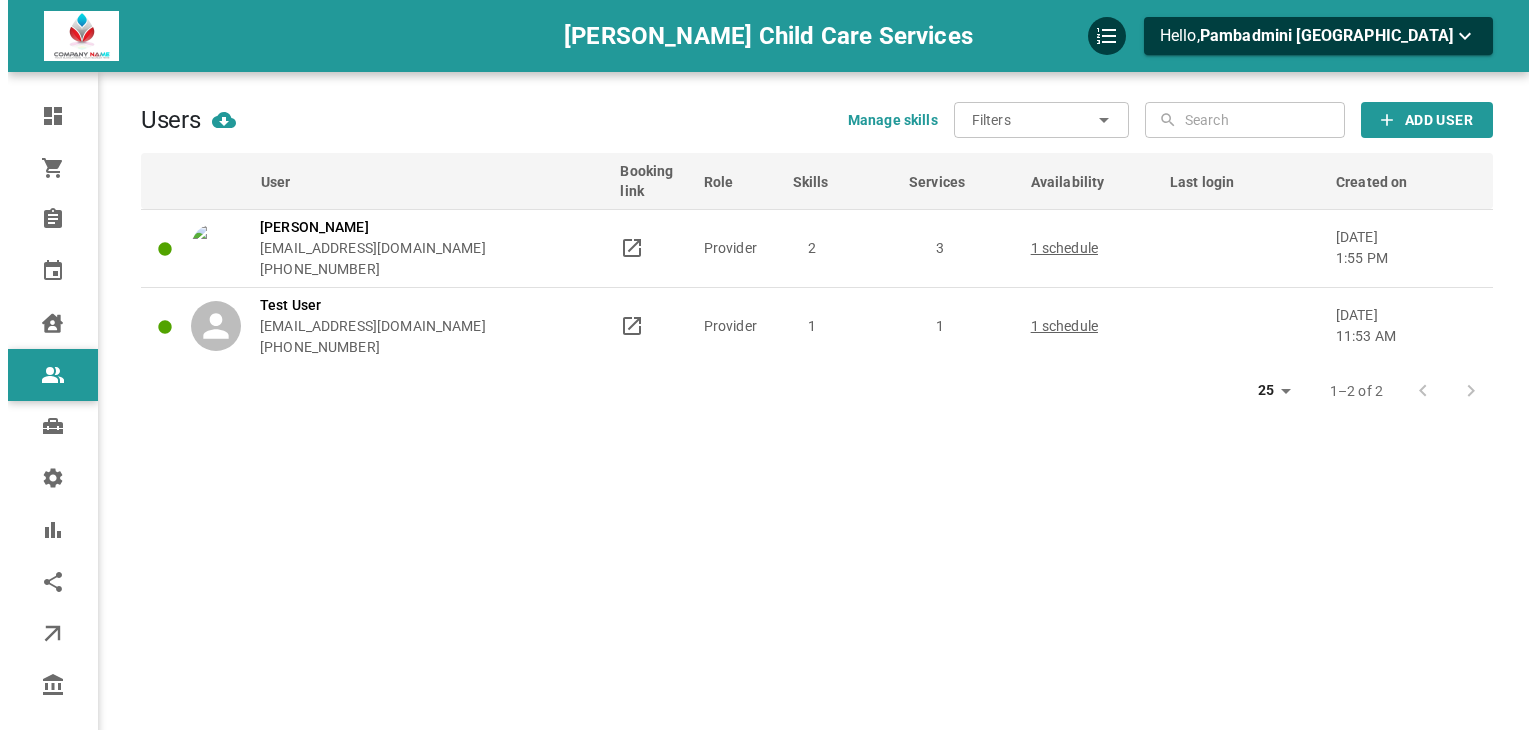 scroll, scrollTop: 0, scrollLeft: 0, axis: both 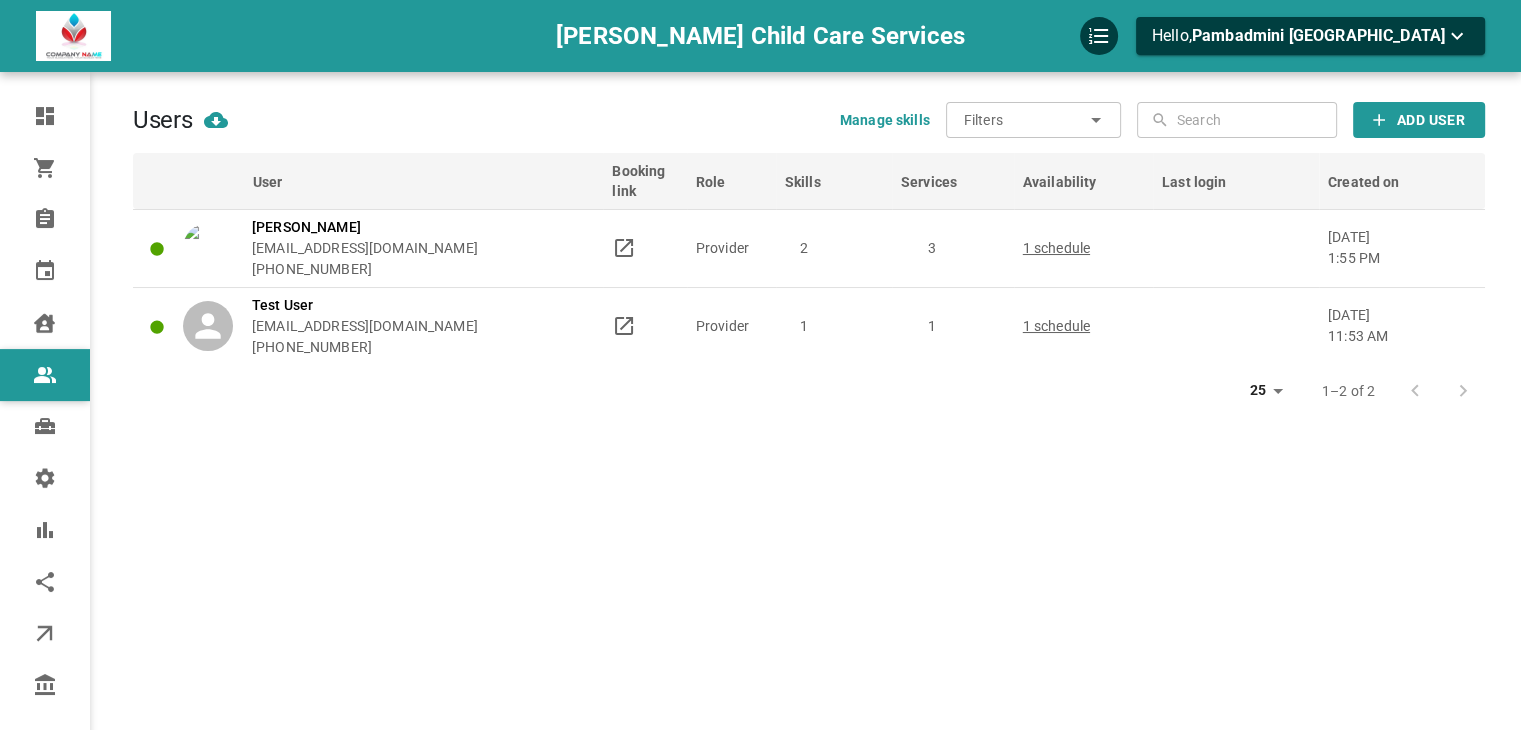 click on "Users  Manage skills Filters ​ ​ ​ ​   Add User User Booking link Role Skills Services Availability Last login Created on Subh [PERSON_NAME] [EMAIL_ADDRESS][DOMAIN_NAME] [PHONE_NUMBER] Provider 2 3 1 schedule [DATE] 1:55 pm Test User [EMAIL_ADDRESS][DOMAIN_NAME] [PHONE_NUMBER] Provider 1 1 1 schedule [DATE] 11:53 am 25 25 1–2 of 2" at bounding box center (809, 395) 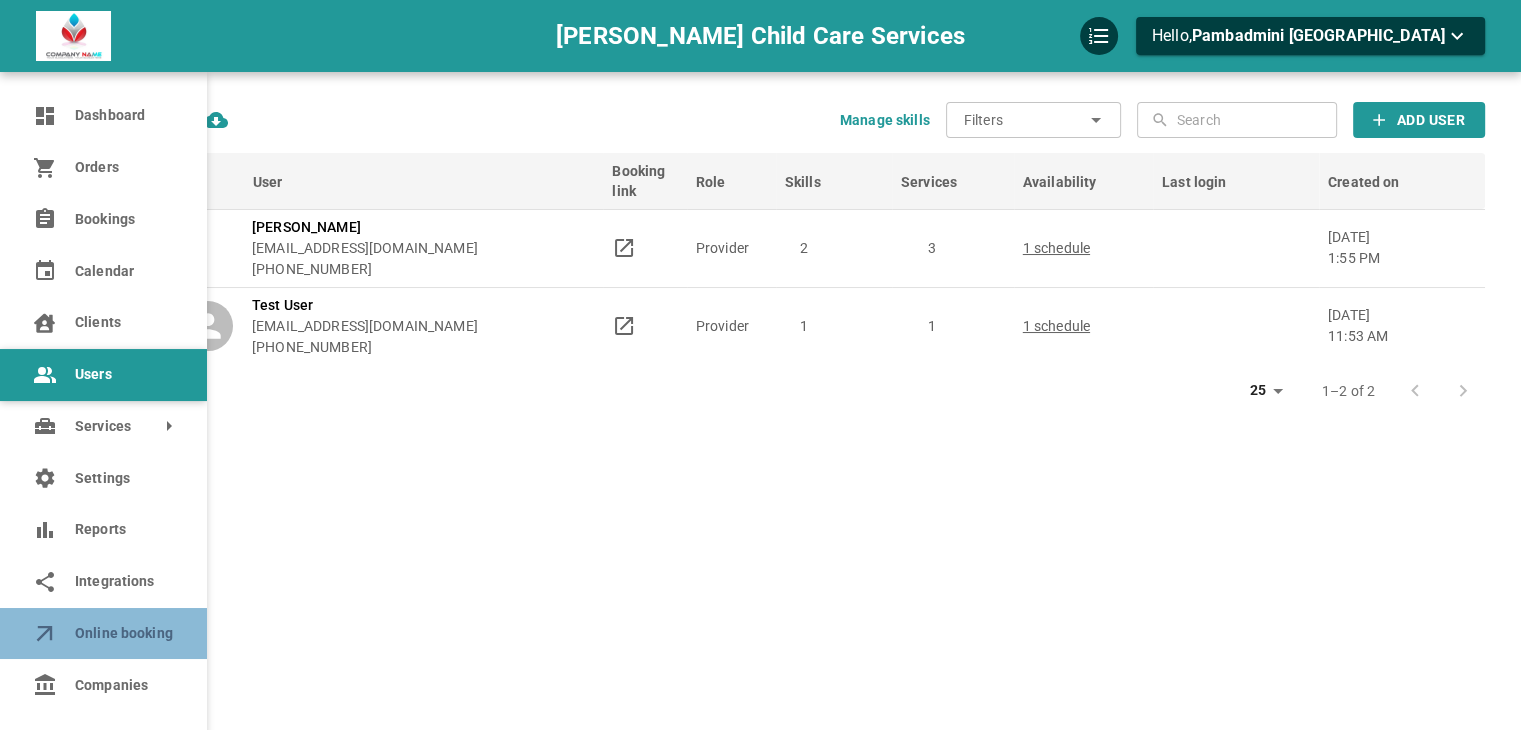 click on "Online booking" at bounding box center (103, 634) 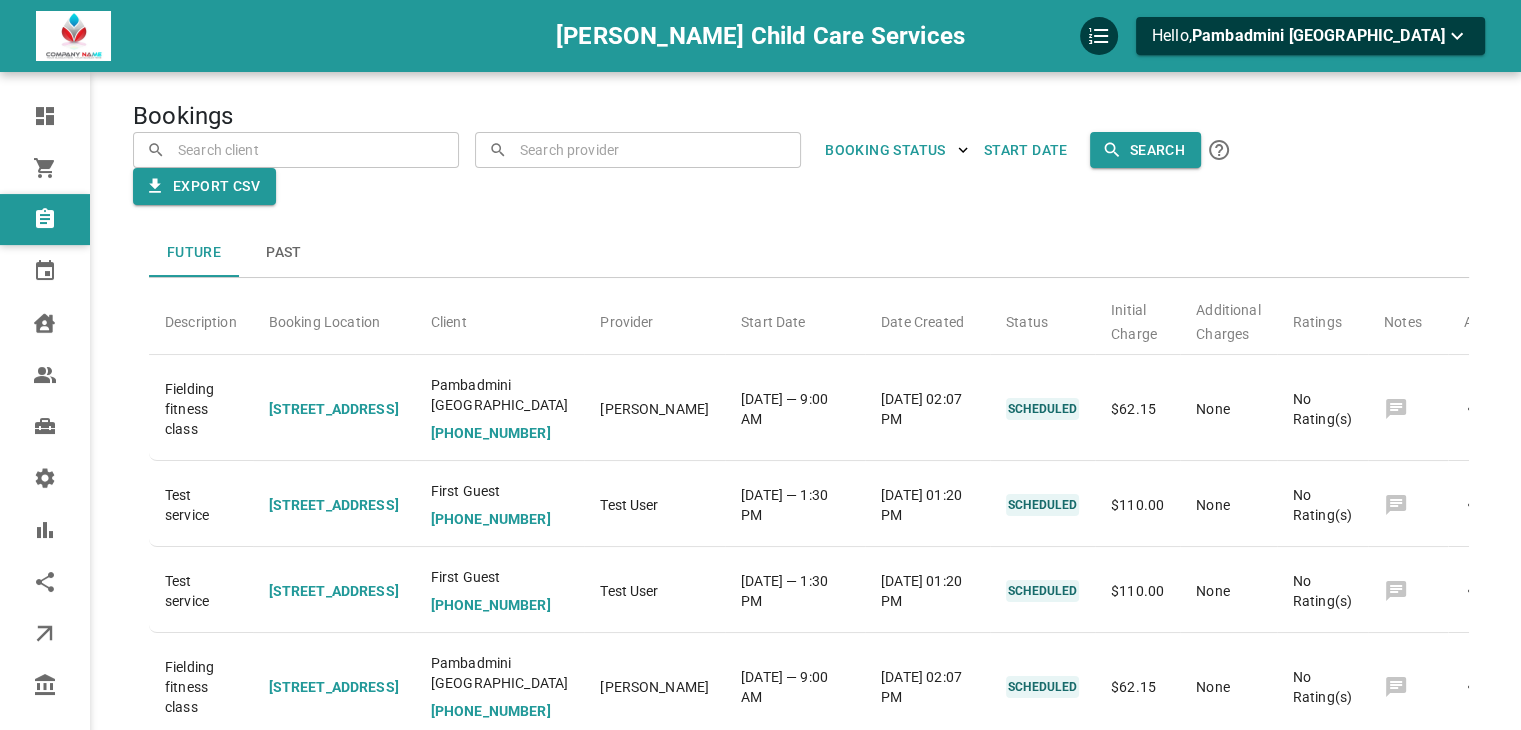 click on "Bookings ​ ​ ​ ​ BOOKING STATUS Start Date Search Export CSV Future Past Description Booking Location Client Provider Start Date Date Created Status Initial Charge Additional Charges Ratings Notes Actions Fielding fitness class [STREET_ADDRESS] [GEOGRAPHIC_DATA] [GEOGRAPHIC_DATA] [PHONE_NUMBER] Subh [PERSON_NAME] [DATE] — 9:00 AM  [DATE] 02:07 PM SCHEDULED $62.15 None No Rating(s) Test service [STREET_ADDRESS] First Guest [PHONE_NUMBER] Test User [DATE] — 1:30 PM  [DATE] 01:20 PM SCHEDULED $110.00 None No Rating(s) Test service [STREET_ADDRESS] First Guest [PHONE_NUMBER] Test User [DATE] — 1:30 PM  [DATE] 01:20 PM SCHEDULED $110.00 None No Rating(s) Fielding fitness class [STREET_ADDRESS] [GEOGRAPHIC_DATA] [GEOGRAPHIC_DATA] [PHONE_NUMBER] [GEOGRAPHIC_DATA][PERSON_NAME][DATE] — 9:00 AM  [DATE] 02:07 PM SCHEDULED $62.15 None No Rating(s) Test service [STREET_ADDRESS] First Guest Test User 5" at bounding box center [809, 483] 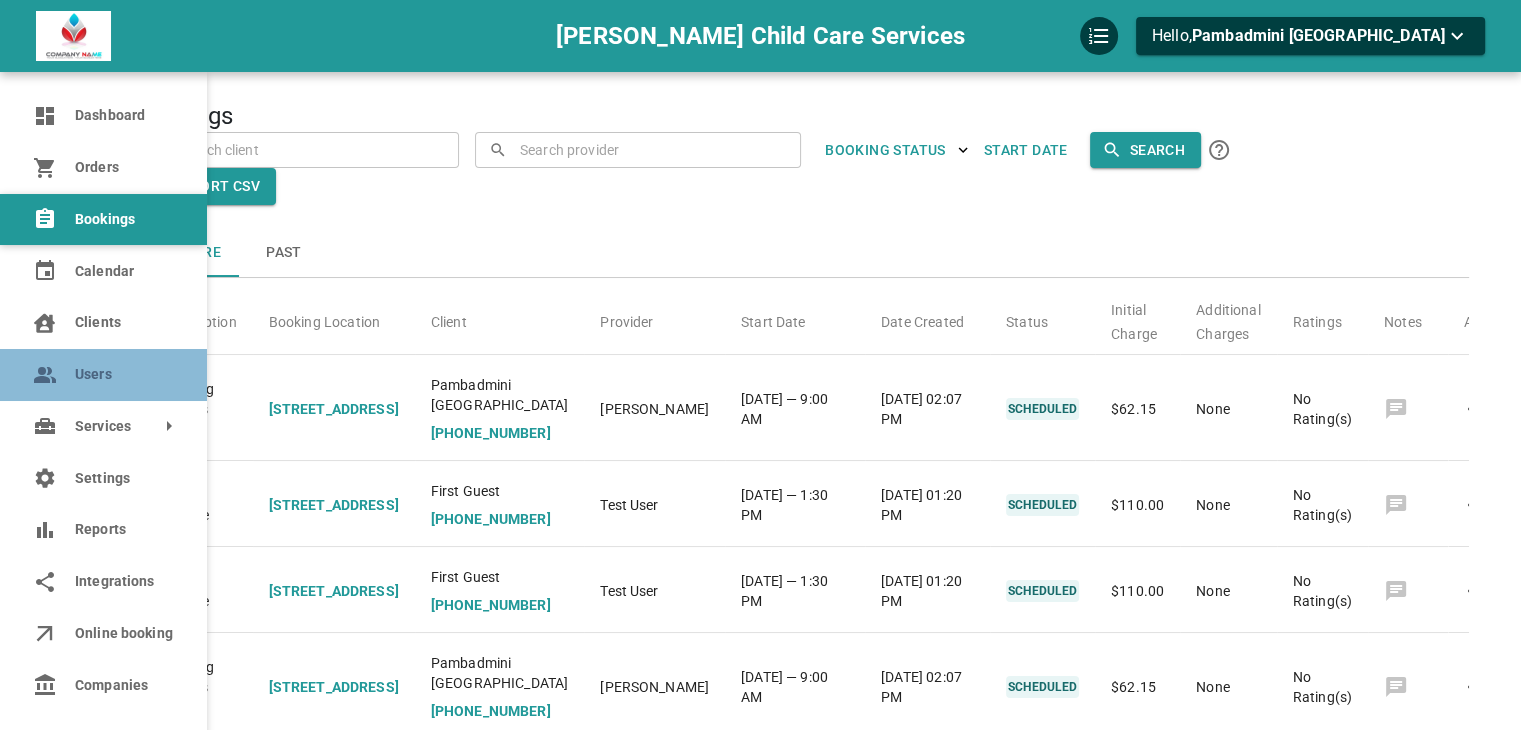 click on "Users" at bounding box center (123, 374) 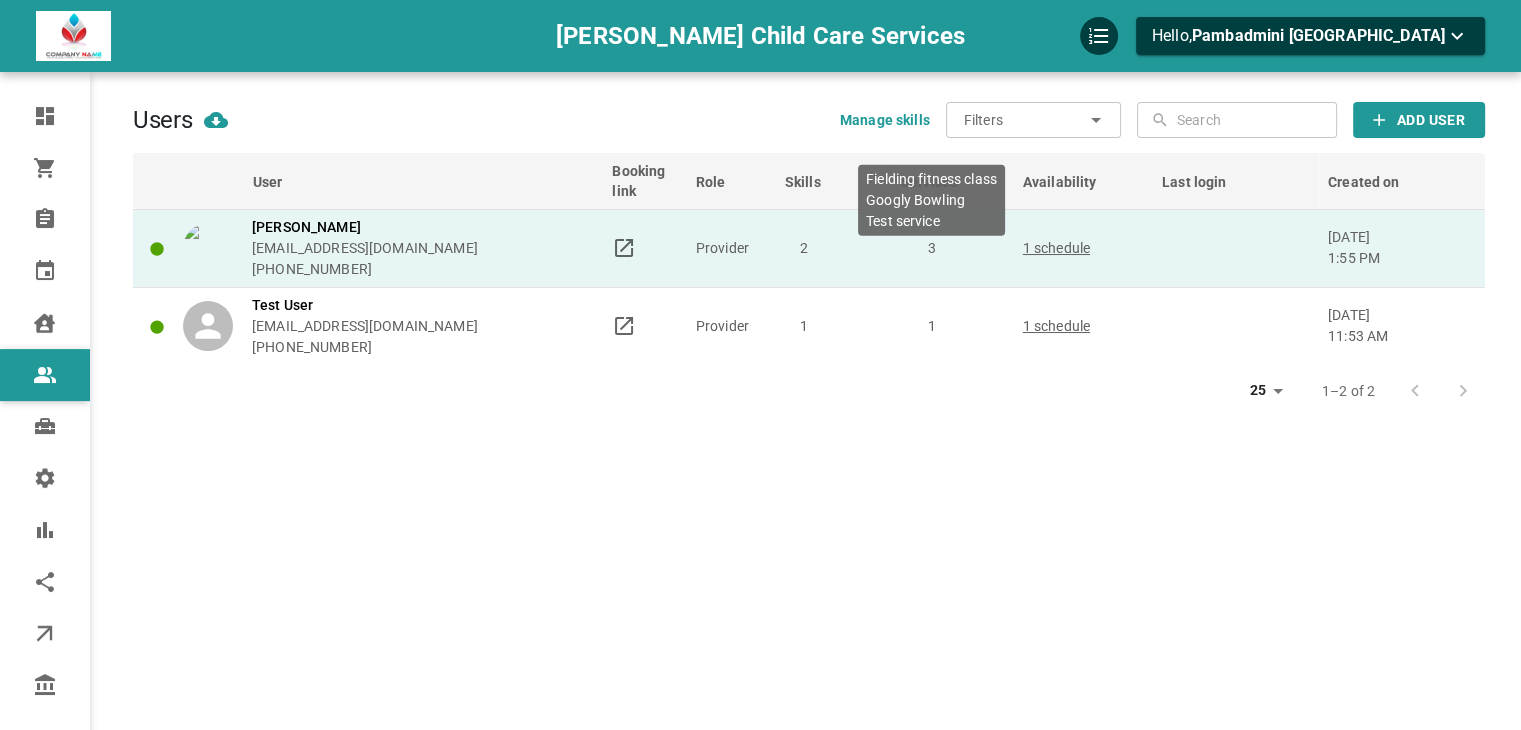 click on "2" at bounding box center (834, 248) 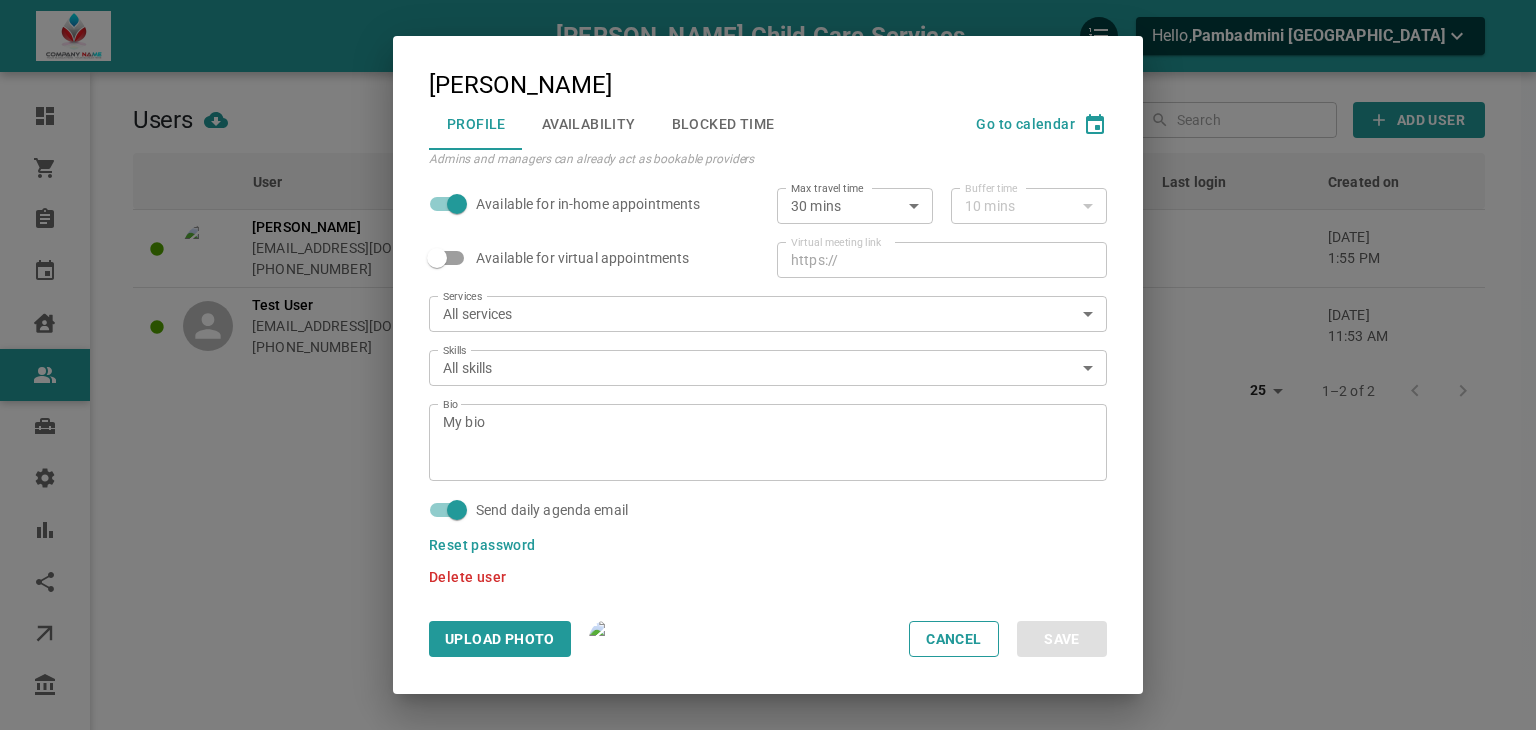 scroll, scrollTop: 258, scrollLeft: 0, axis: vertical 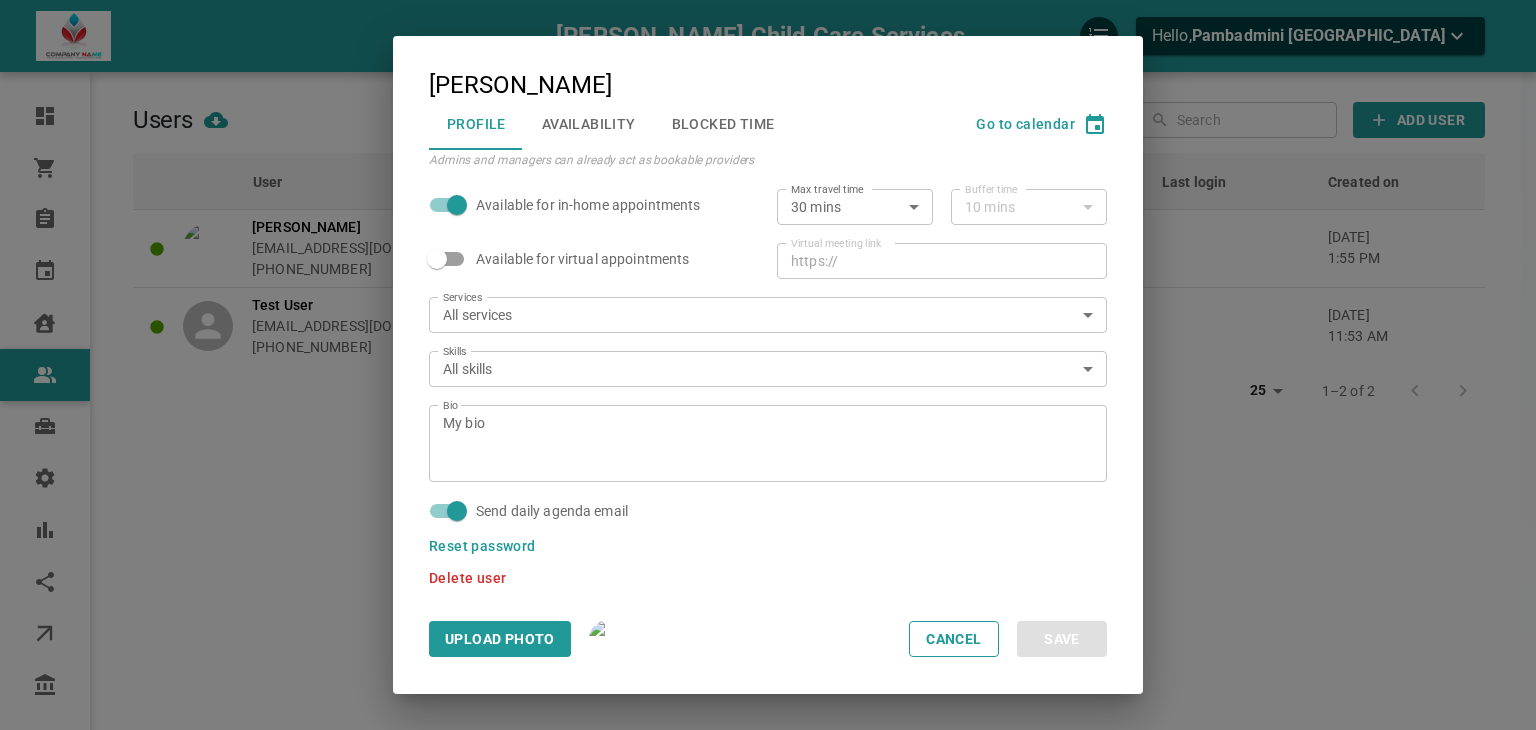 click on "Jawale Child Care Services Hello,  Pambadmini Jawale Dashboard Orders Bookings Calendar Clients Users Services Settings Reports Integrations Online booking Companies Users  Manage skills Filters ​ ​ ​ ​   Add User User Booking link Role Skills Services Availability Last login Created on Subh Gill pajawale+gill1@gmail.com +13432978775 Provider 2 3 1 schedule Jul 03, 2025 1:55 pm Test User 077d13@11df1e.com +12223334455 Provider 1 1 1 schedule Jun 18, 2025 11:53 am 25 25 1–2 of 2
Profile My account Subh Gill Profile Availability Blocked Time Go to calendar Active Connect Google Calendar First name Subh First name Last name Gill Last name Email pajawale+gill1@gmail.com Email Phone ​ +1 (343) 297-8775 Phone Role Provider PROVIDER Role Admins and managers can already act as bookable providers Timezone America/Toronto Timezone Available for in-home appointments Max travel time 30 mins 30 Max travel time Buffer time 10 mins 10 Buffer time ​" at bounding box center [768, 426] 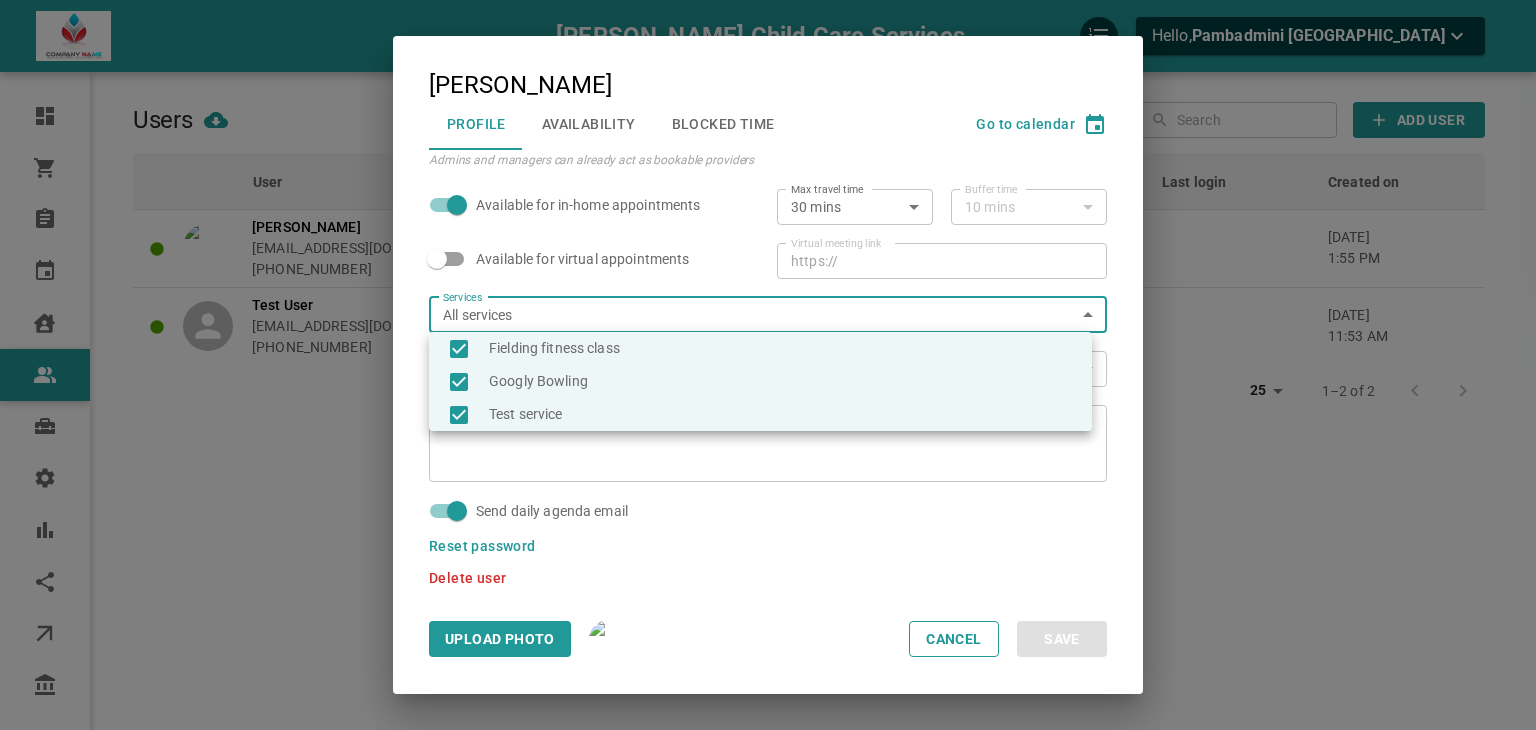 click at bounding box center (768, 365) 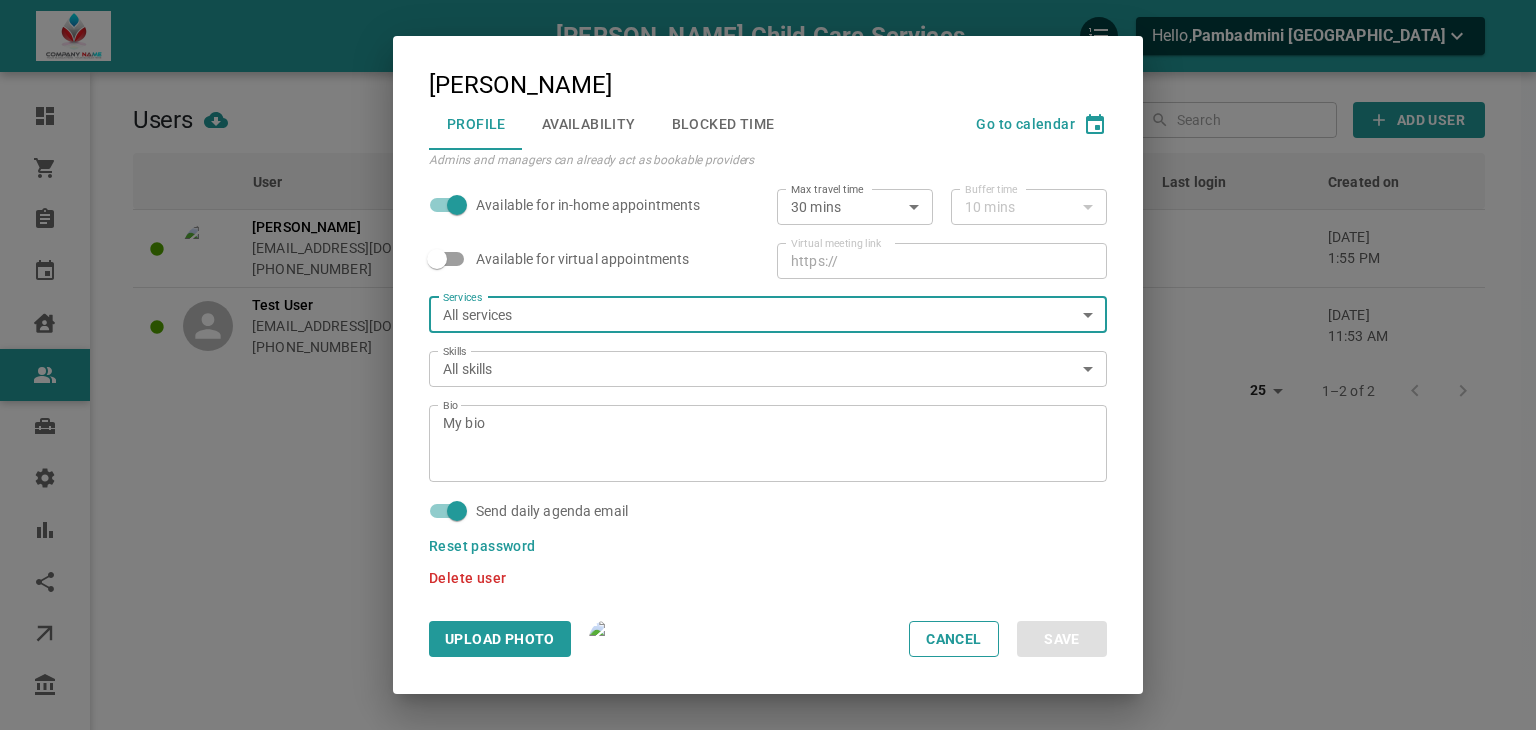 click on "Availability" at bounding box center [589, 124] 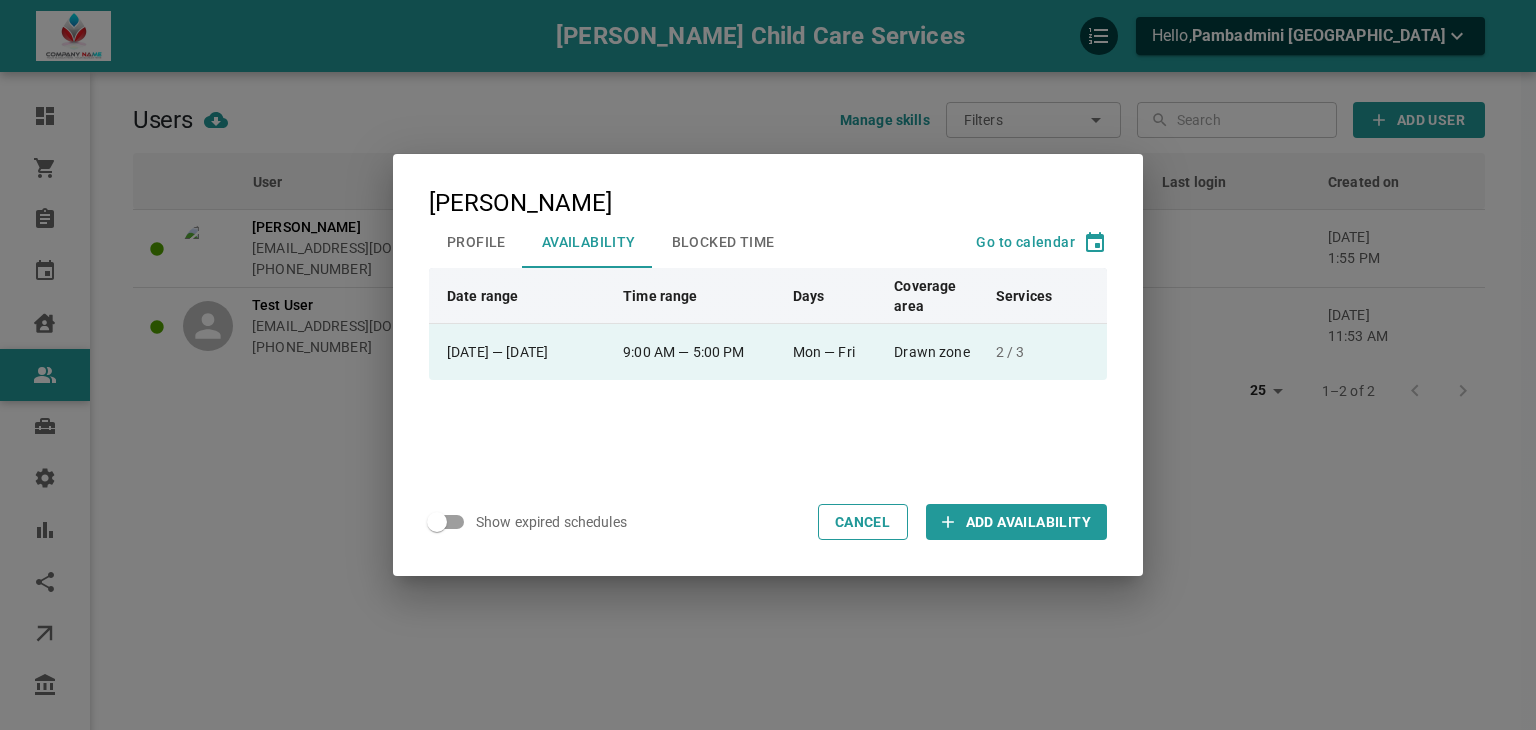 click on "9:00 AM — 5:00 PM" at bounding box center (699, 352) 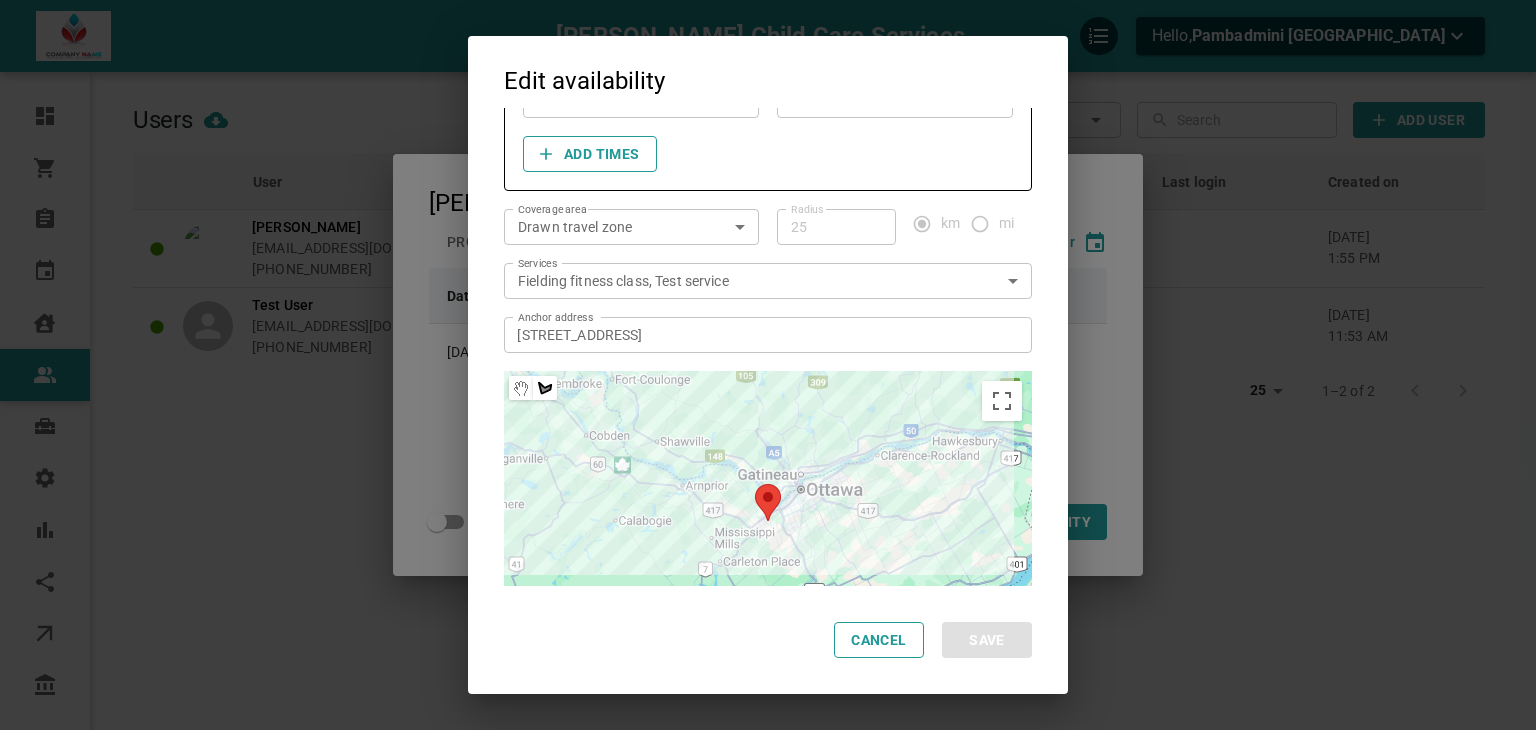 scroll, scrollTop: 218, scrollLeft: 0, axis: vertical 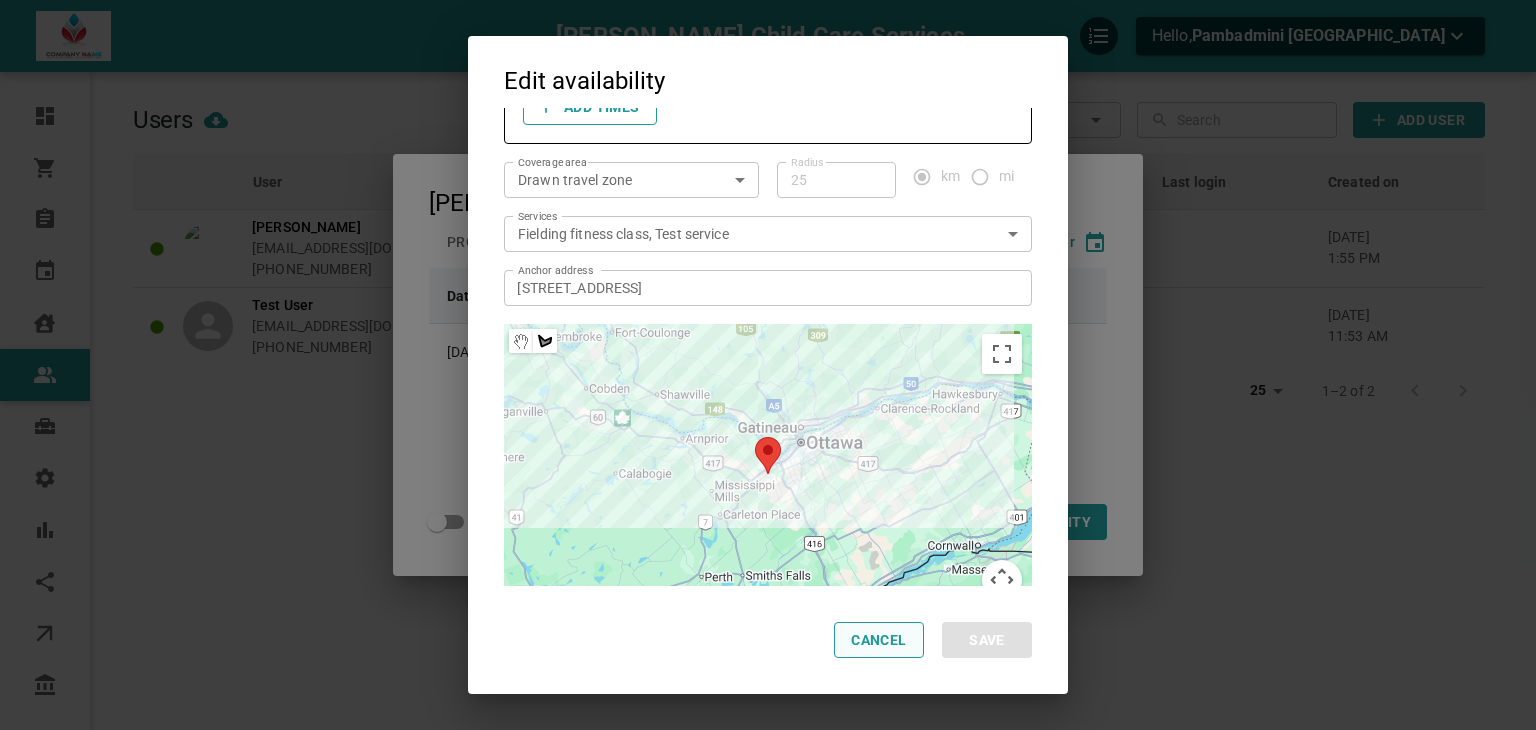 click on "Cancel" at bounding box center (879, 640) 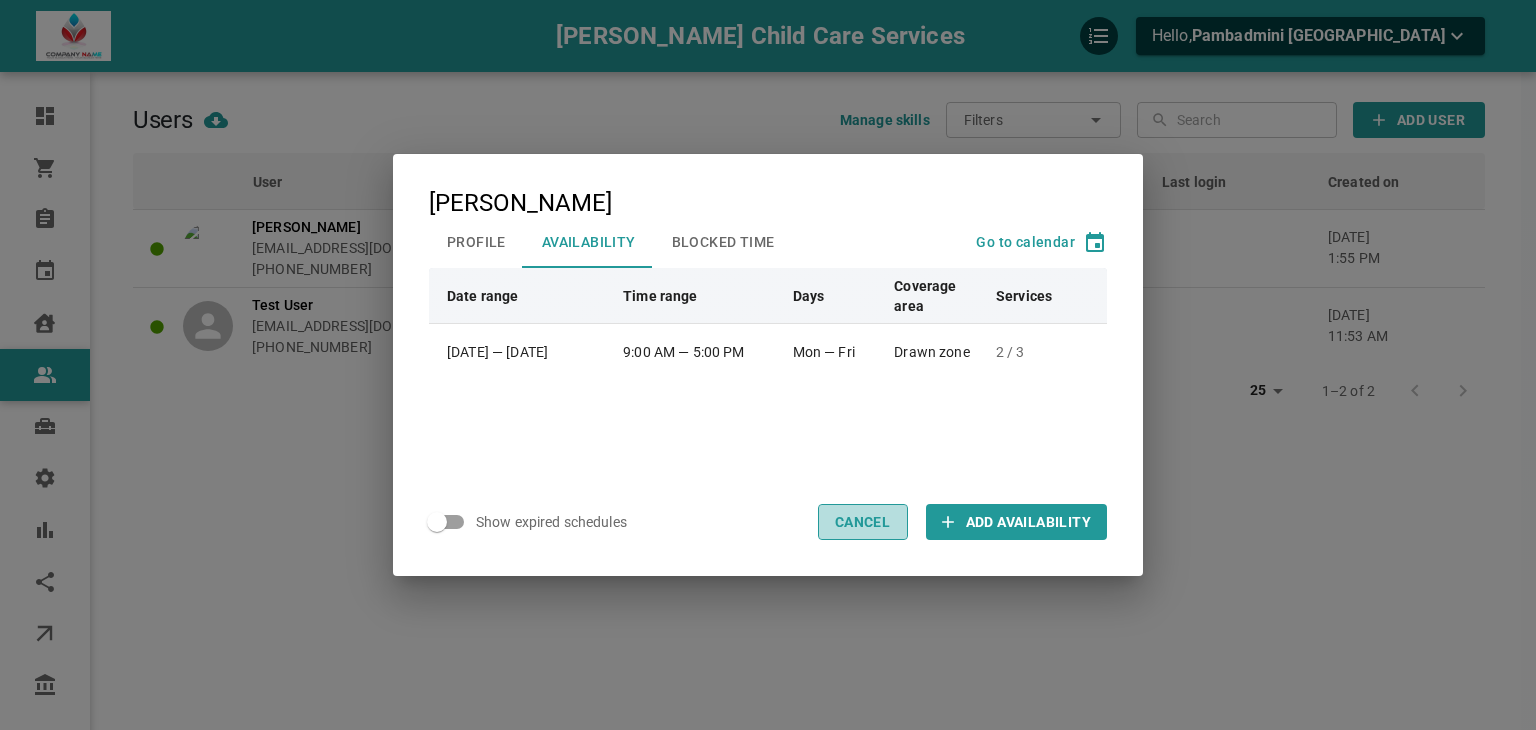 click on "Cancel" at bounding box center (863, 522) 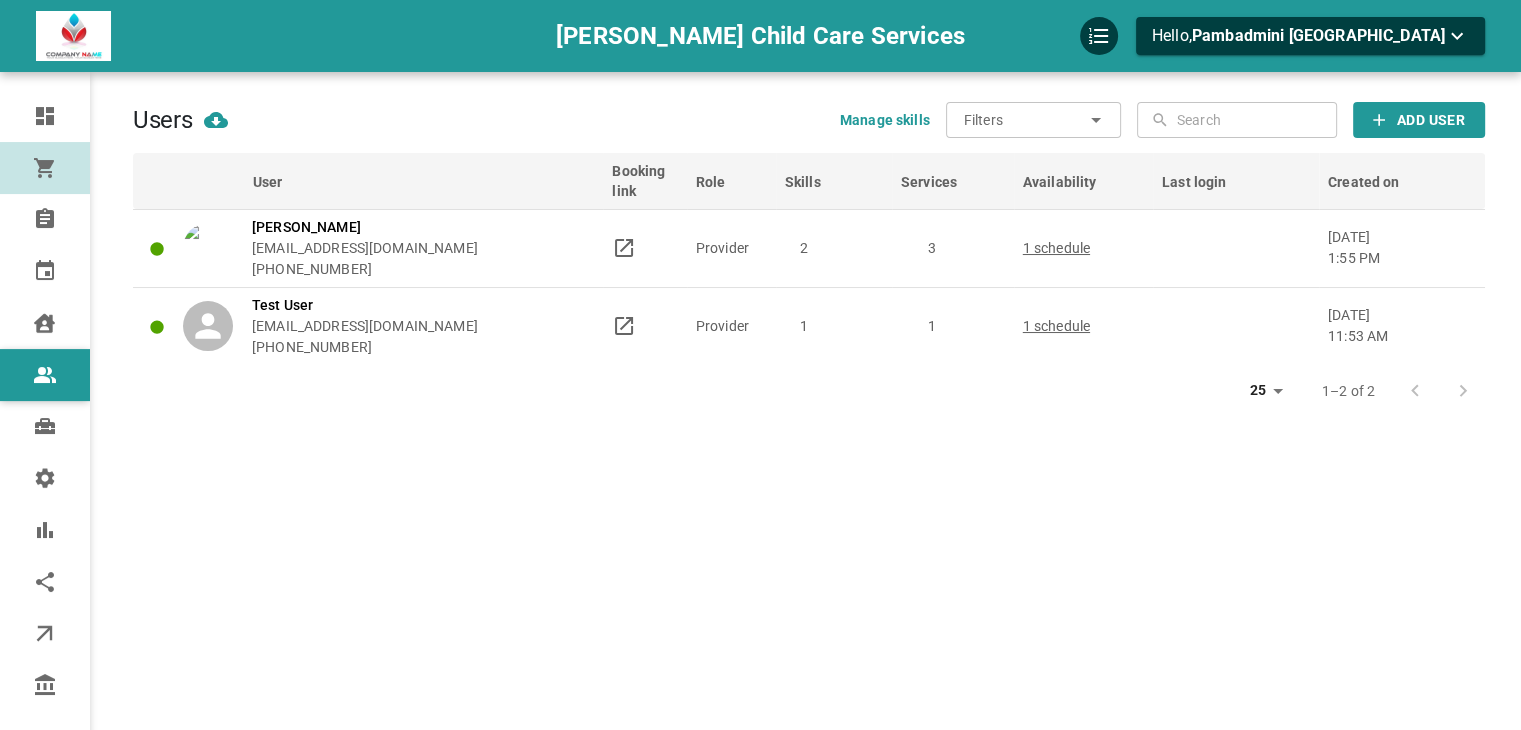 click 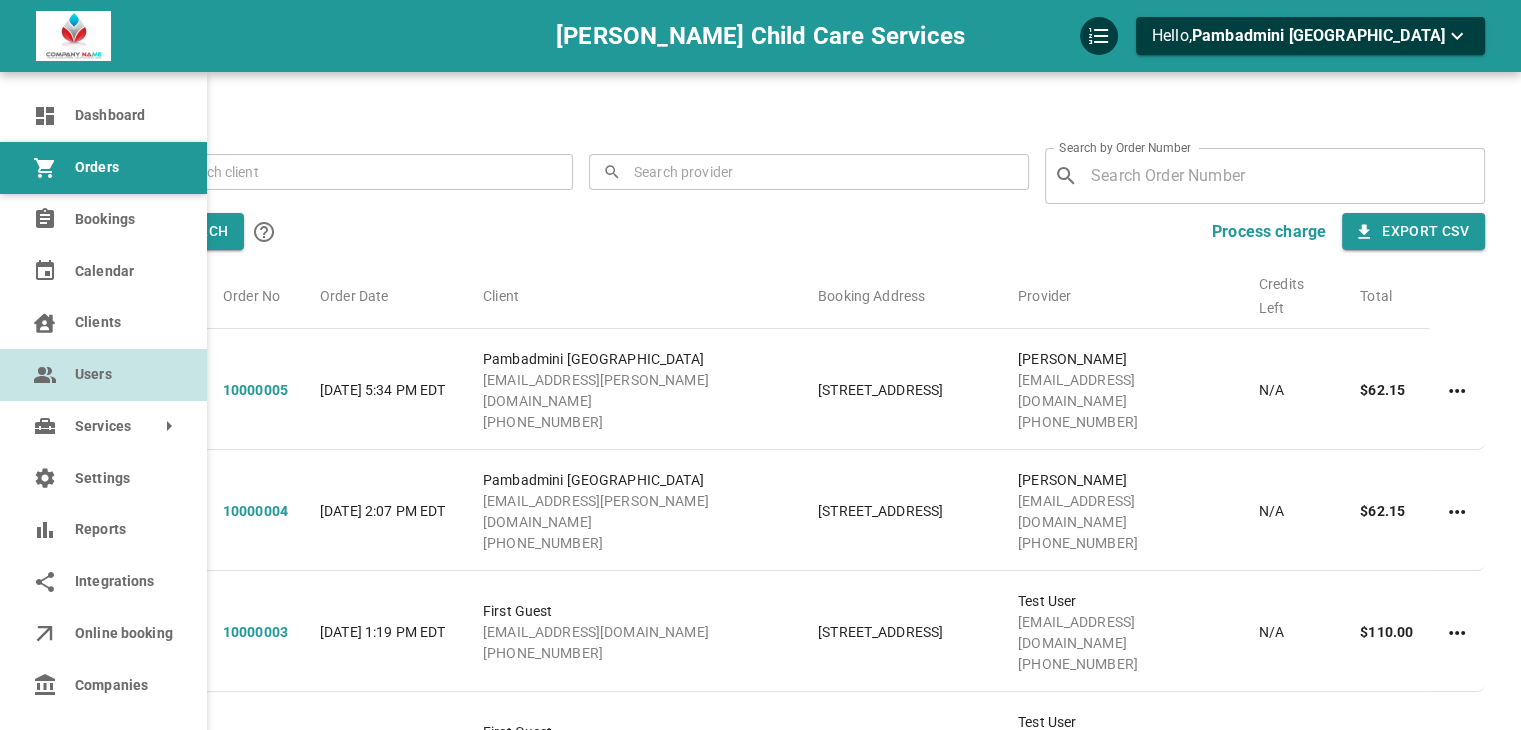 click on "Users" at bounding box center [123, 374] 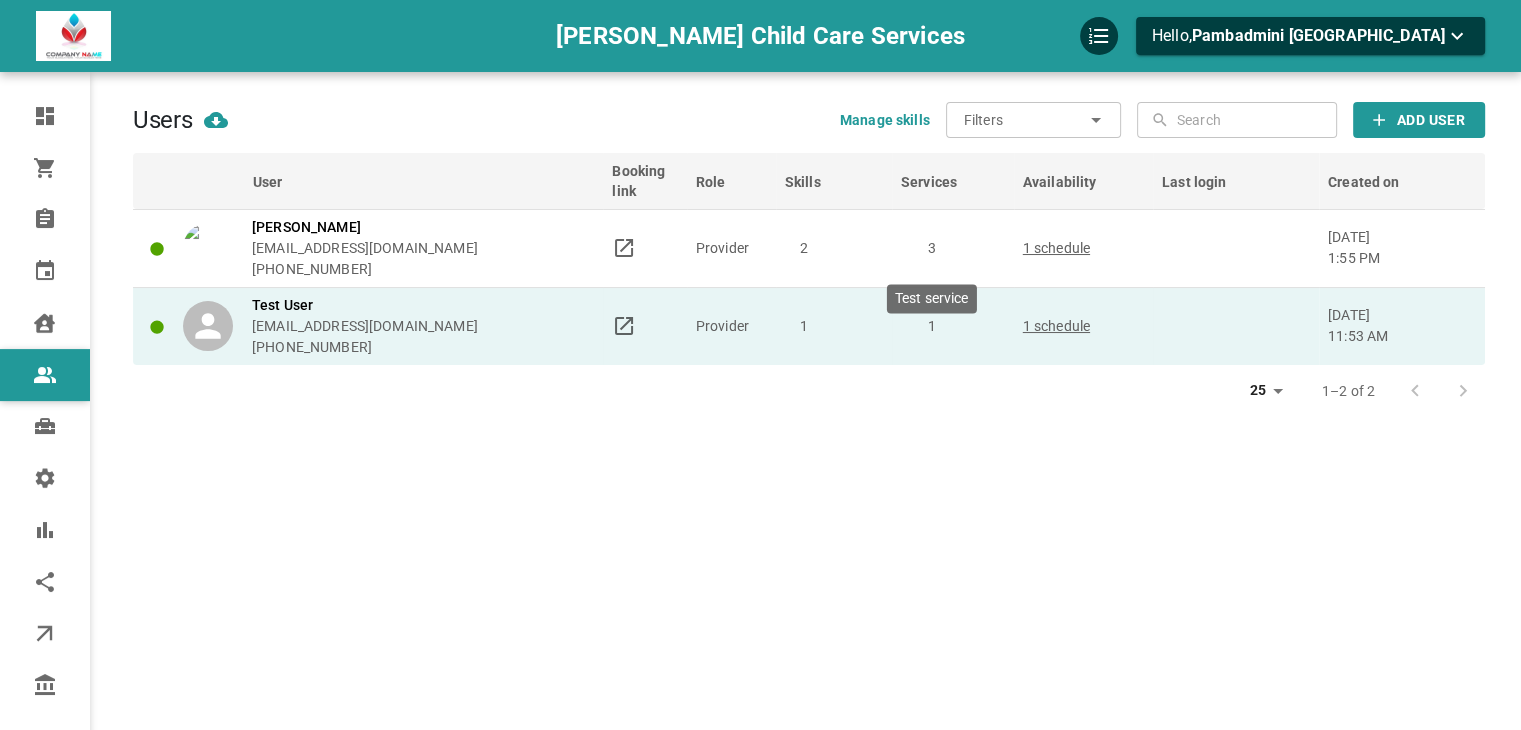 click on "1" at bounding box center (932, 326) 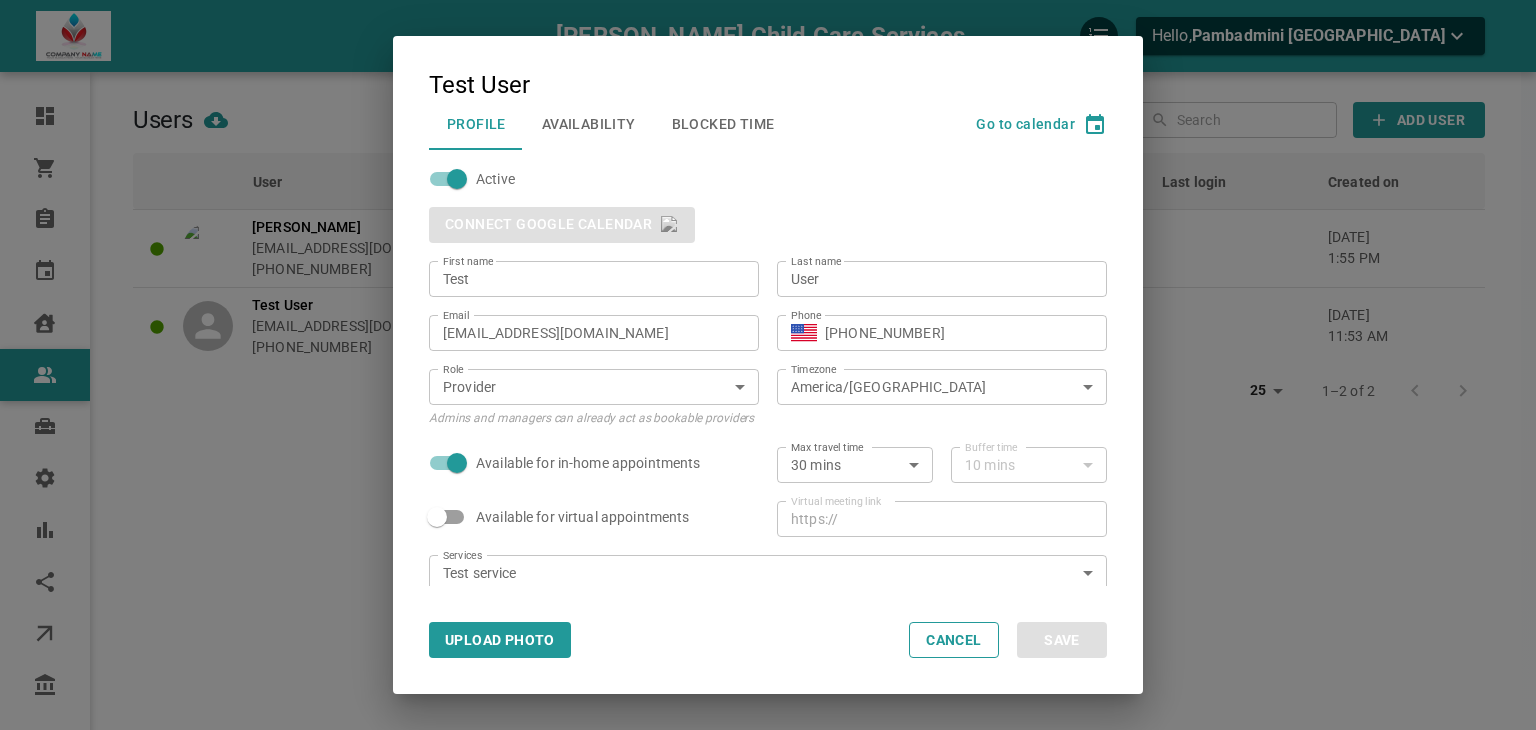 click on "Availability" at bounding box center (589, 124) 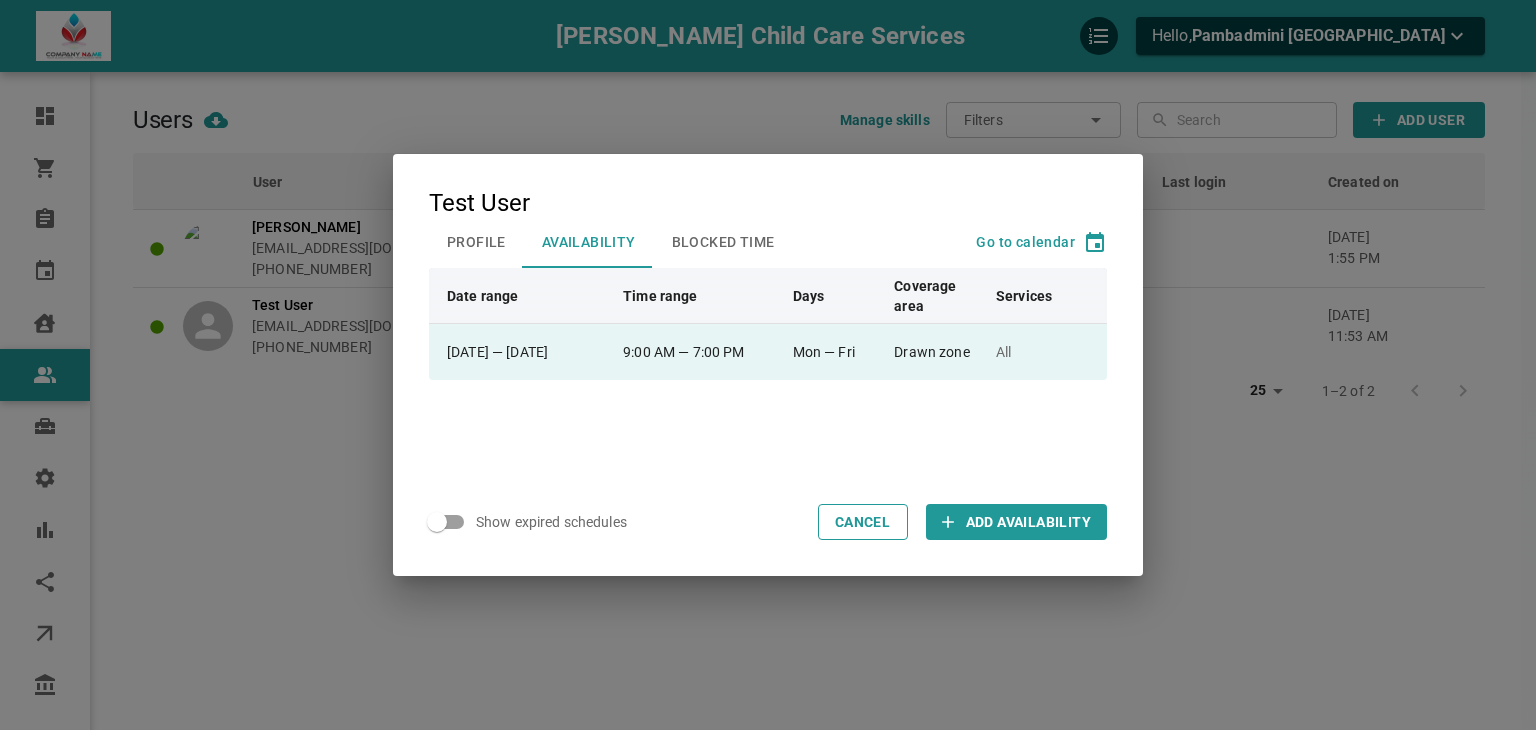 click on "9:00 AM — 7:00 PM" at bounding box center [699, 352] 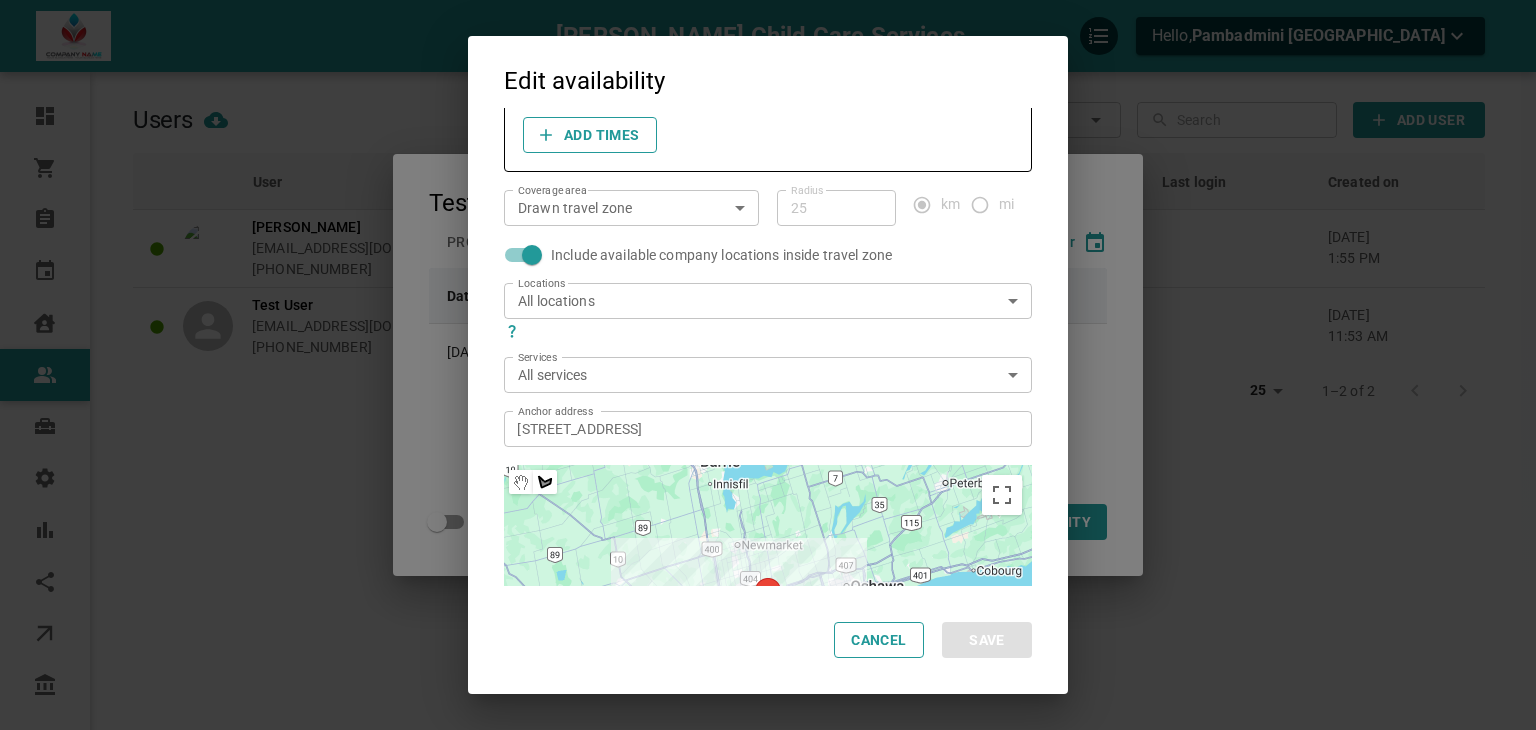 scroll, scrollTop: 188, scrollLeft: 0, axis: vertical 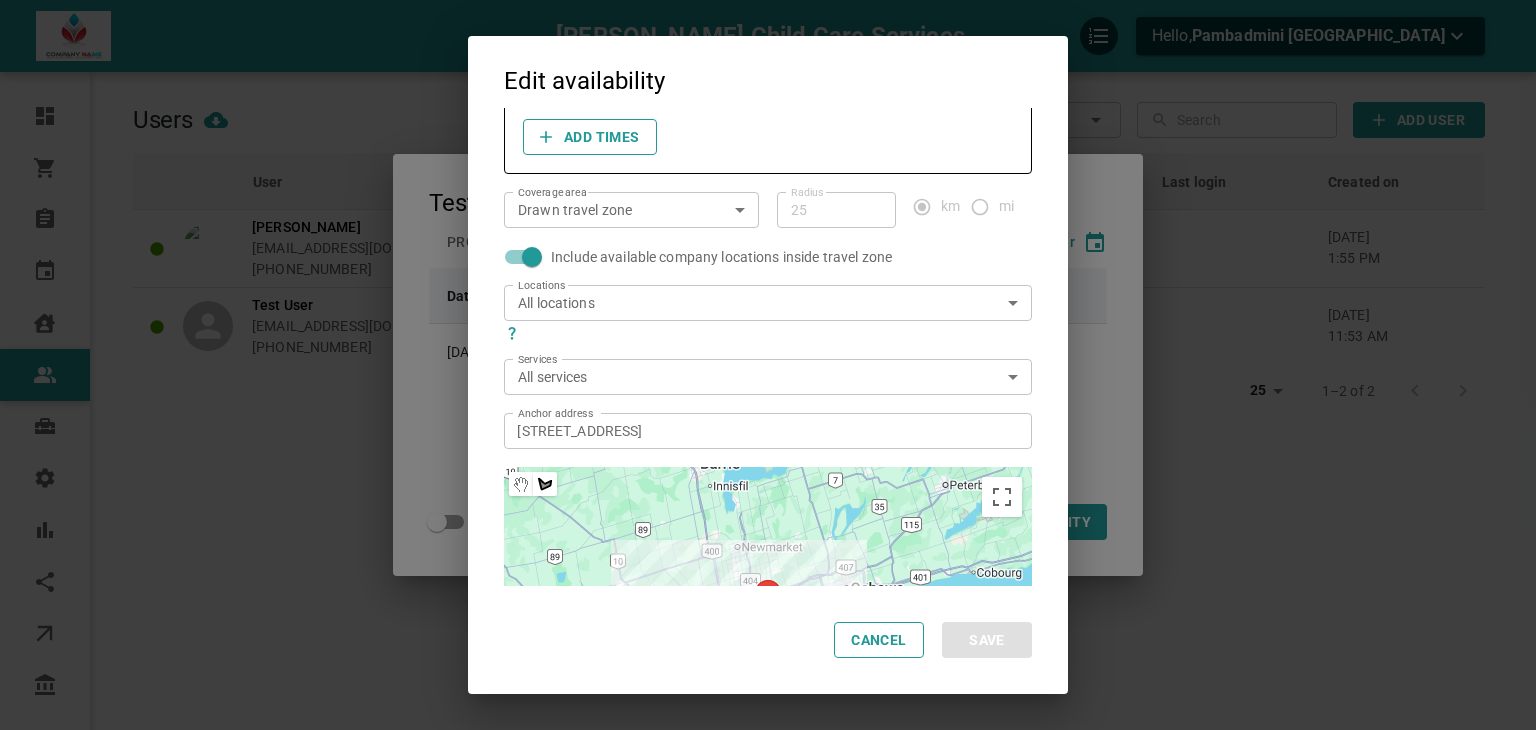 click on "Drawn travel zone DRAW_TRAVEL_REGION Coverage area" at bounding box center (631, 210) 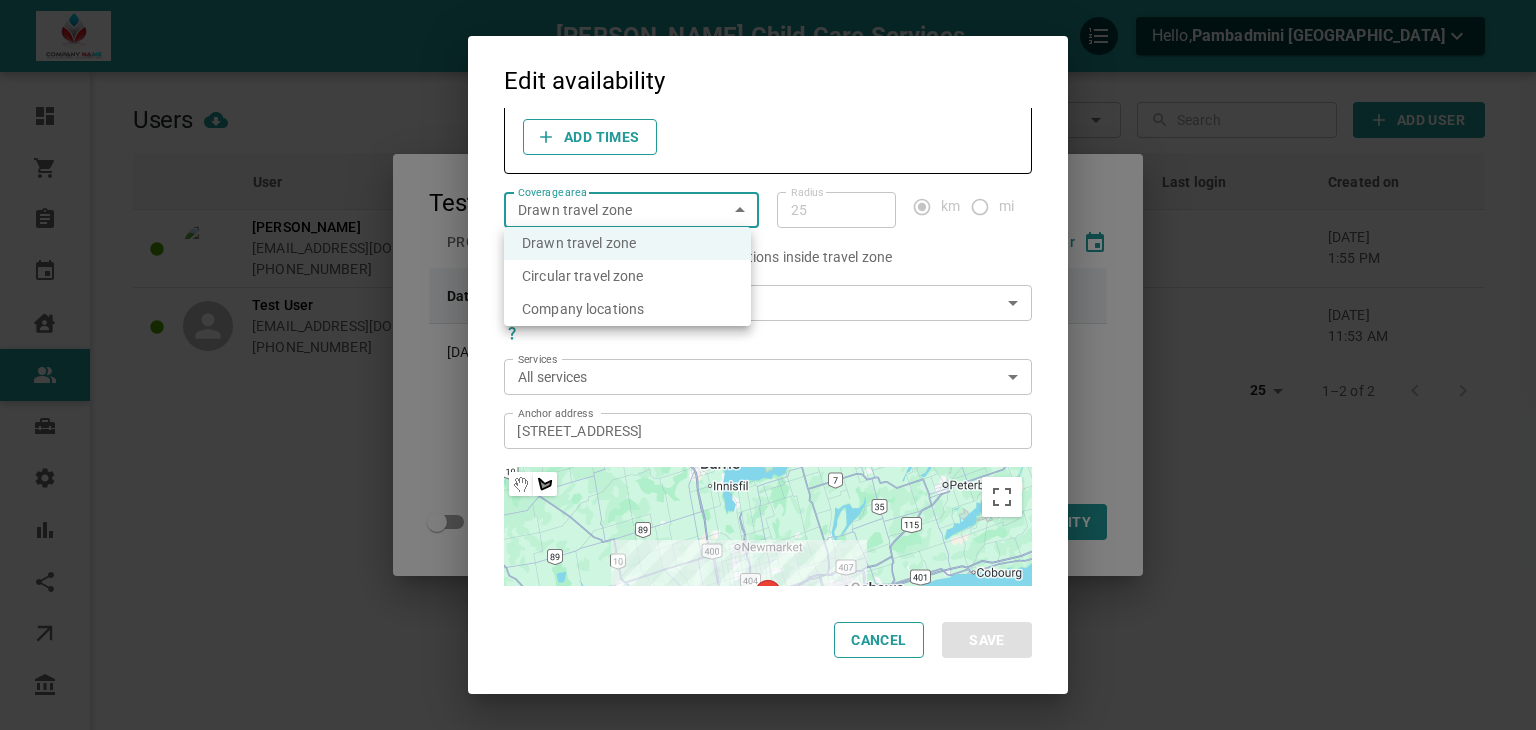 click on "[PERSON_NAME] Child Care Services Hello,  Pambadmini [PERSON_NAME] Dashboard Orders Bookings Calendar Clients Users Services Settings Reports Integrations Online booking Companies Users  Manage skills Filters ​ ​ ​ ​   Add User User Booking link Role Skills Services Availability Last login Created on Subh [PERSON_NAME] [EMAIL_ADDRESS][DOMAIN_NAME] [PHONE_NUMBER] Provider 2 3 1 schedule [DATE] 1:55 pm Test User [EMAIL_ADDRESS][DOMAIN_NAME] [PHONE_NUMBER] Provider 1 1 1 schedule [DATE] 11:53 am 25 25 1–2 of 2
Profile My account Test User Profile Availability Blocked Time Go to calendar Date range Time range Days Coverage area Services Jun 18, 2025 — [DATE] 9:00 AM — 7:00 PM
Mon — Fri Drawn zone All Show expired schedules Cancel   Add Availability Edit availability  Start date [DATE] Start date End date [DATE] End date Repeat every 1 1 ​ week on M T W T F S S Start time 9:00 AM Start time End time 7:00 PM End time  Add times Coverage area 25 +" at bounding box center [768, 426] 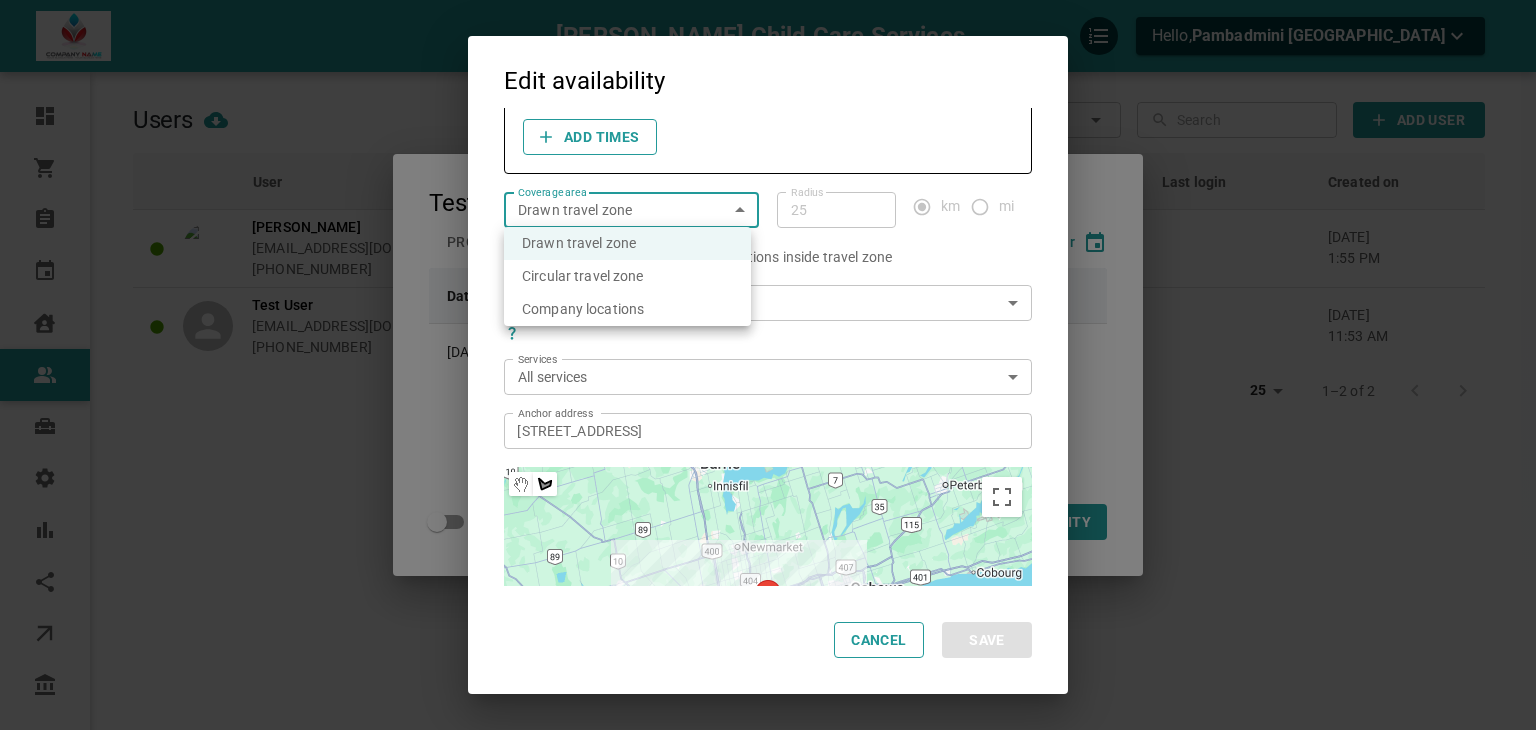 click on "Circular travel zone" at bounding box center [627, 276] 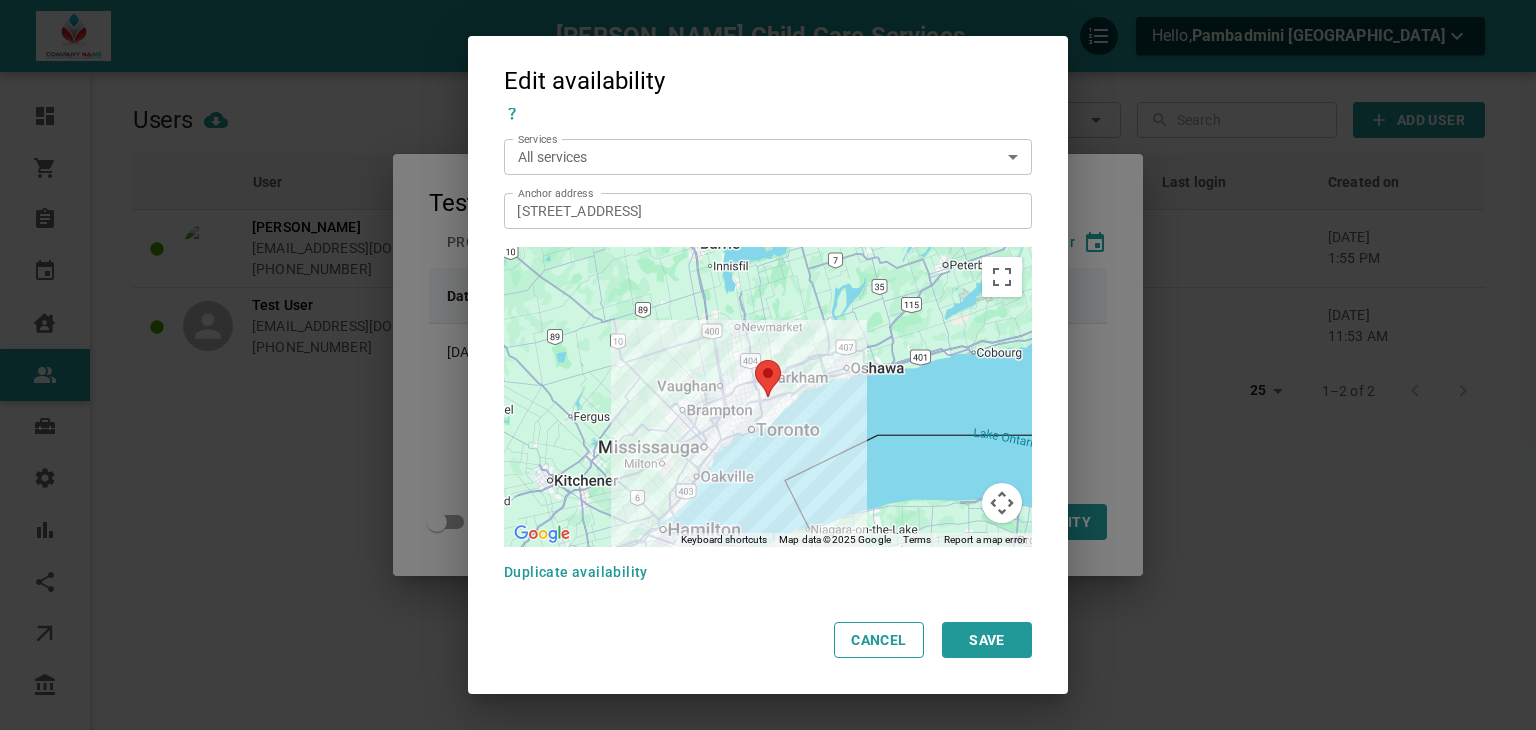 scroll, scrollTop: 408, scrollLeft: 0, axis: vertical 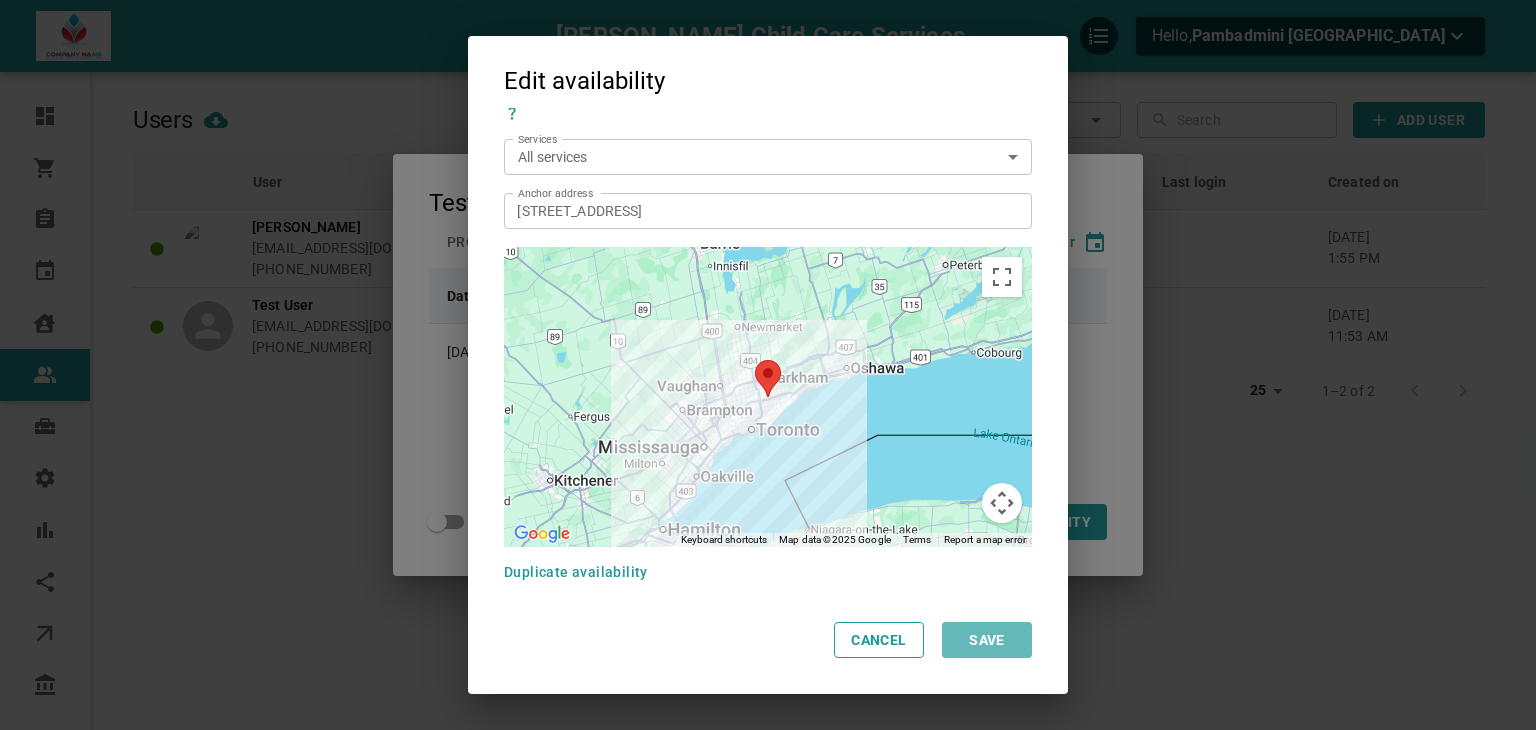 click on "Save" at bounding box center [987, 640] 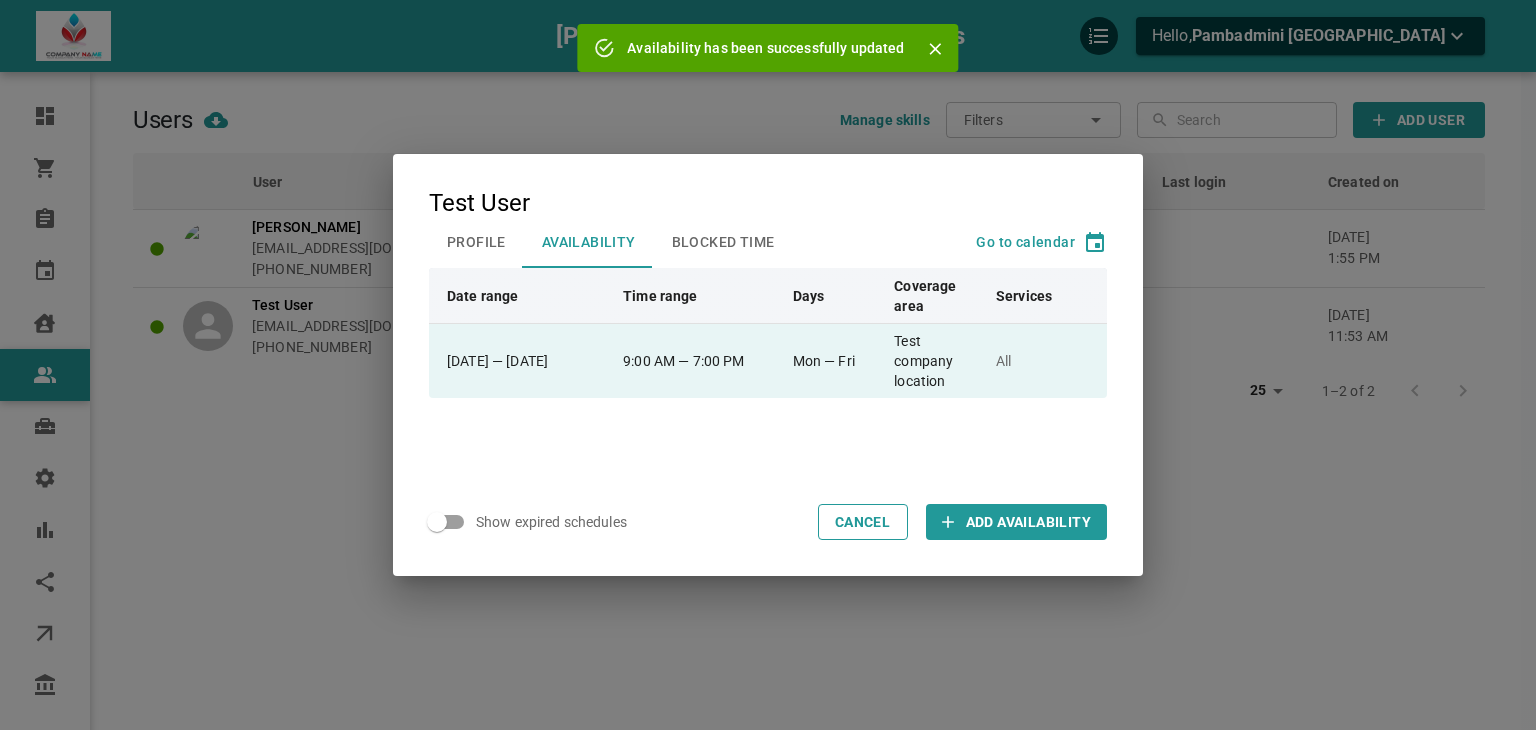 click on "9:00 AM — 7:00 PM" at bounding box center (699, 361) 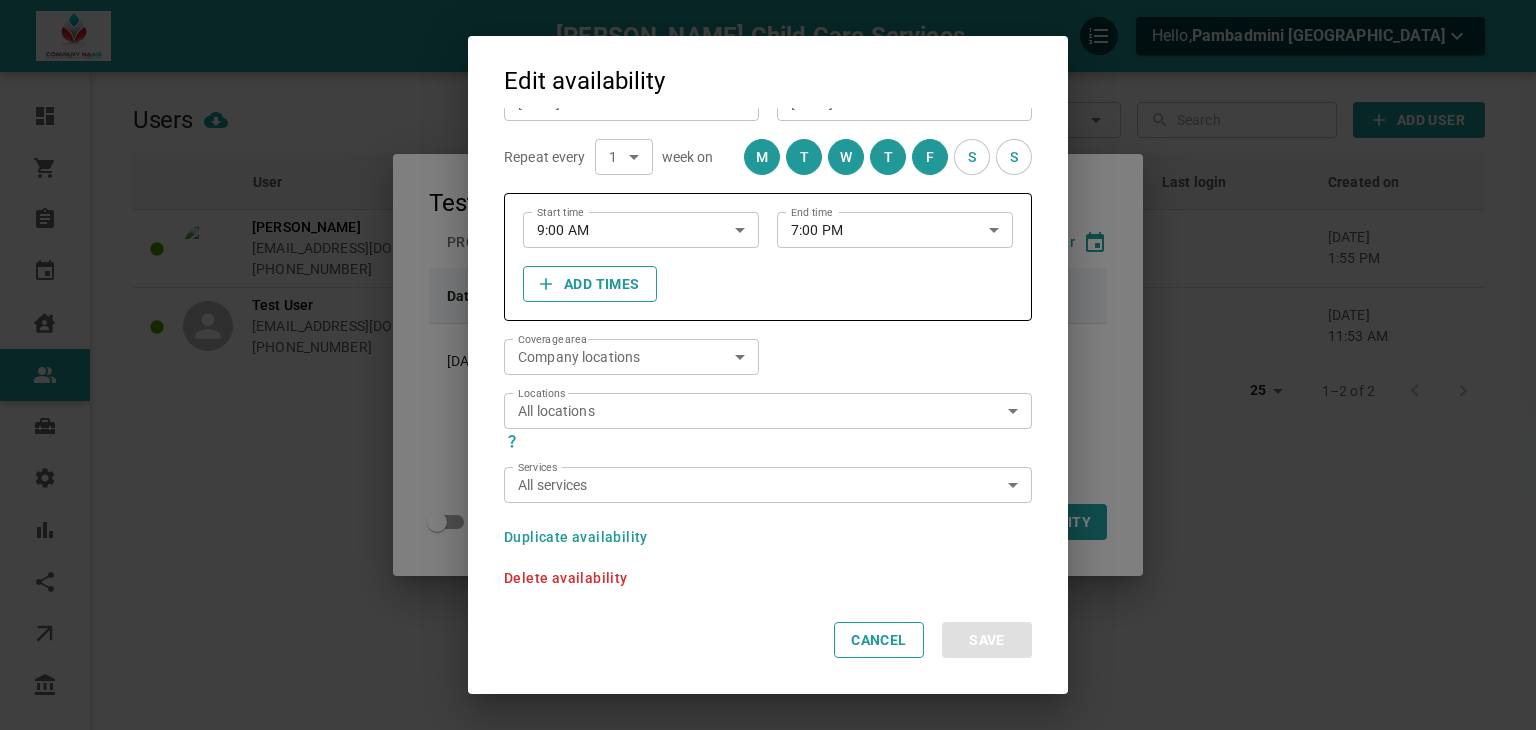 scroll, scrollTop: 0, scrollLeft: 0, axis: both 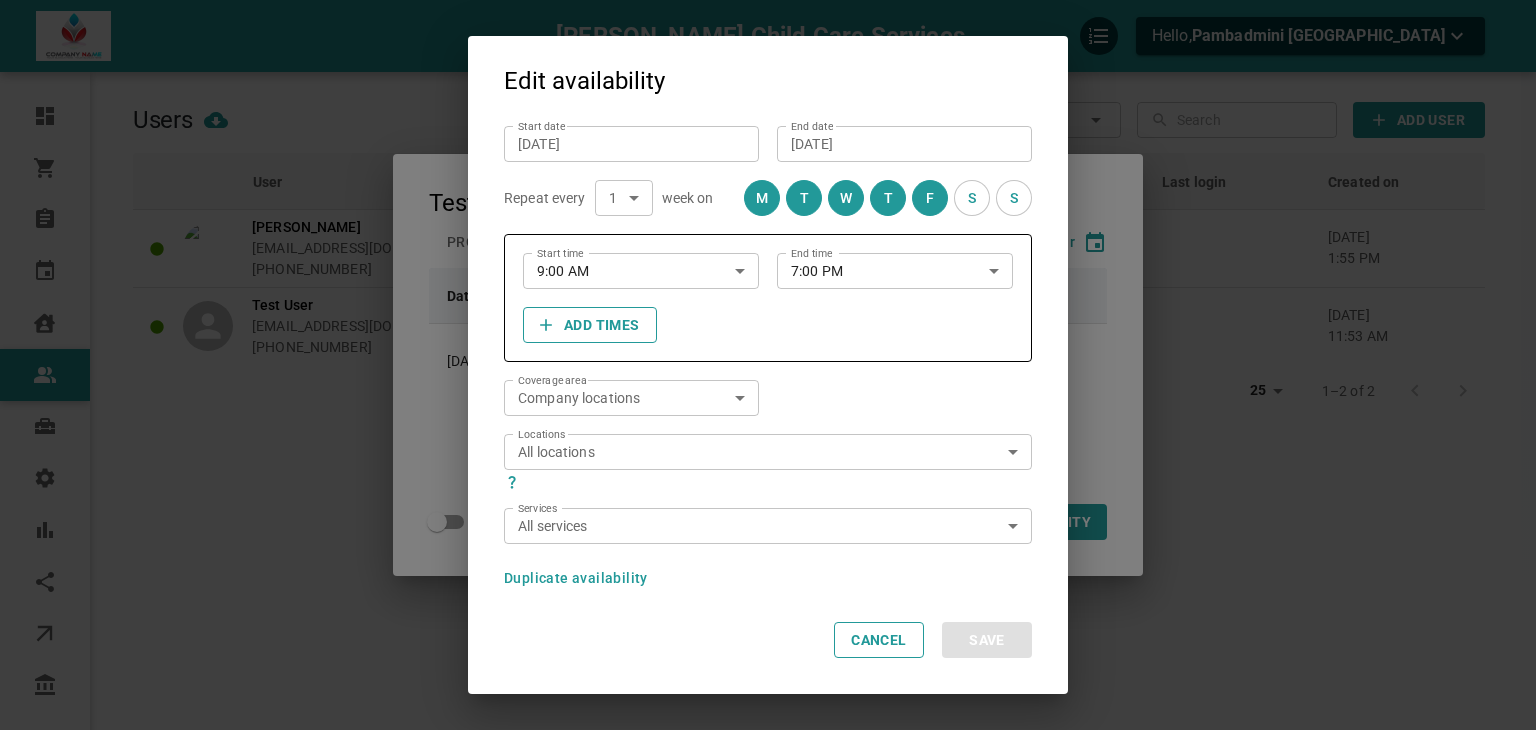 drag, startPoint x: 903, startPoint y: 634, endPoint x: 914, endPoint y: 582, distance: 53.15073 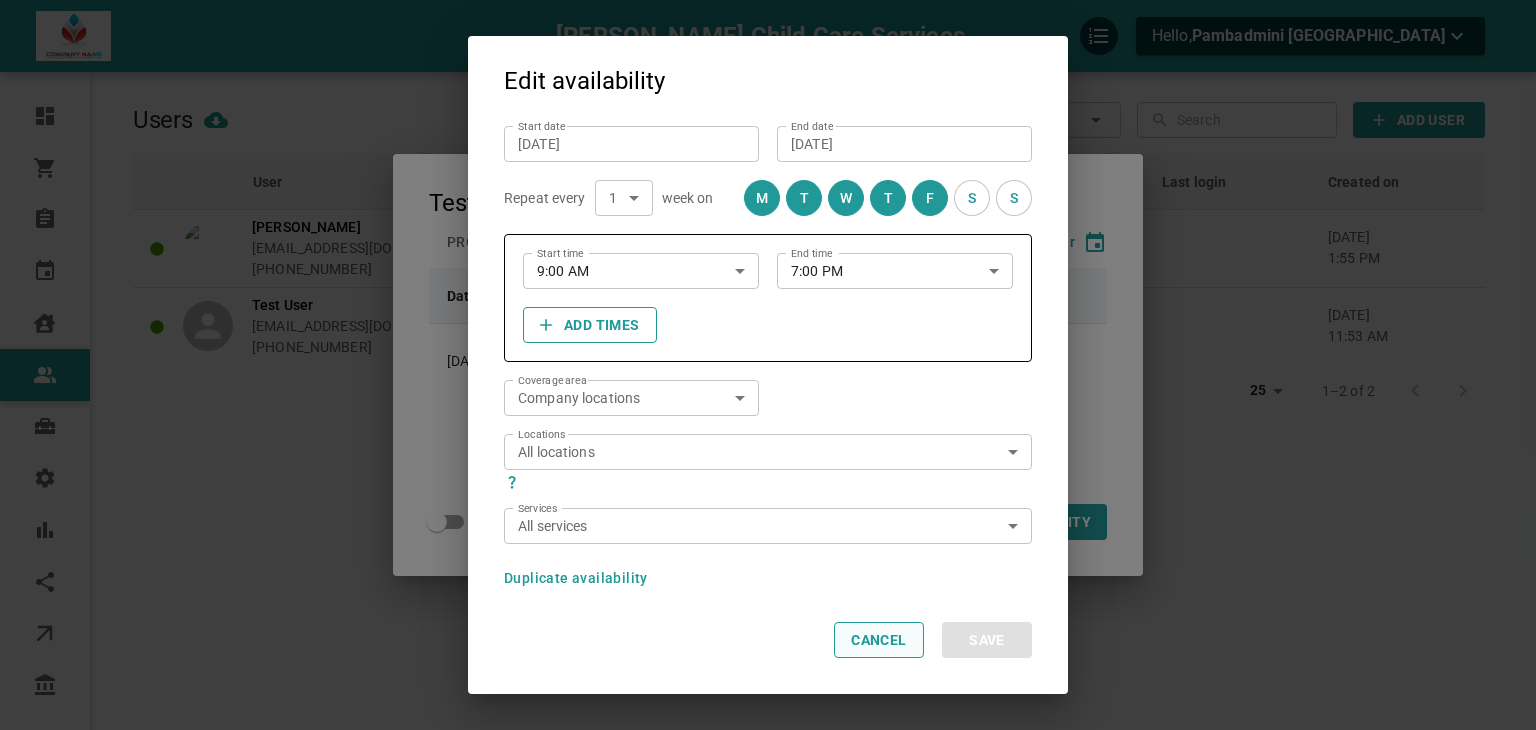 click on "Cancel" at bounding box center [879, 640] 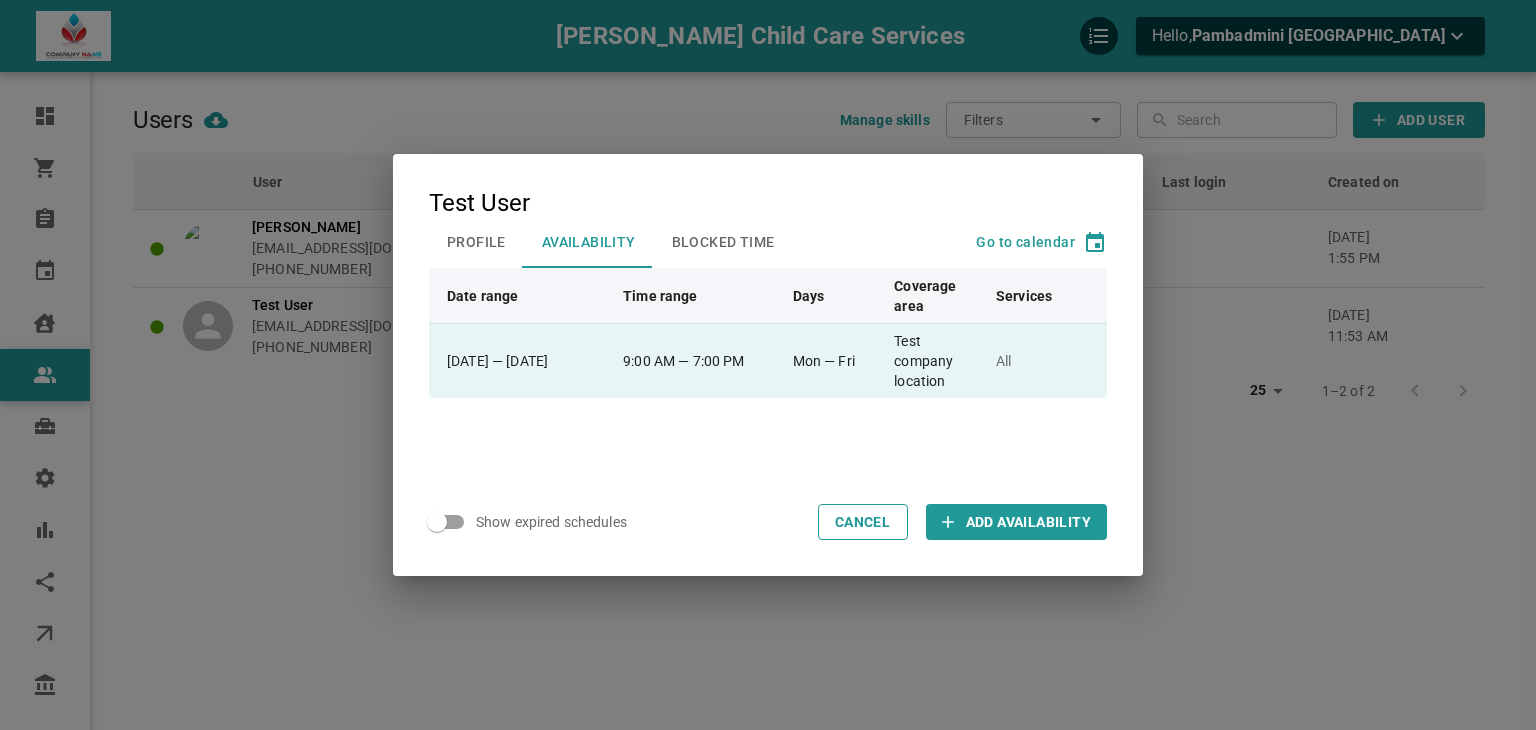 click on "9:00 AM — 7:00 PM" at bounding box center [699, 361] 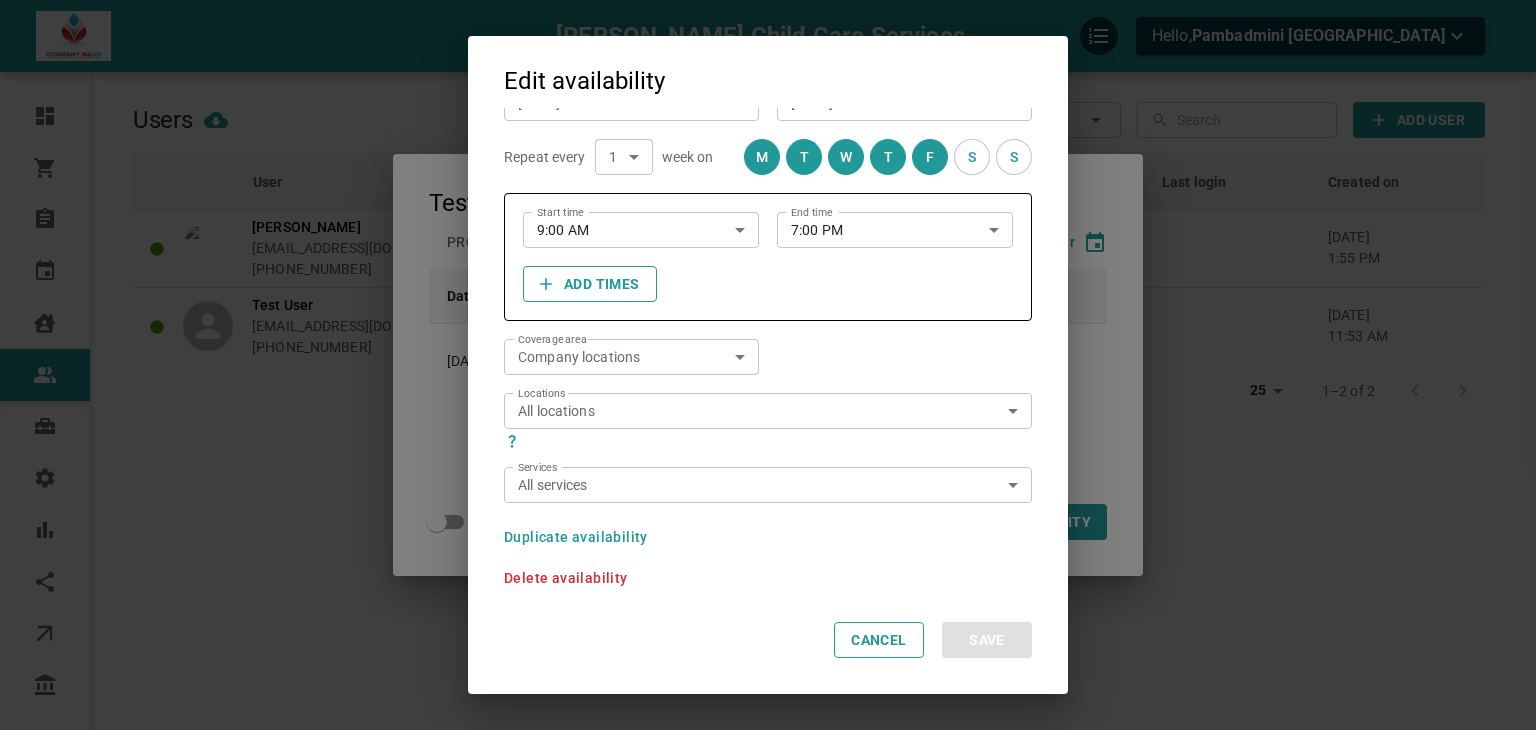 scroll, scrollTop: 0, scrollLeft: 0, axis: both 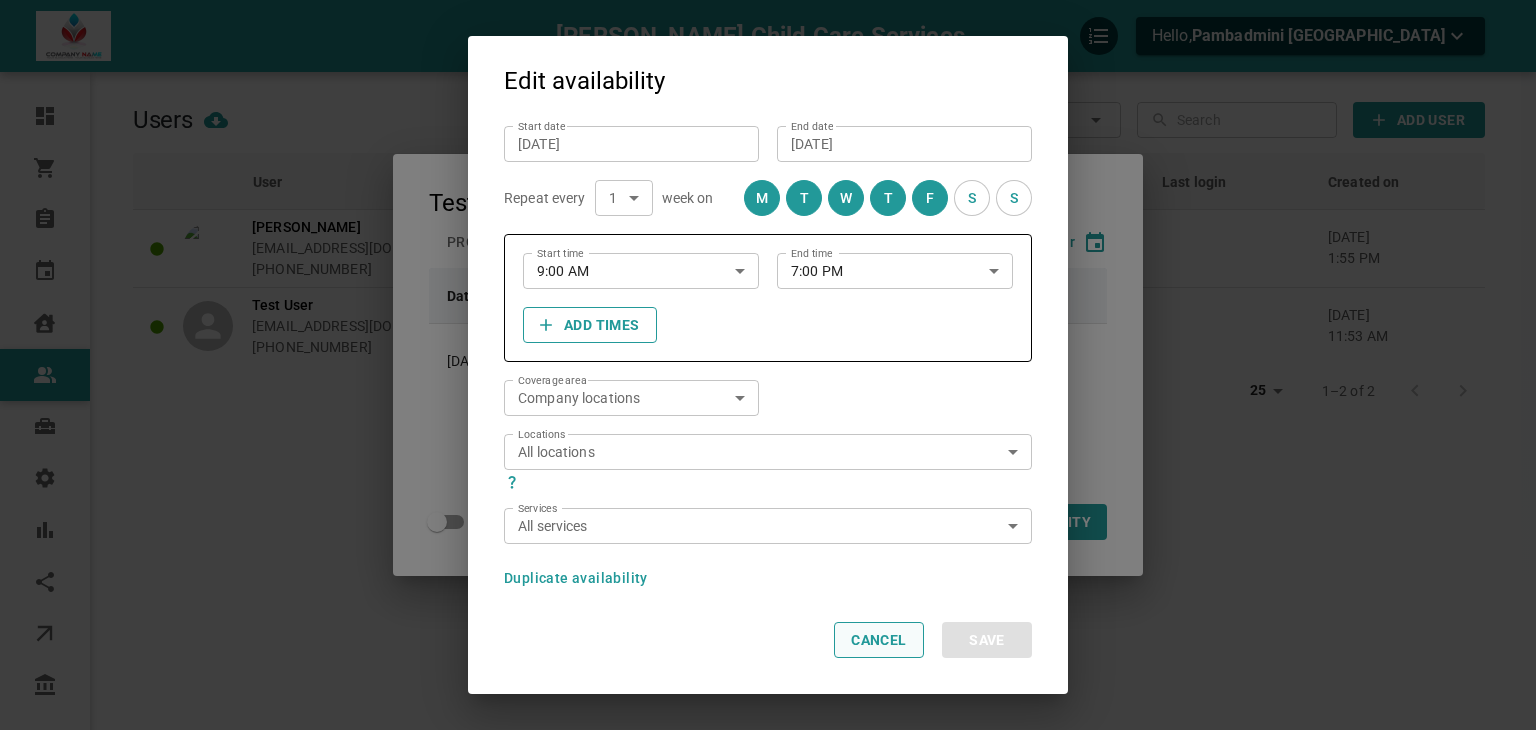 click on "Cancel" at bounding box center (879, 640) 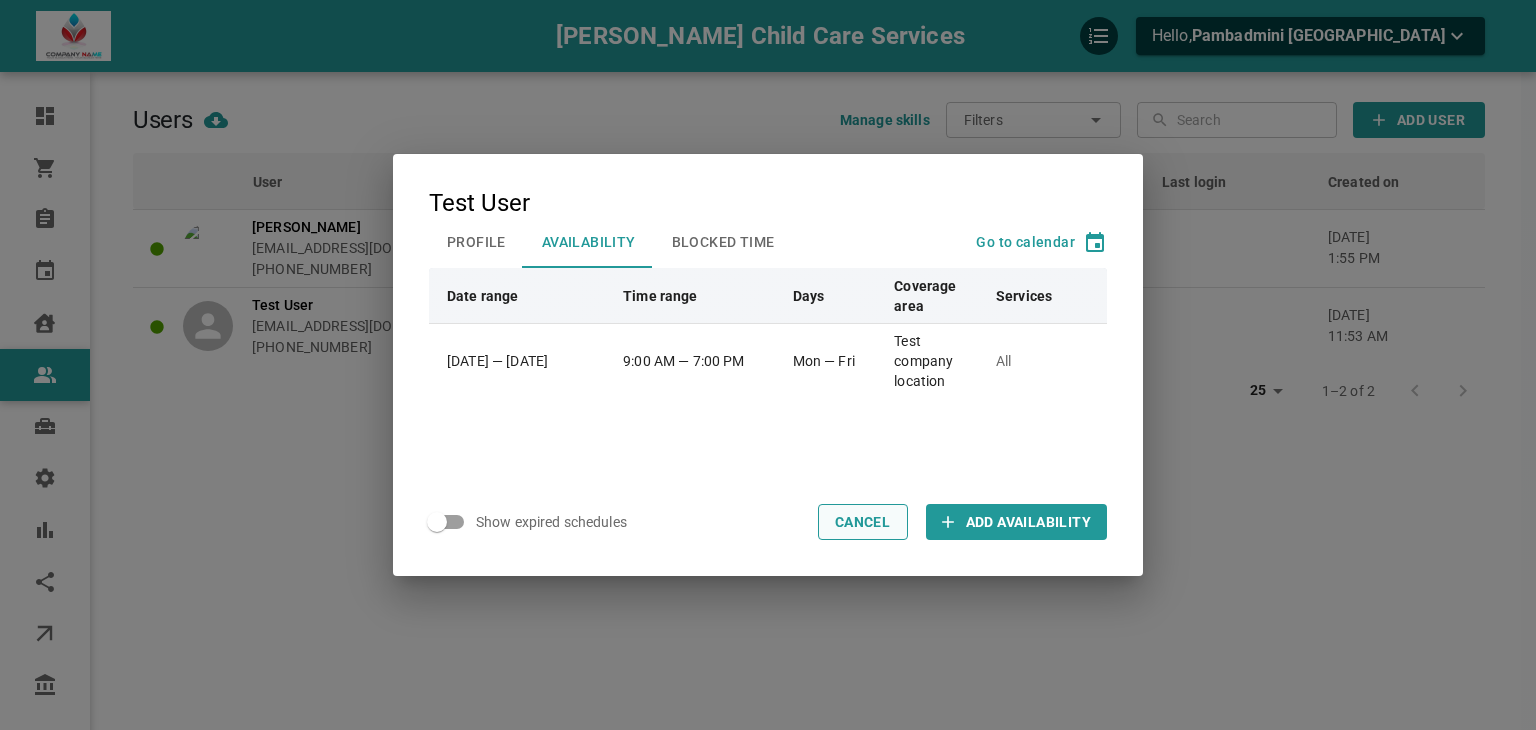 click on "Cancel" at bounding box center [863, 522] 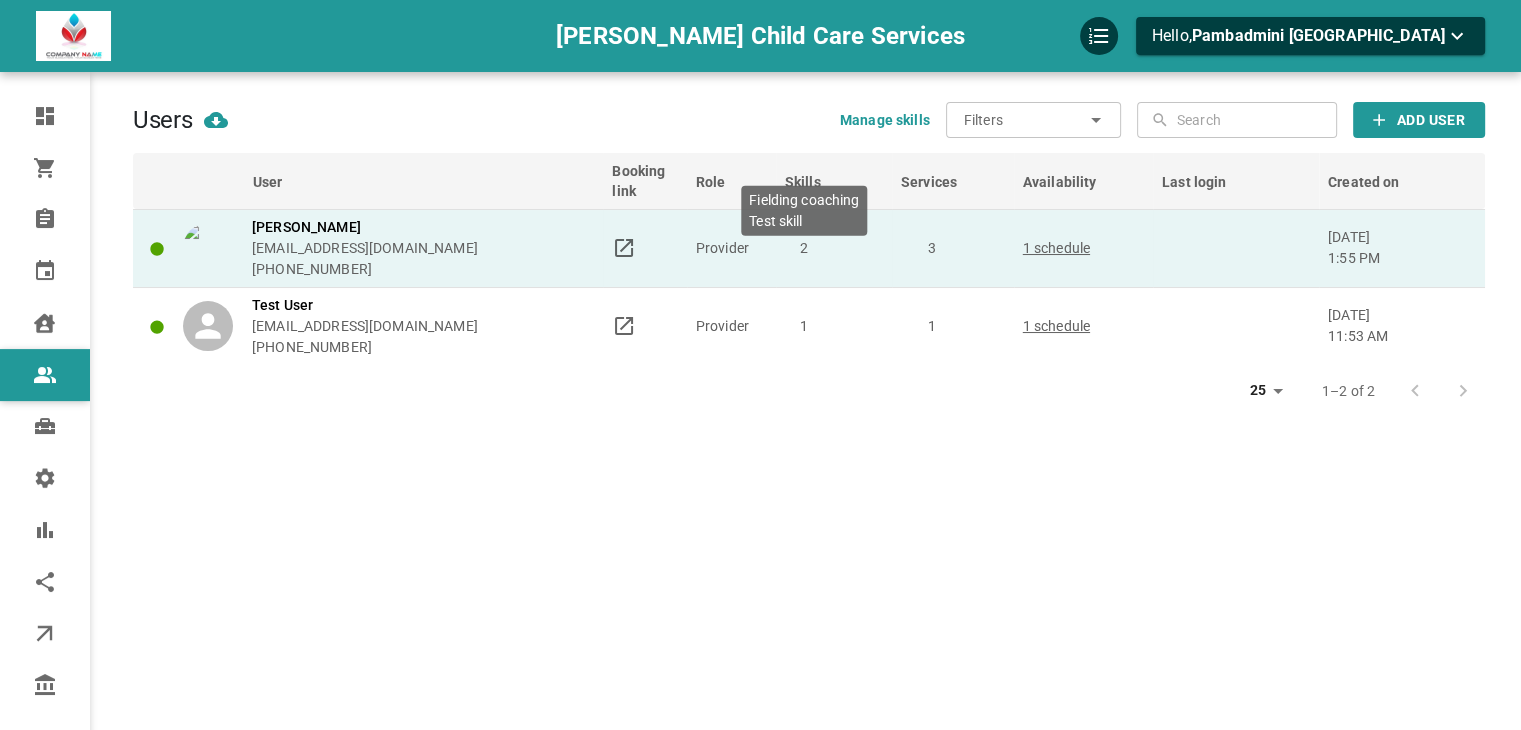 click on "2" at bounding box center (804, 248) 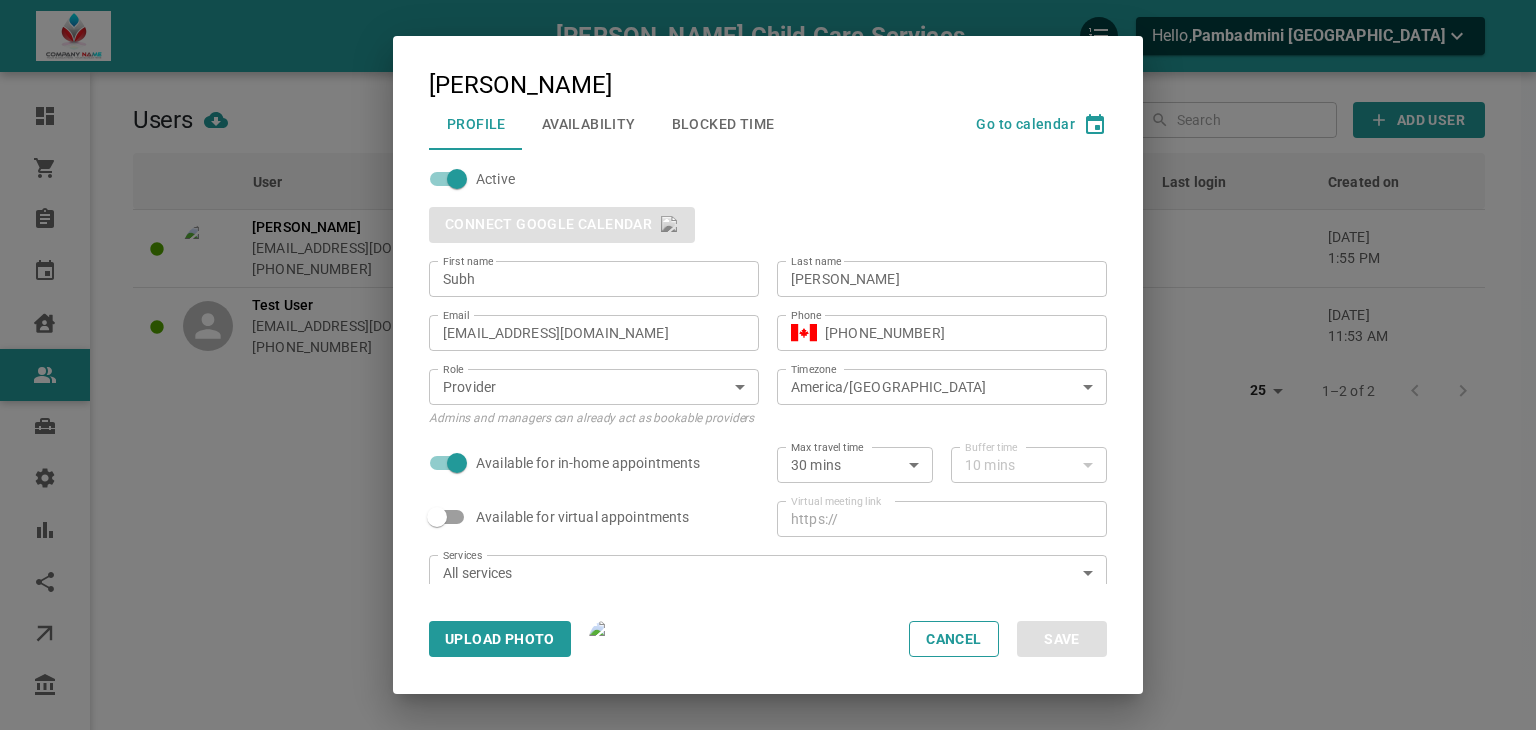 click on "Availability" at bounding box center [589, 124] 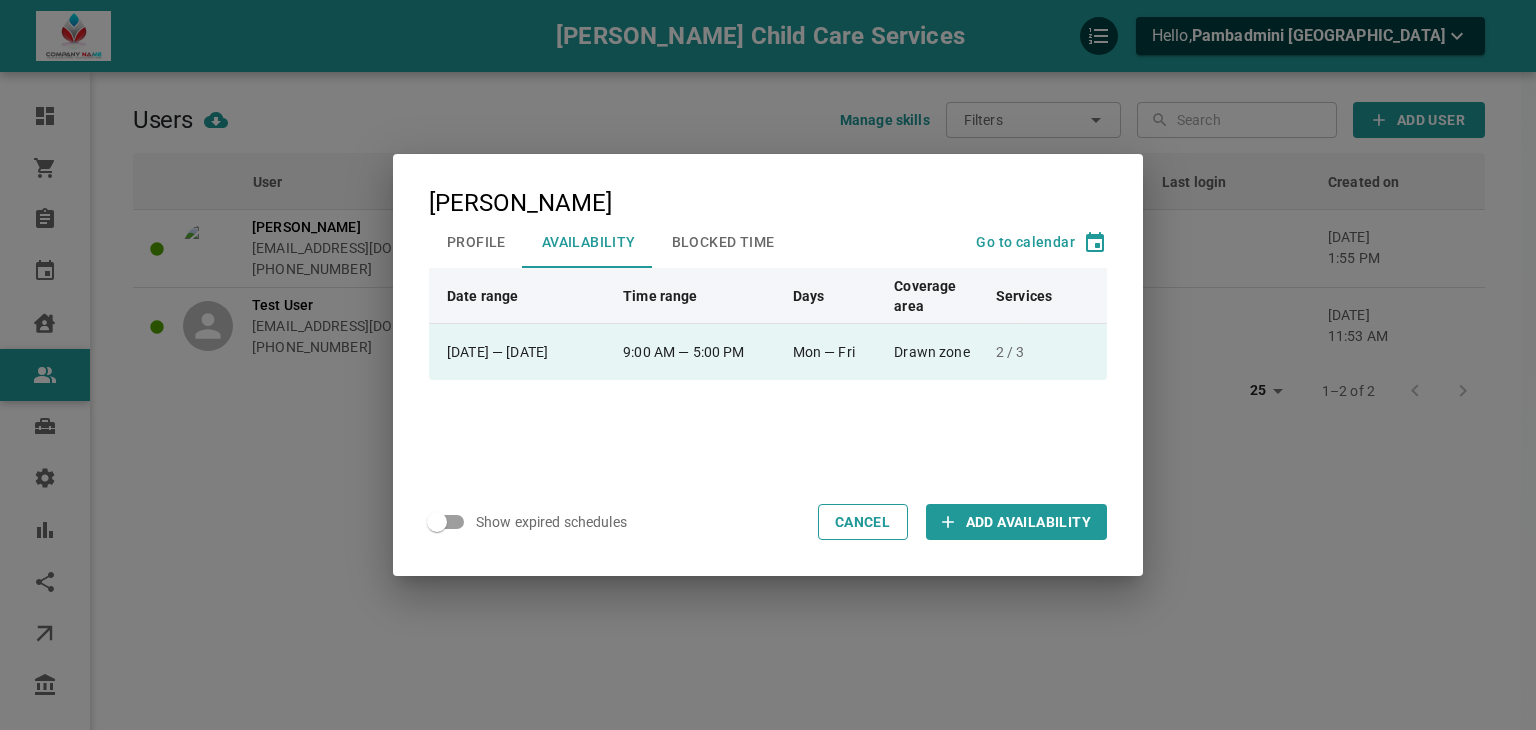 click on "9:00 AM — 5:00 PM" at bounding box center [699, 352] 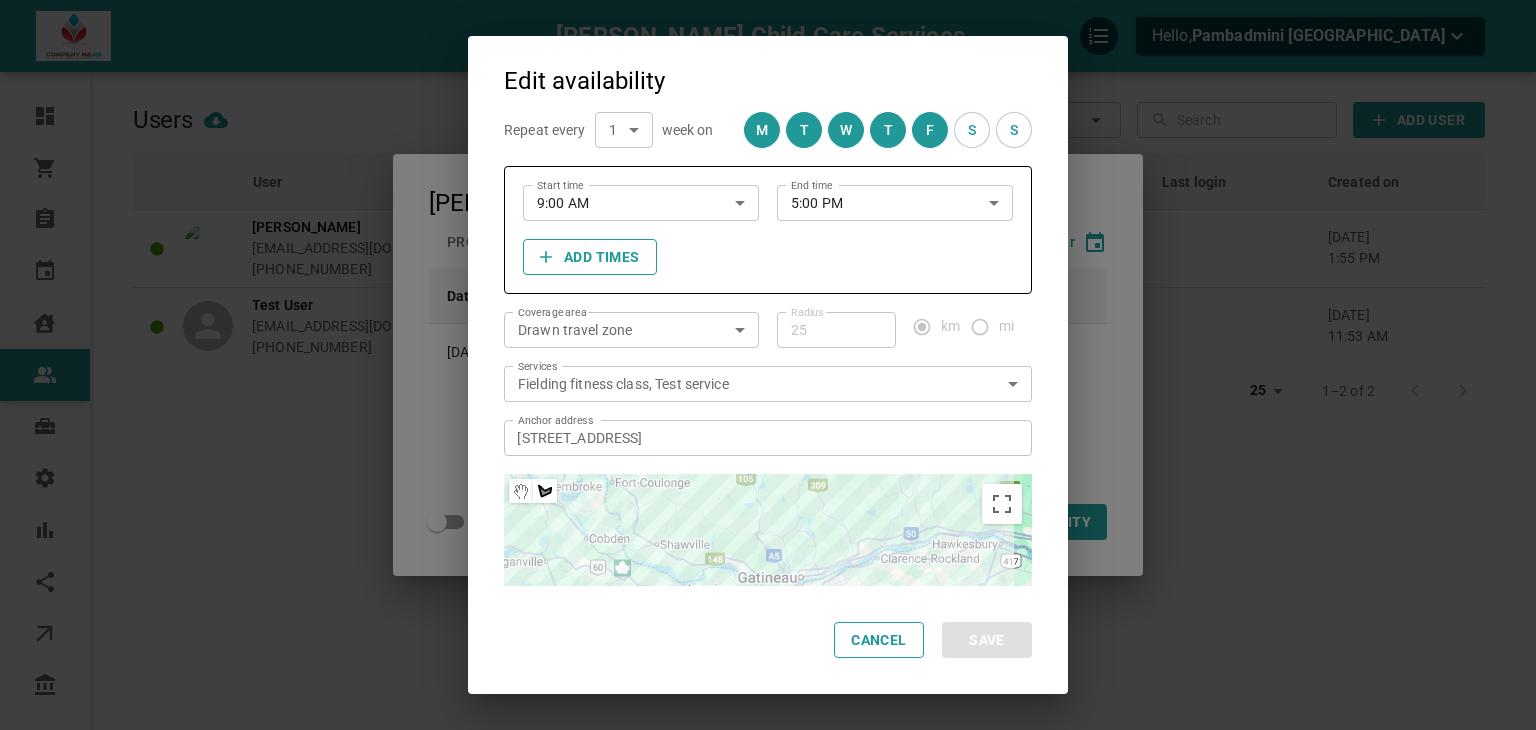 scroll, scrollTop: 68, scrollLeft: 0, axis: vertical 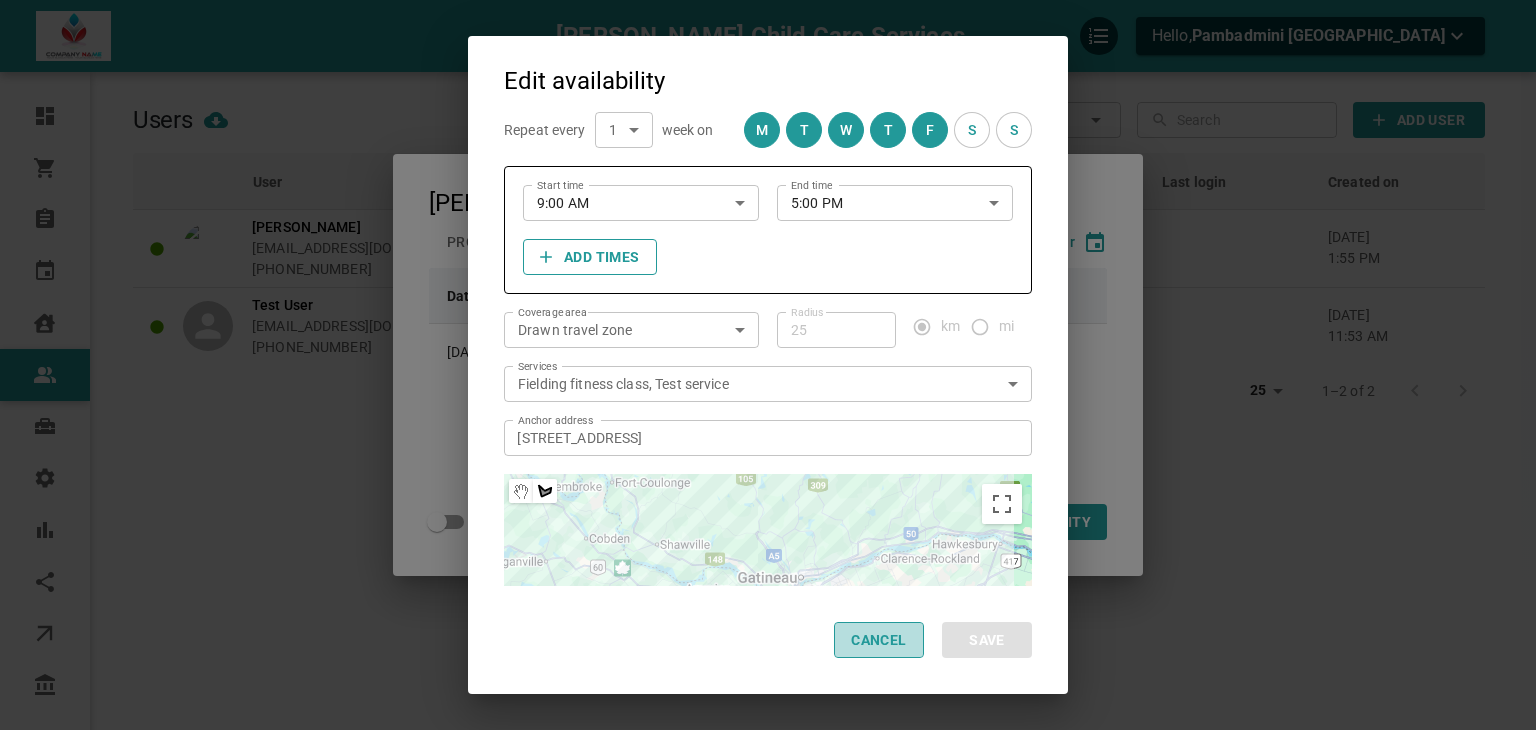 click on "Cancel" at bounding box center (879, 640) 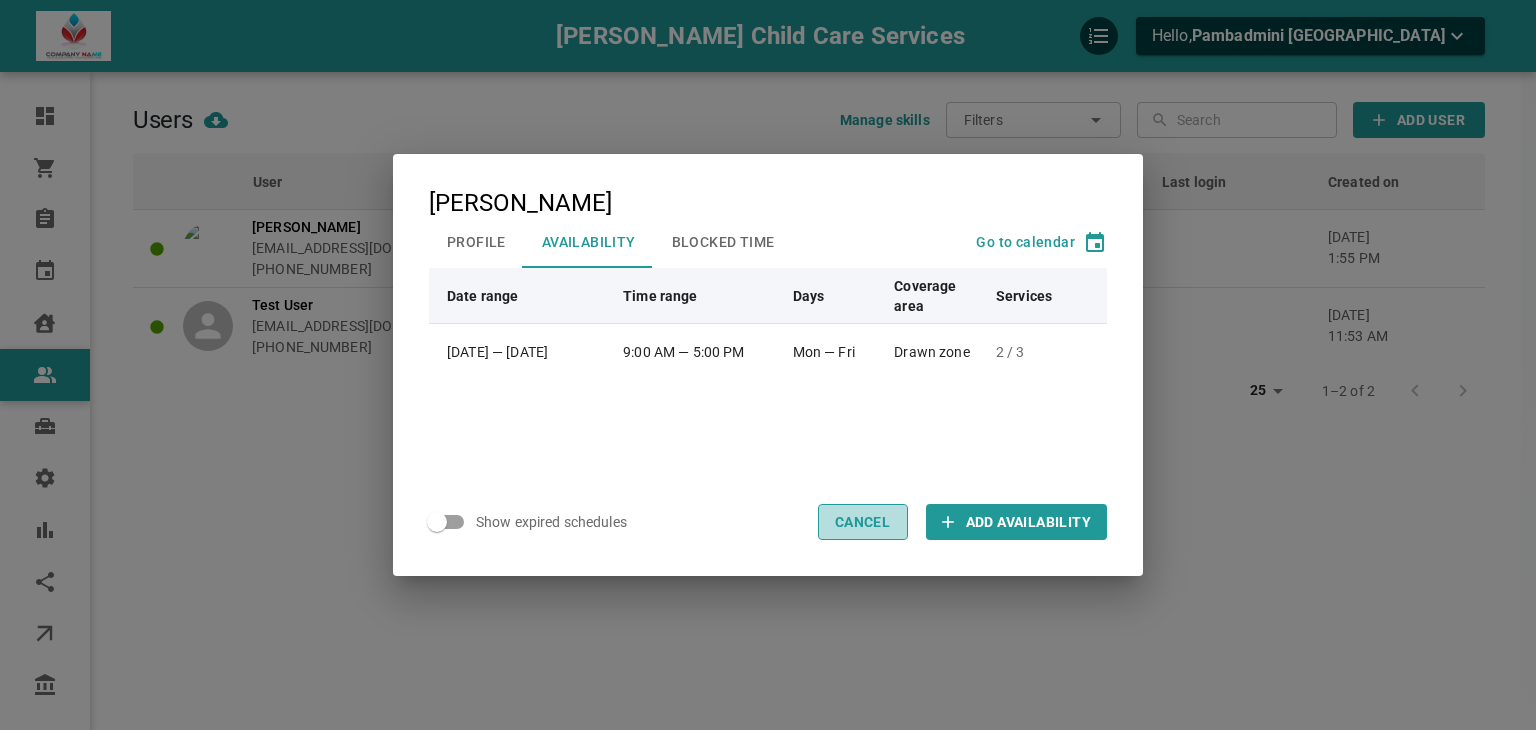 click on "Cancel" at bounding box center [863, 522] 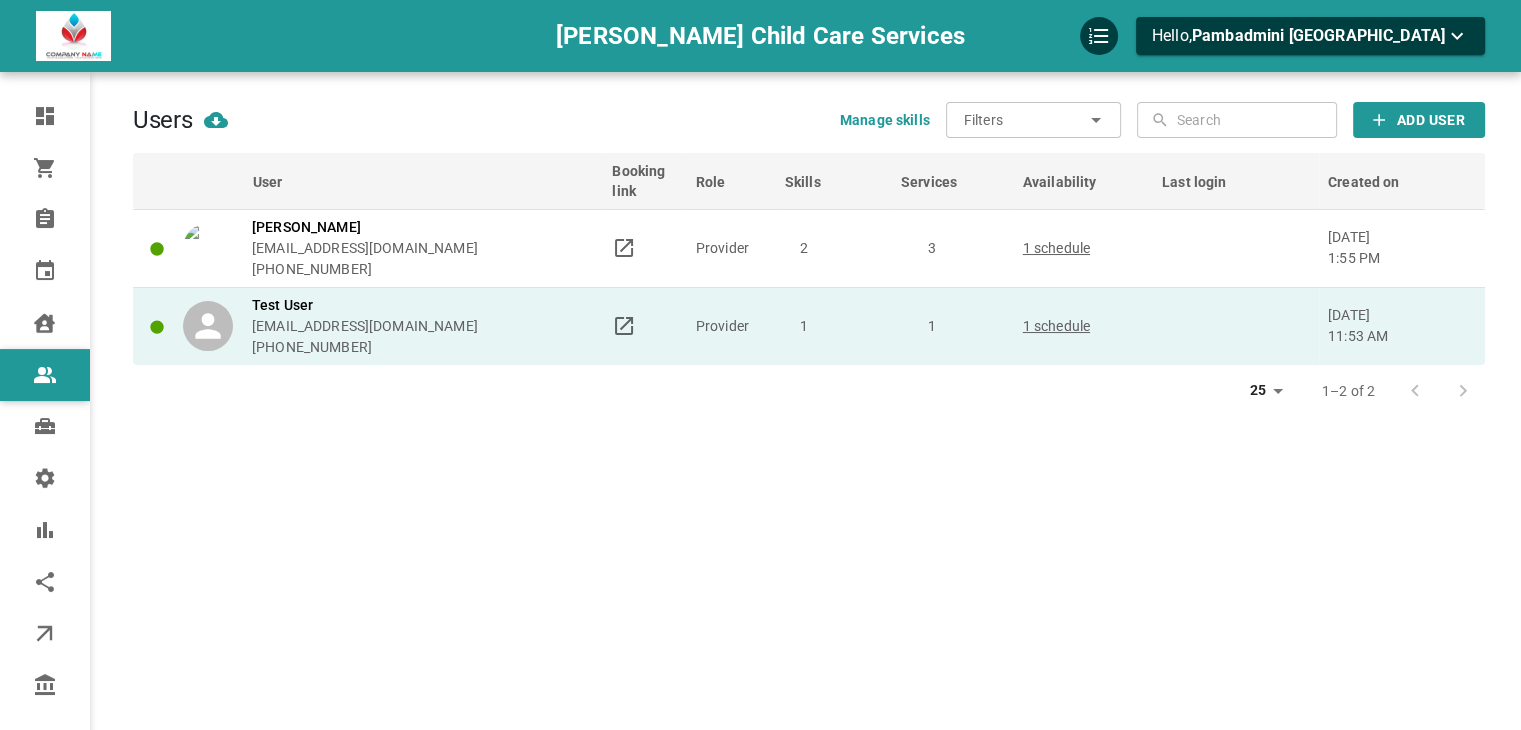 click on "Provider" at bounding box center (731, 326) 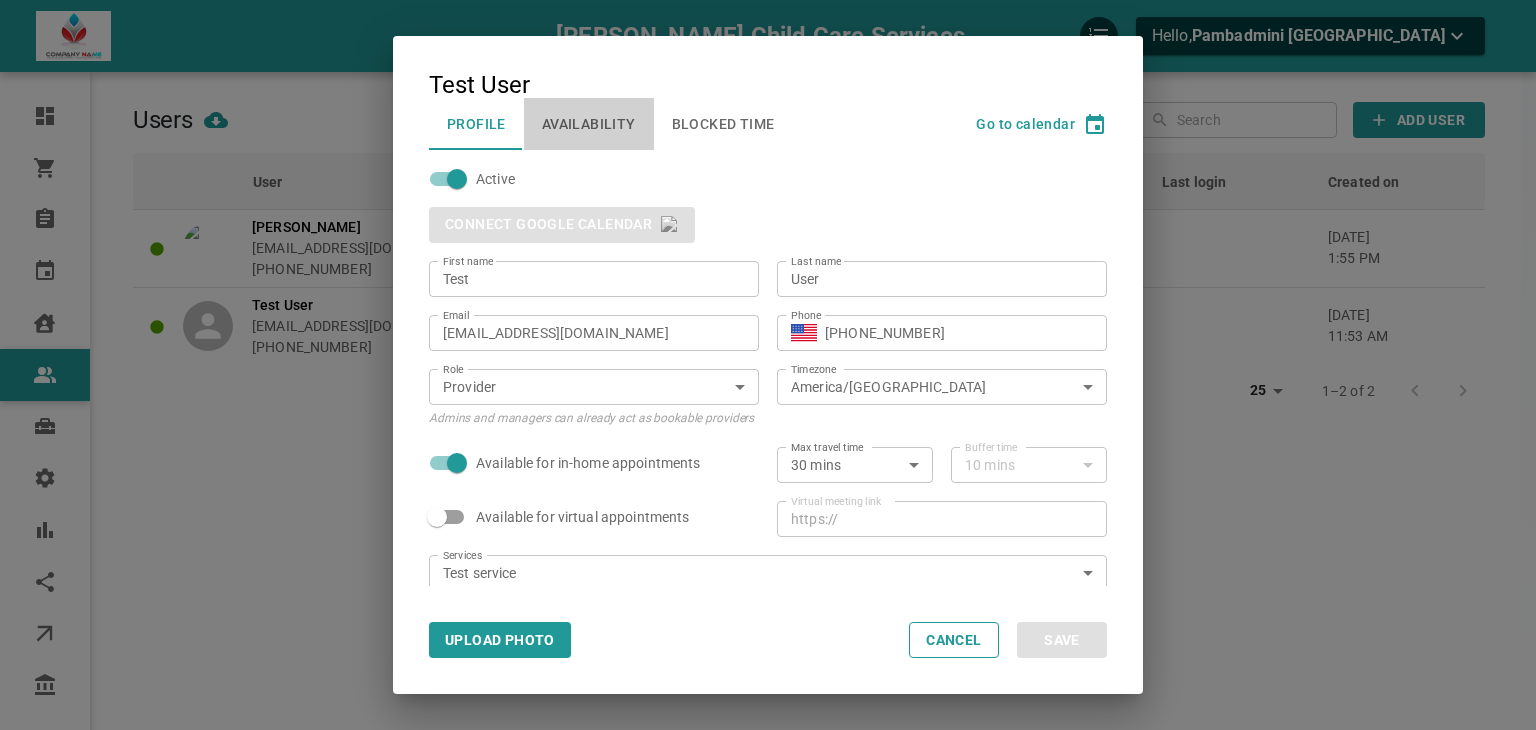 click on "Availability" at bounding box center [589, 124] 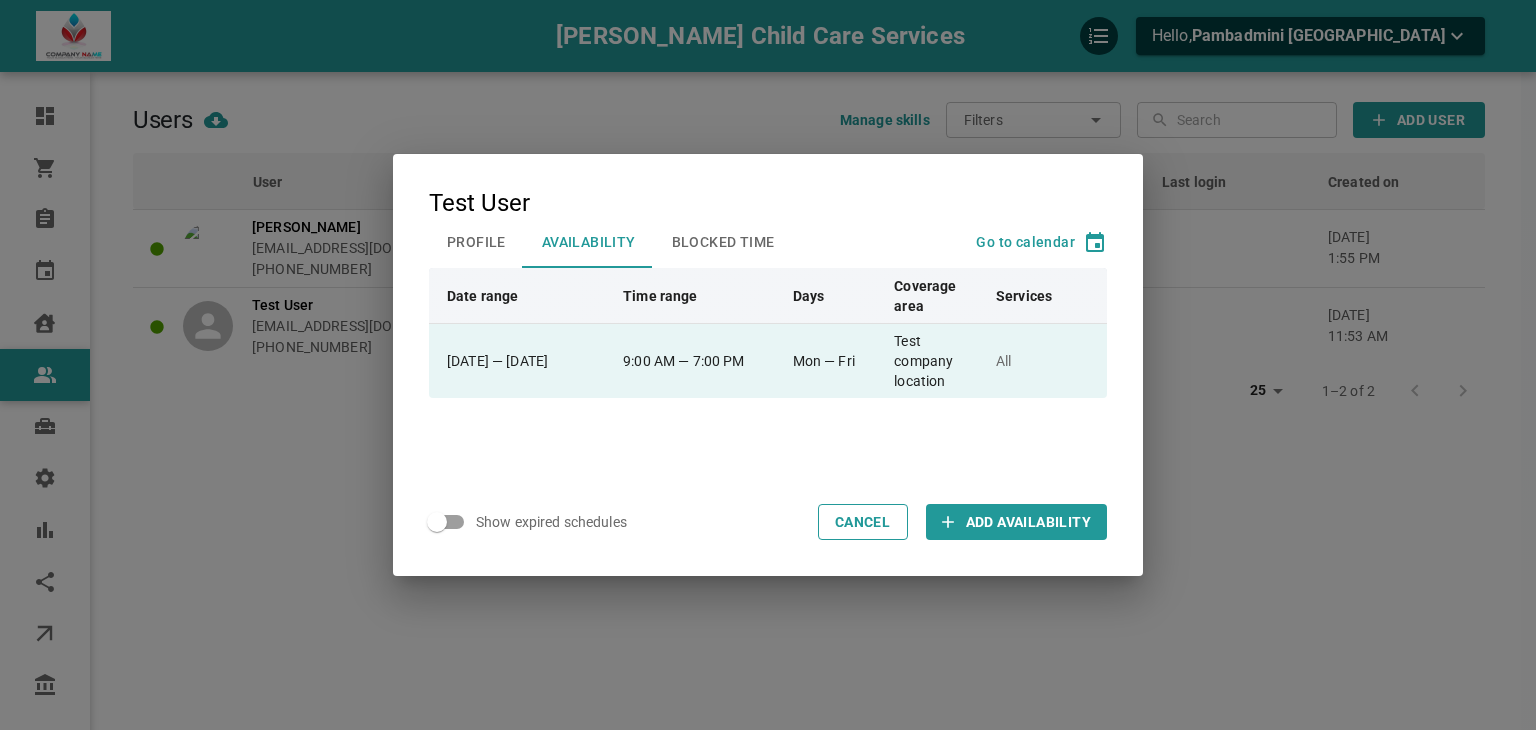 click on "9:00 AM — 7:00 PM" at bounding box center (699, 361) 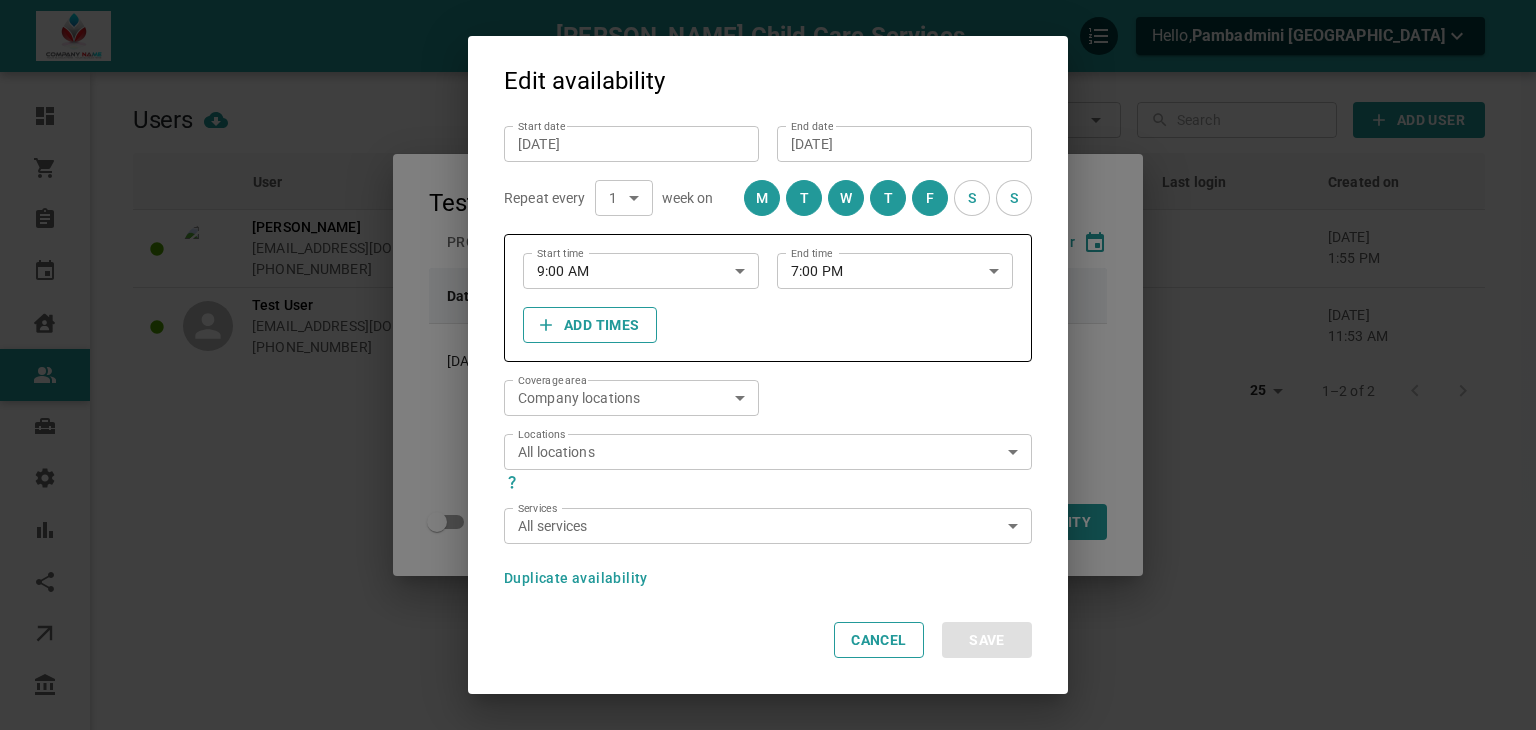 scroll, scrollTop: 41, scrollLeft: 0, axis: vertical 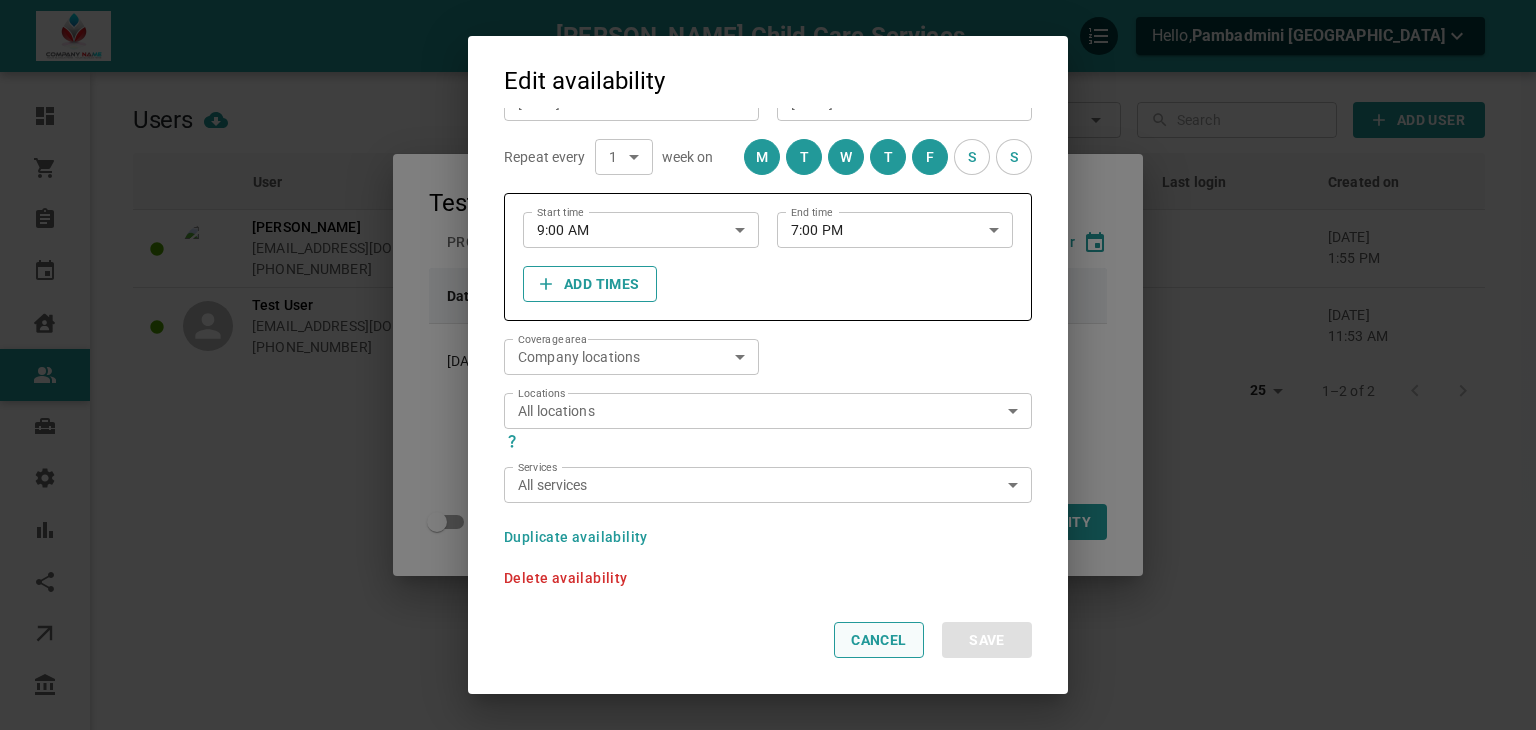 click on "Cancel" at bounding box center (879, 640) 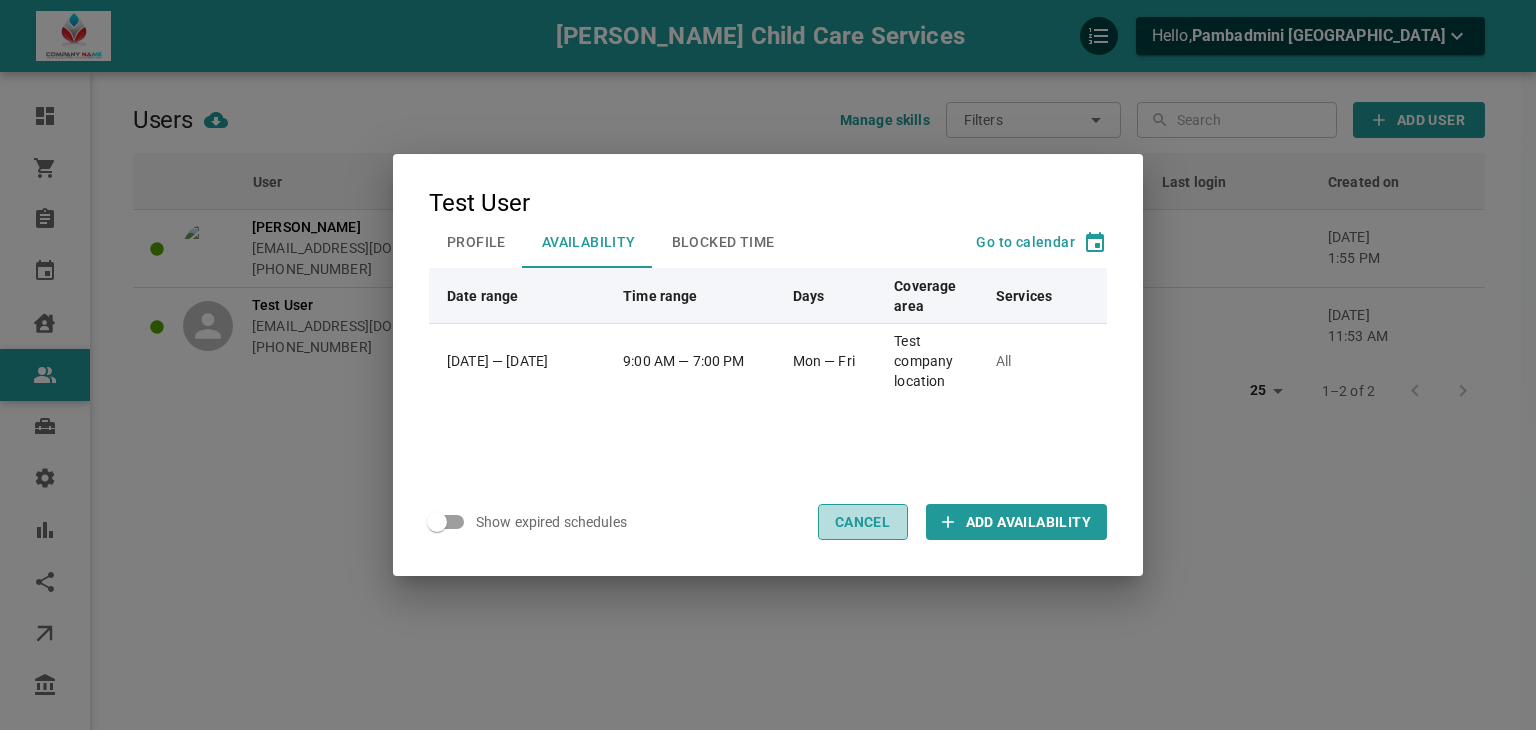 click on "Cancel" at bounding box center (863, 522) 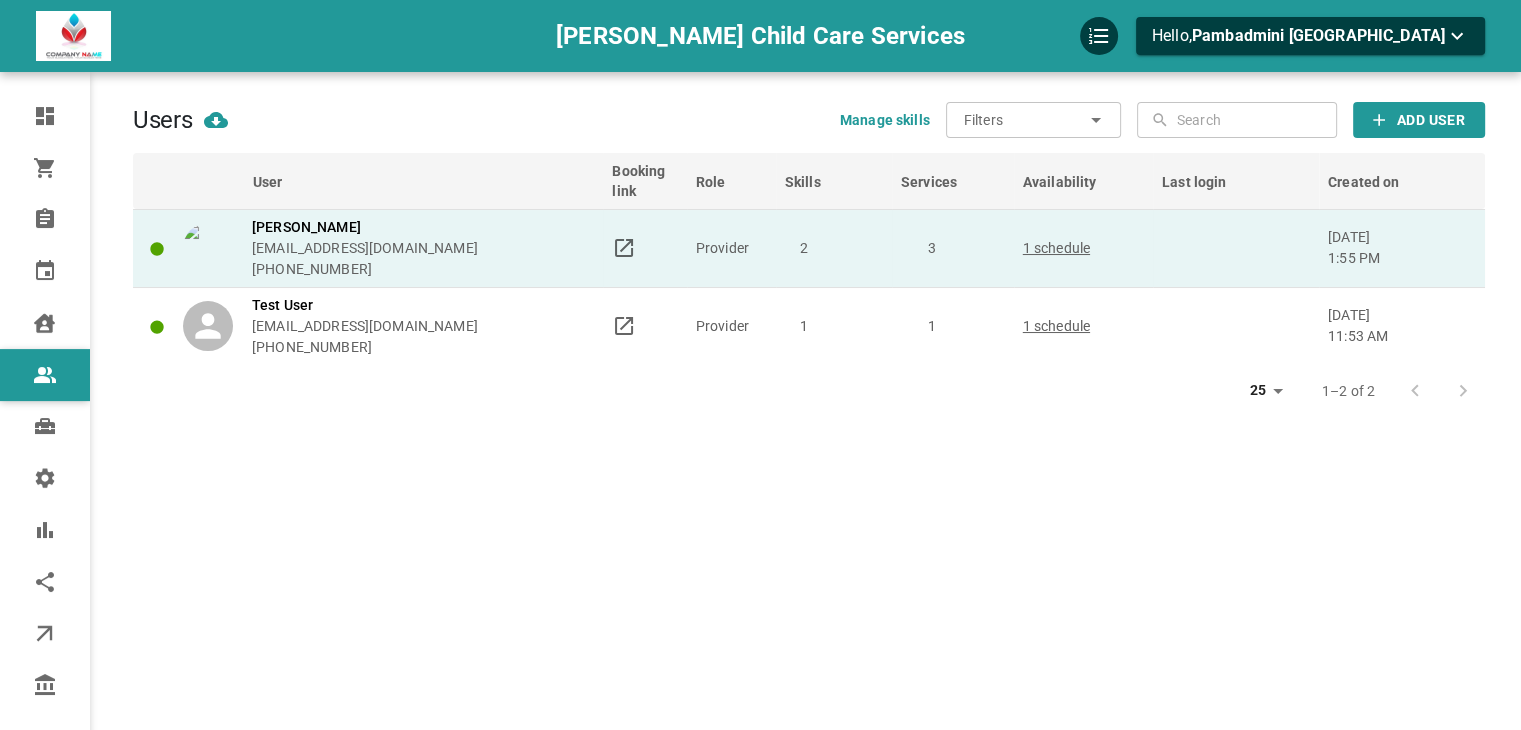 click on "2" at bounding box center [834, 248] 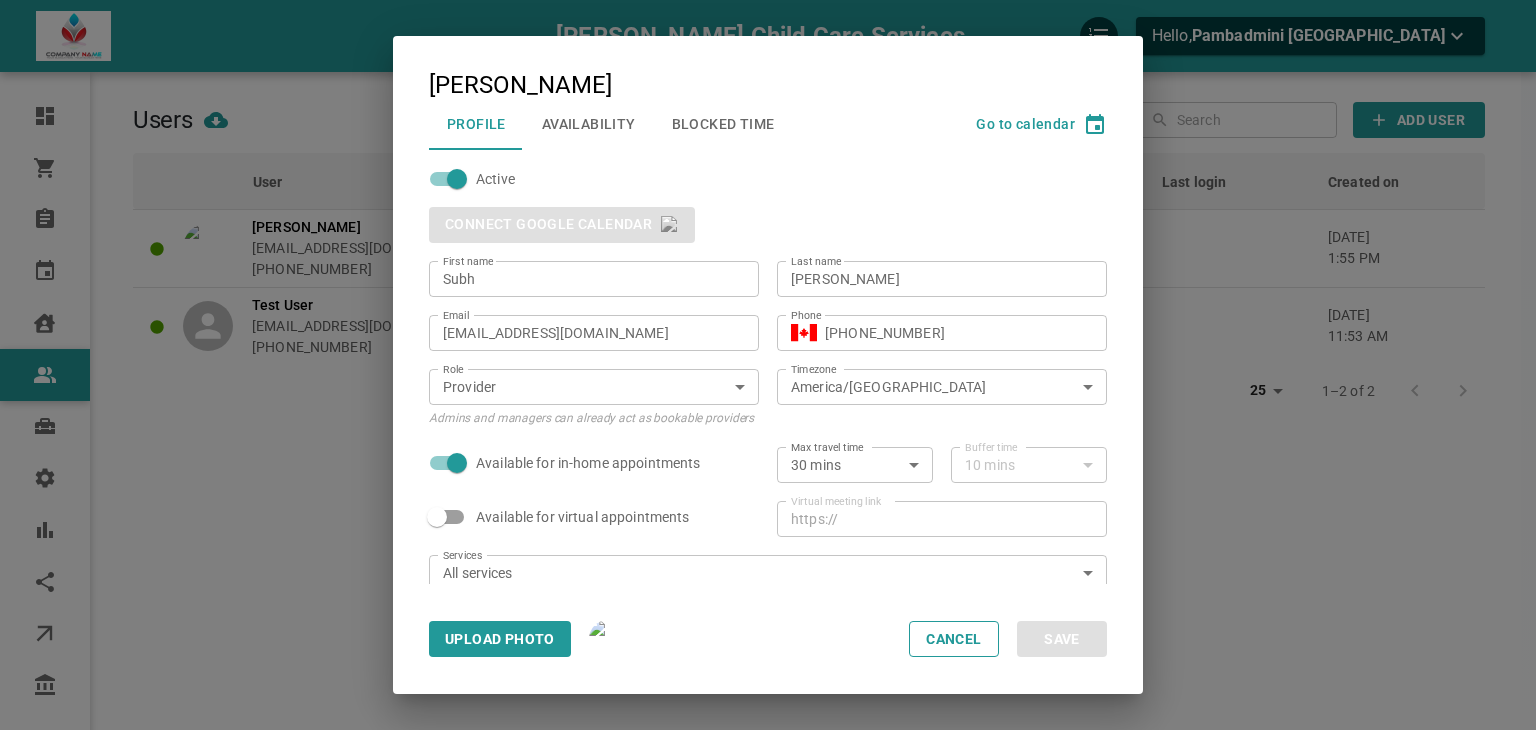 click on "Subh [PERSON_NAME] Profile Availability Blocked Time Go to calendar Active Connect Google Calendar First name Subh First name Last name [PERSON_NAME] Last name Email [EMAIL_ADDRESS][DOMAIN_NAME] Email Phone ​ [PHONE_NUMBER] Phone Role Provider PROVIDER Role Admins and managers can already act as bookable providers Timezone [GEOGRAPHIC_DATA]/[GEOGRAPHIC_DATA] Timezone Available for in-home appointments Max travel time 30 mins 30 Max travel time Buffer time 10 mins 10 Buffer time Available for virtual appointments Virtual meeting link ​ https:// Virtual meeting link Services All services 469c95cf-2a80-45a6-b559-f81a8a31ec57,143a776d-ab50-4e5a-895c-4db321e4f21e,dc4b90f7-e692-4893-956e-18bdd96bd109 Services Skills All skills b4e1b305-a7b0-4836-abbf-ea1f9feae990,0b03b98d-40ad-48bd-9ef1-b6b59a57d950 Skills Bio My bio x Bio Send daily agenda email Reset password Delete user Upload Photo Cancel Save" at bounding box center [768, 365] 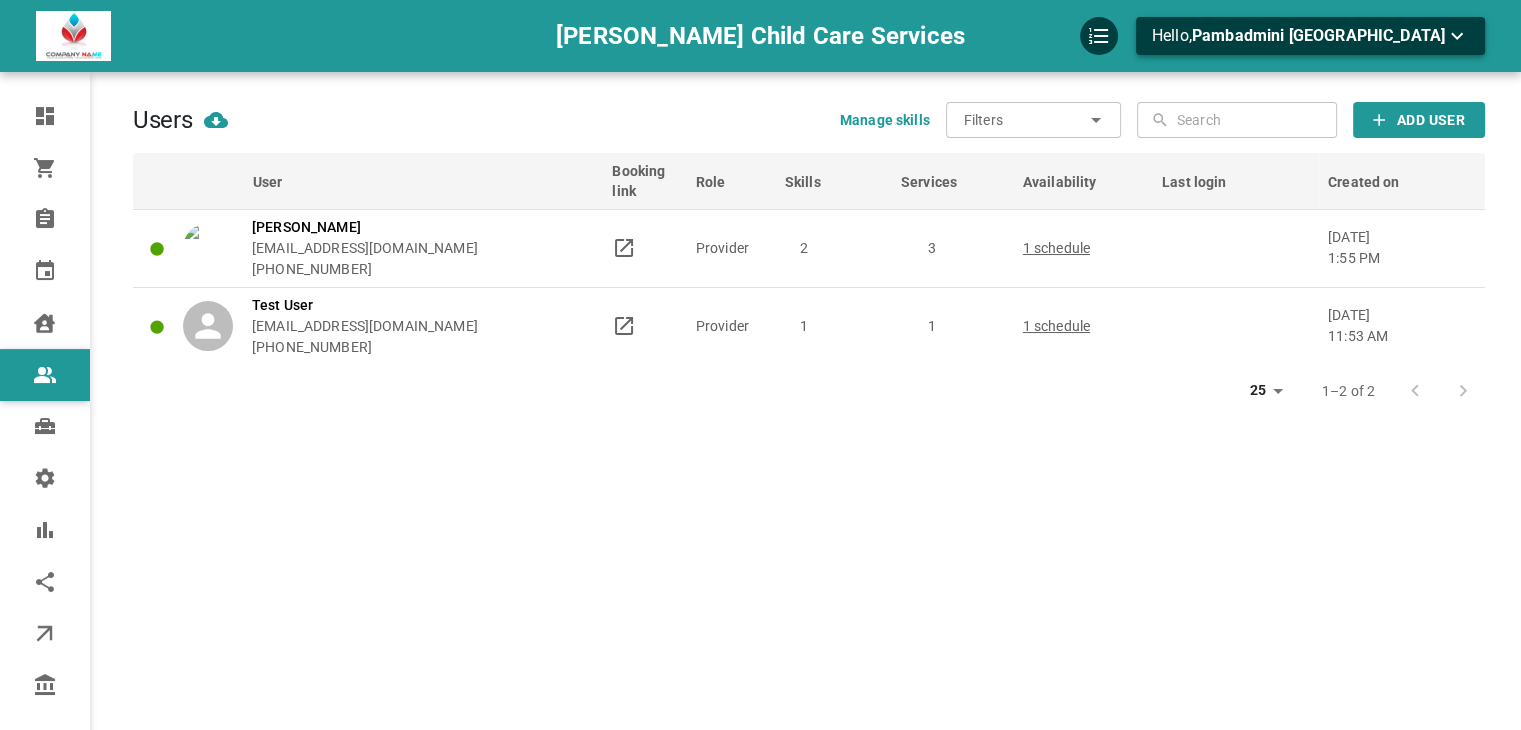 click on "Pambadmini [GEOGRAPHIC_DATA]" at bounding box center (1318, 35) 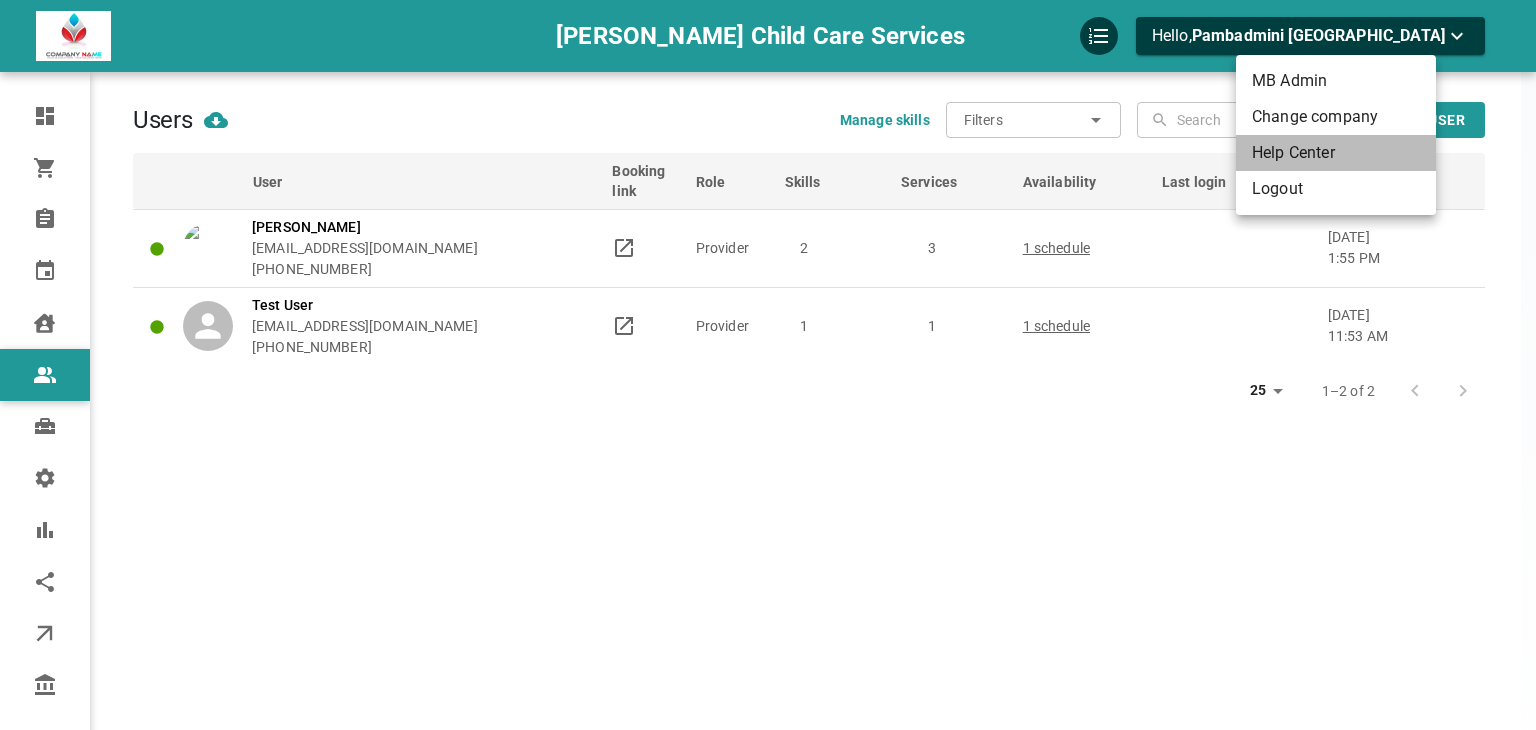 click on "Help Center" at bounding box center (1336, 153) 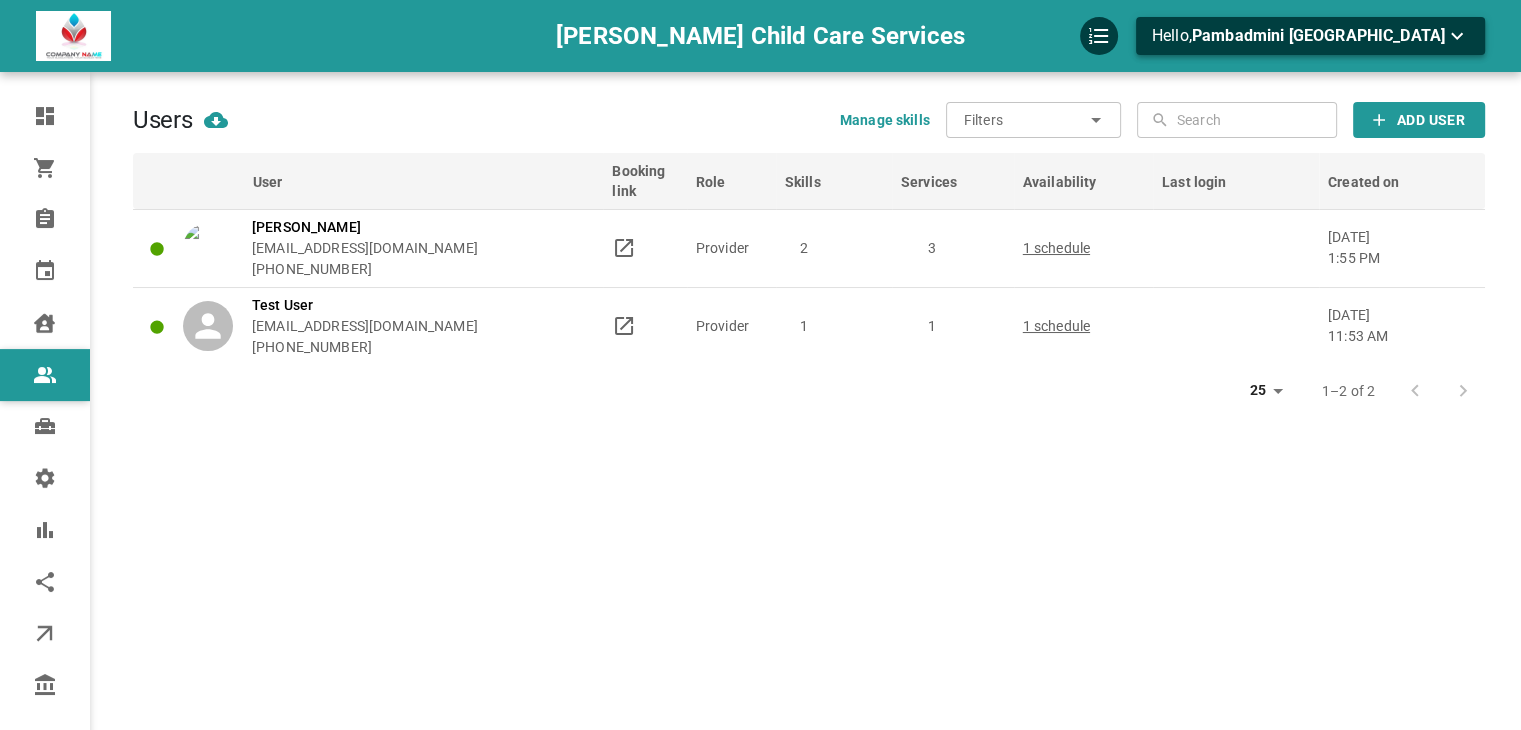 click on "Pambadmini [GEOGRAPHIC_DATA]" at bounding box center [1318, 35] 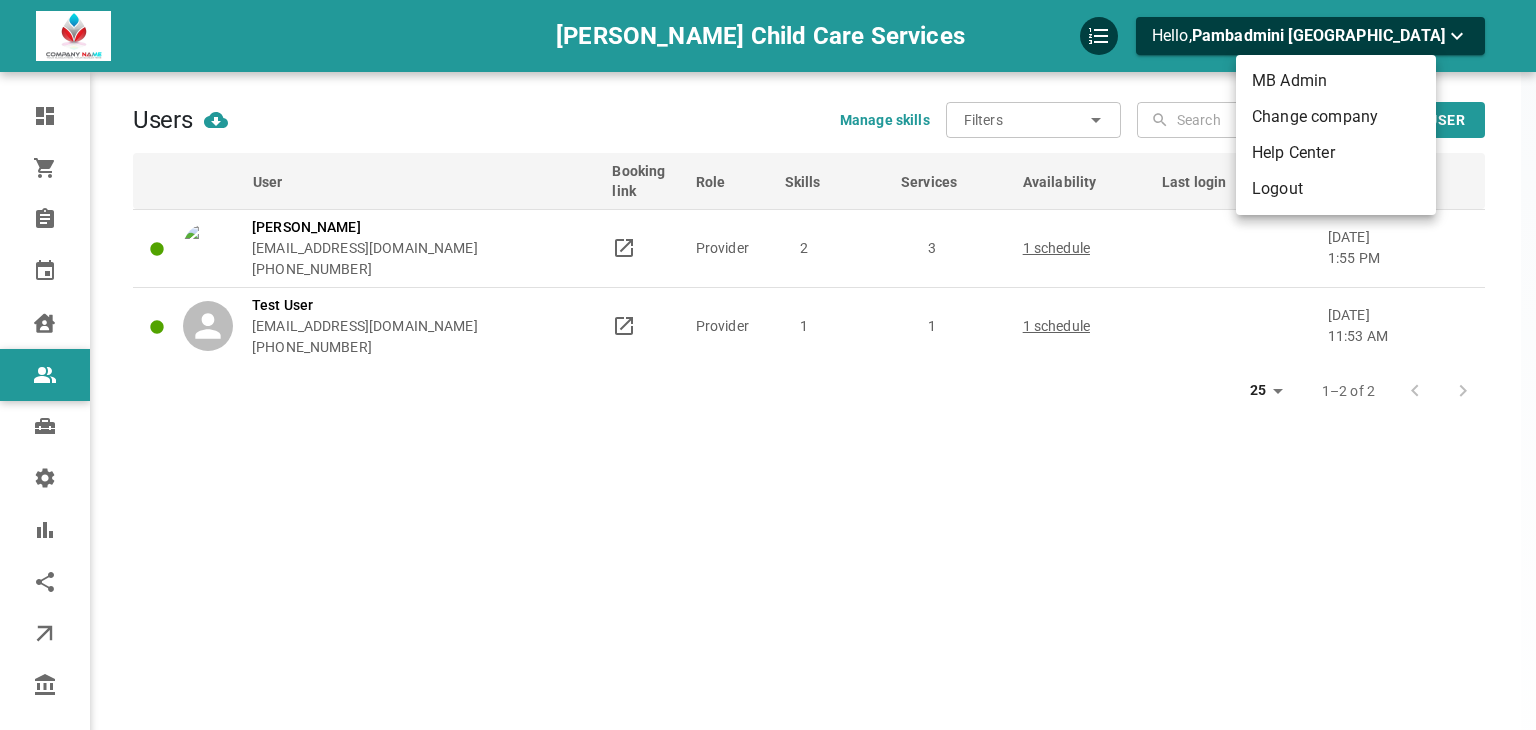 click on "Logout" at bounding box center [1336, 189] 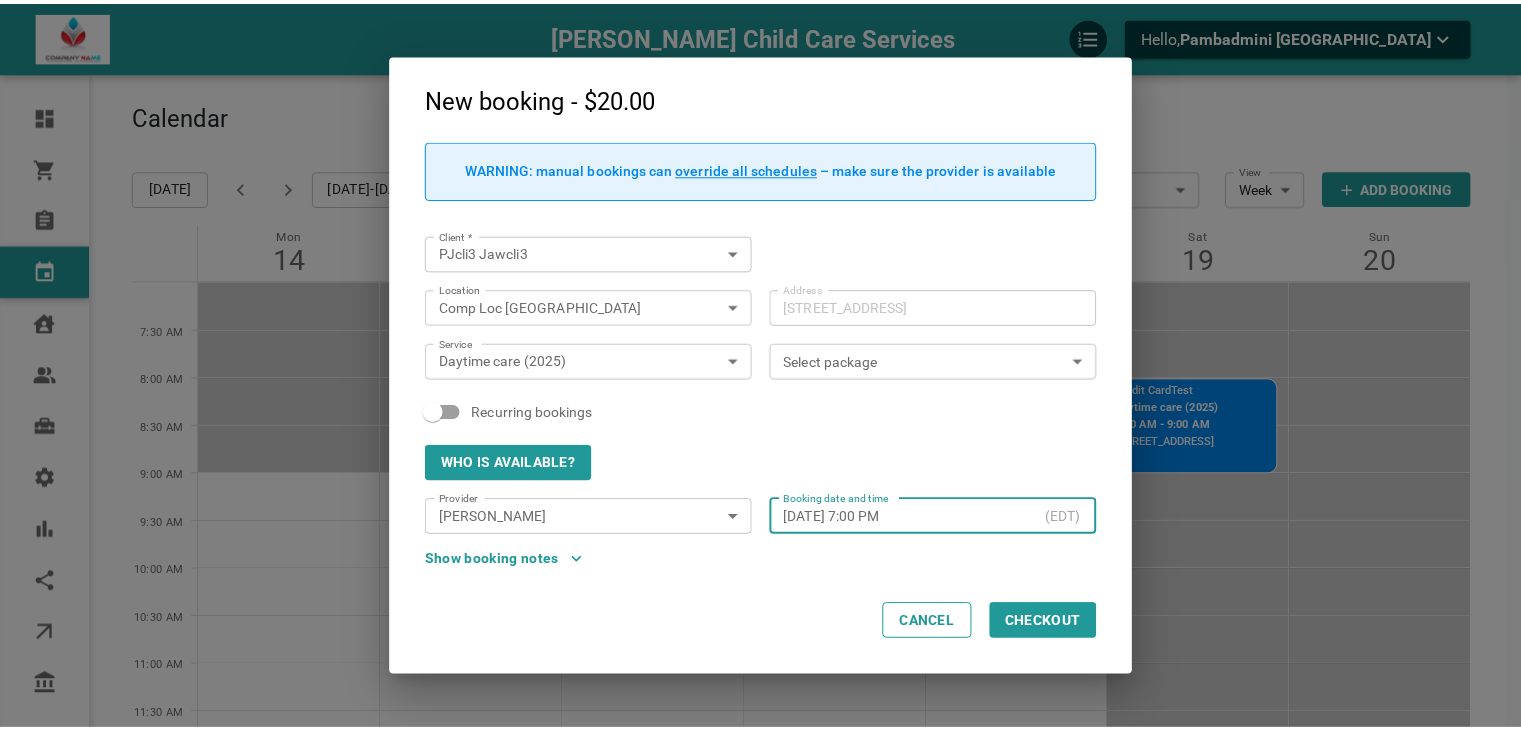 scroll, scrollTop: 0, scrollLeft: 0, axis: both 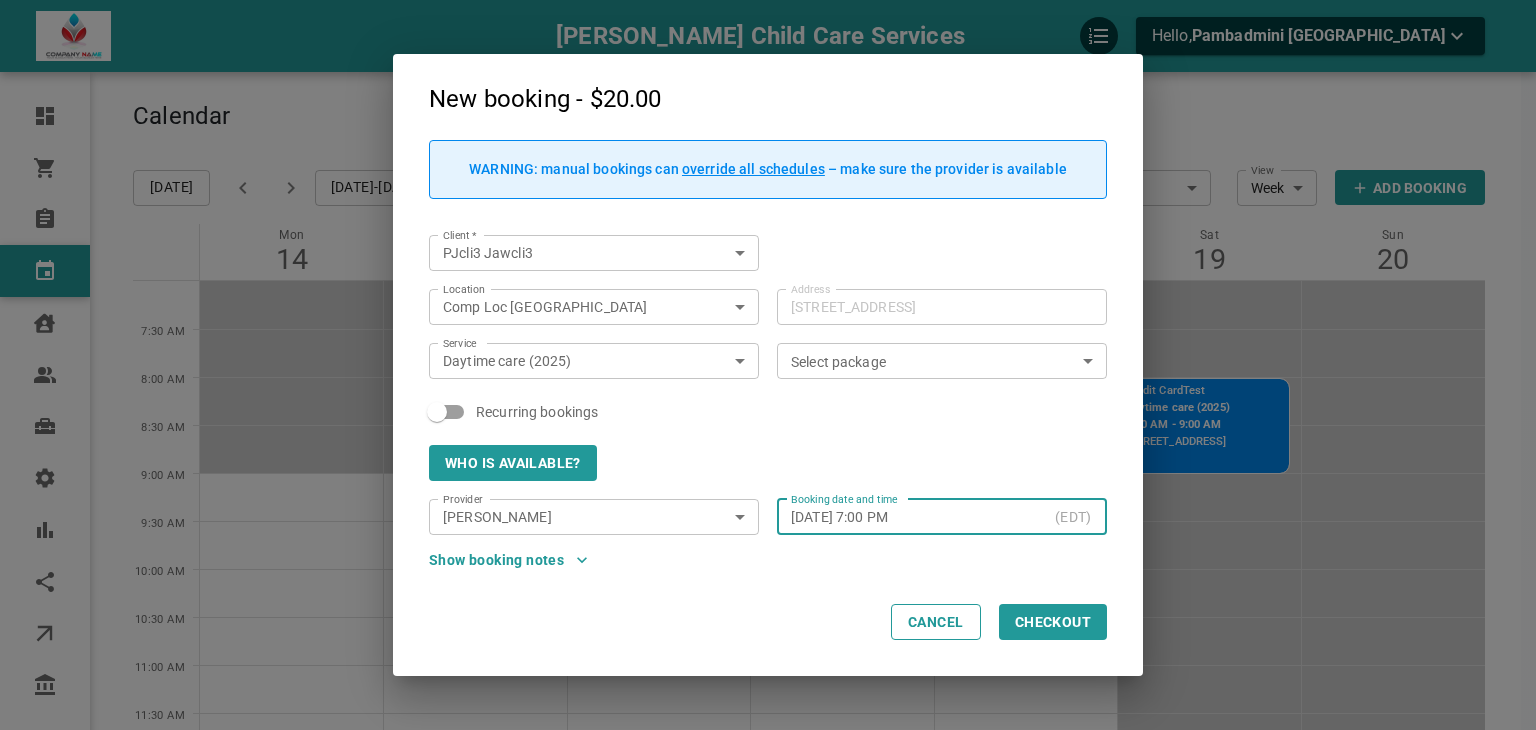 click on "Cancel" at bounding box center [936, 622] 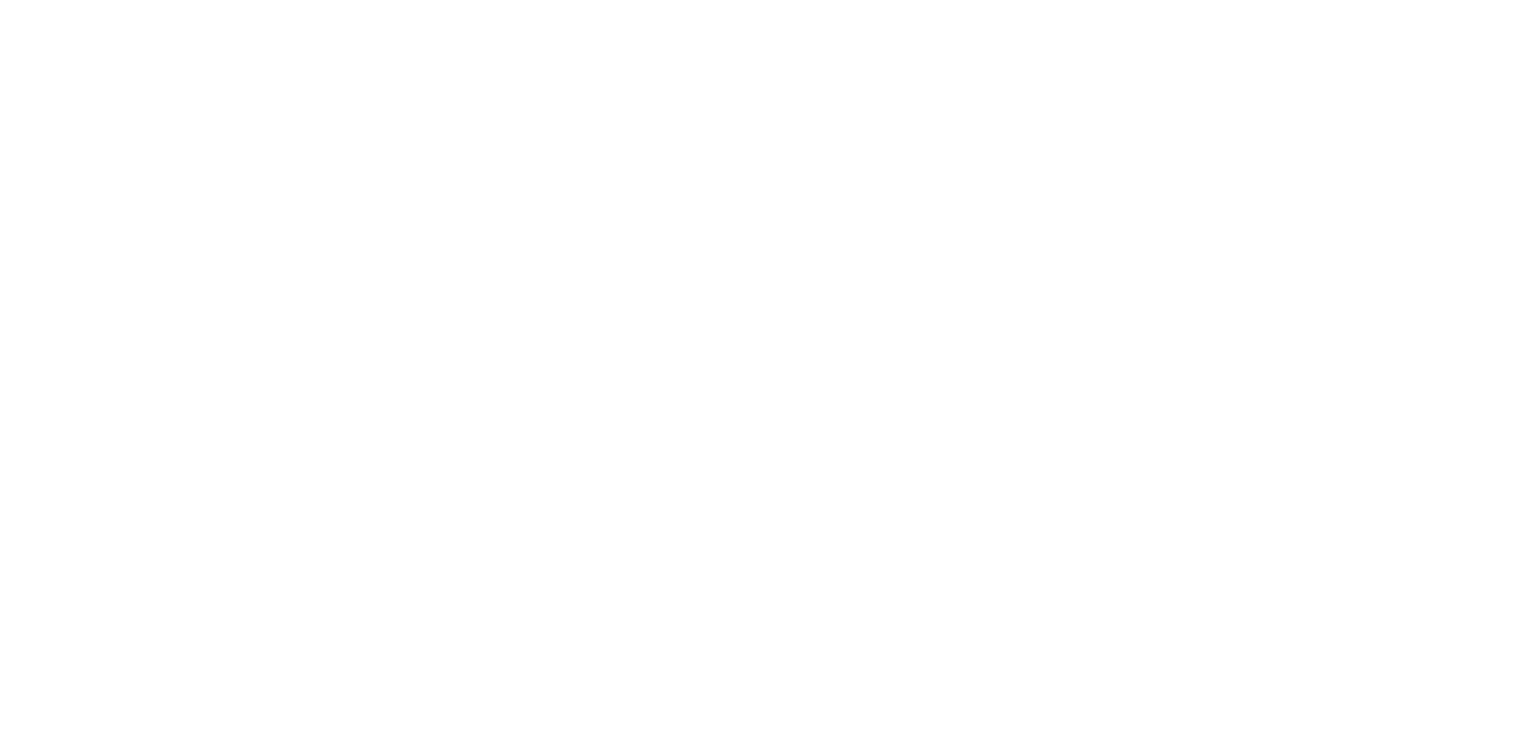 scroll, scrollTop: 0, scrollLeft: 0, axis: both 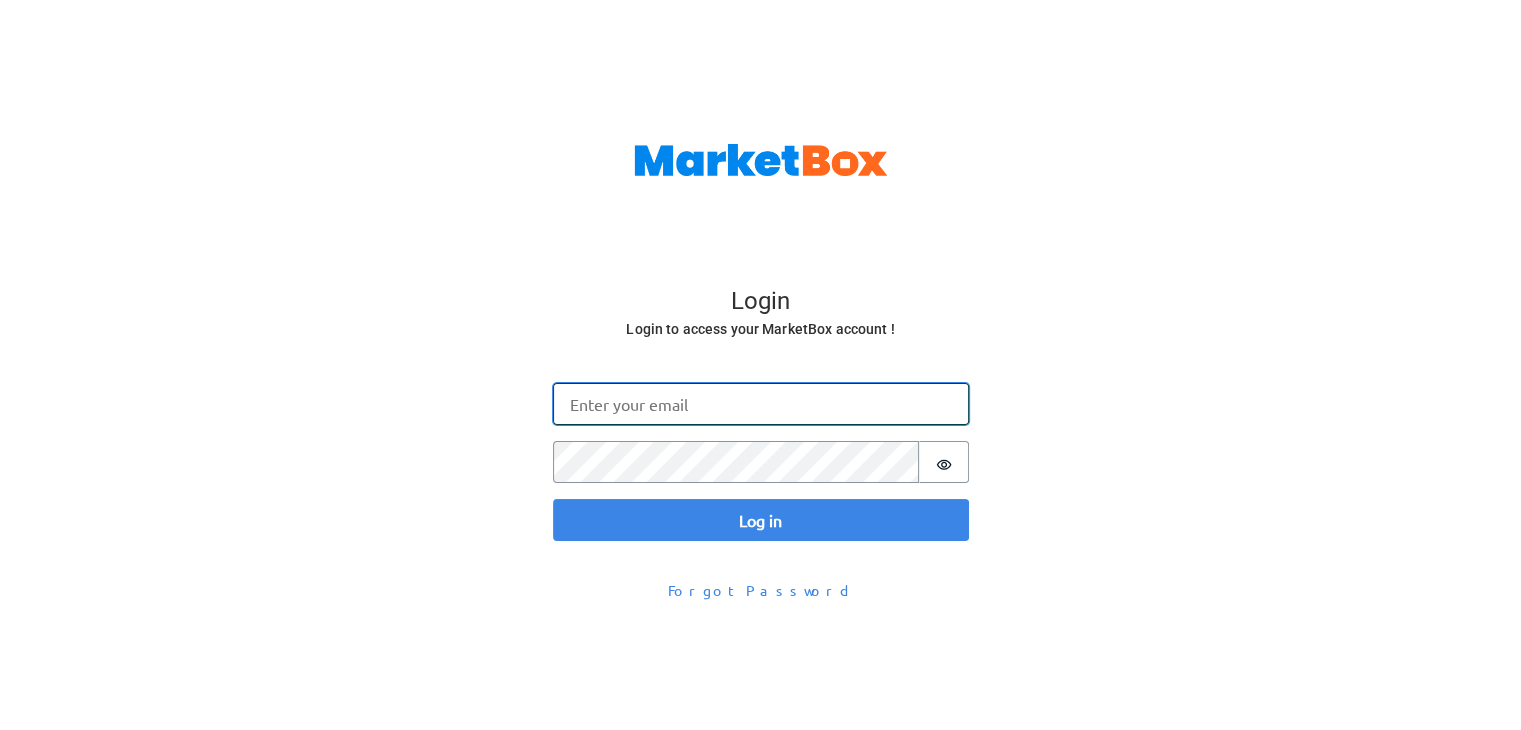 click on "Email" at bounding box center (761, 404) 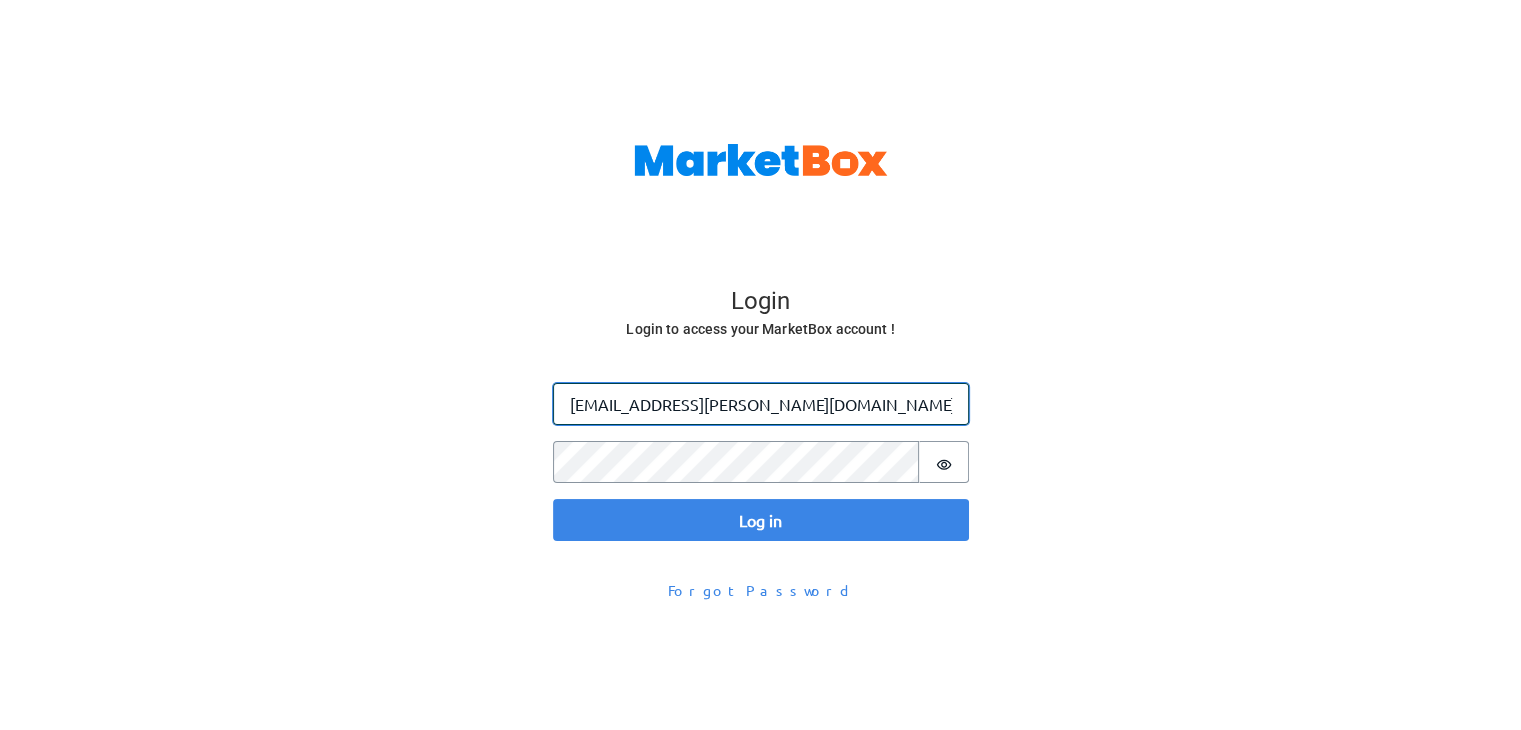 type on "pa.jawale@gmail.com" 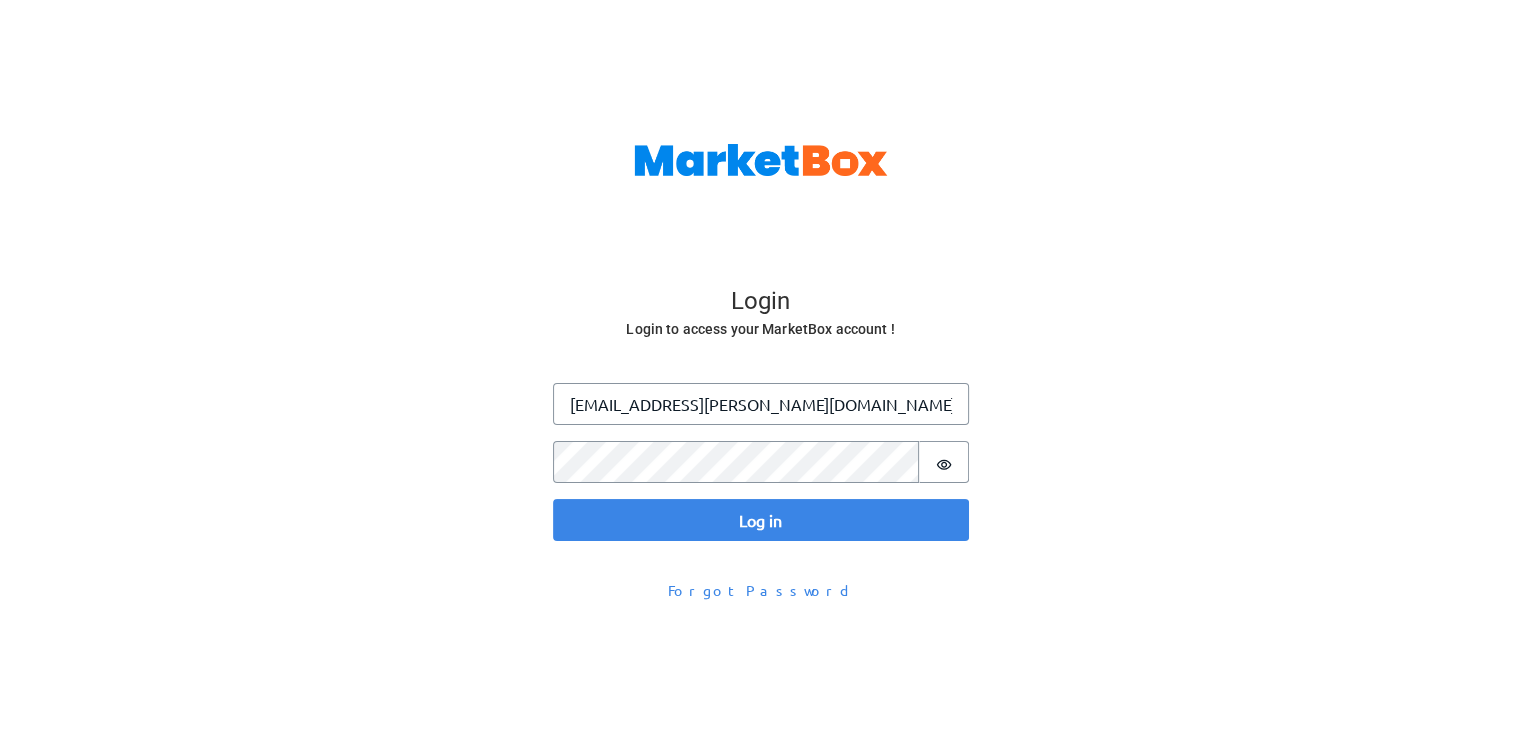 click on "Login Login to access your MarketBox account ! Log in Email pa.jawale@gmail.com Password Password is hidden Log in Forgot Password" at bounding box center [760, 442] 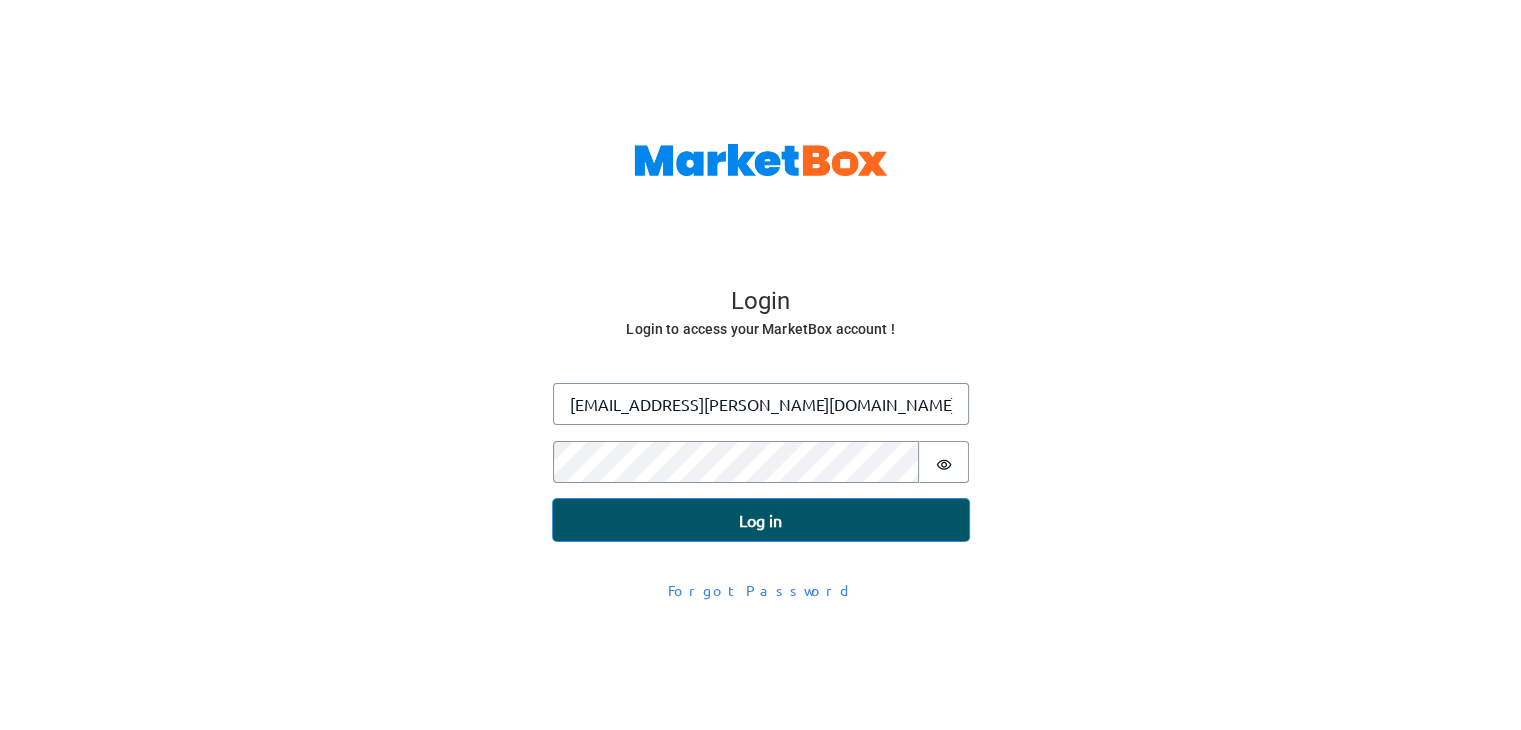 click on "Log in" at bounding box center (761, 520) 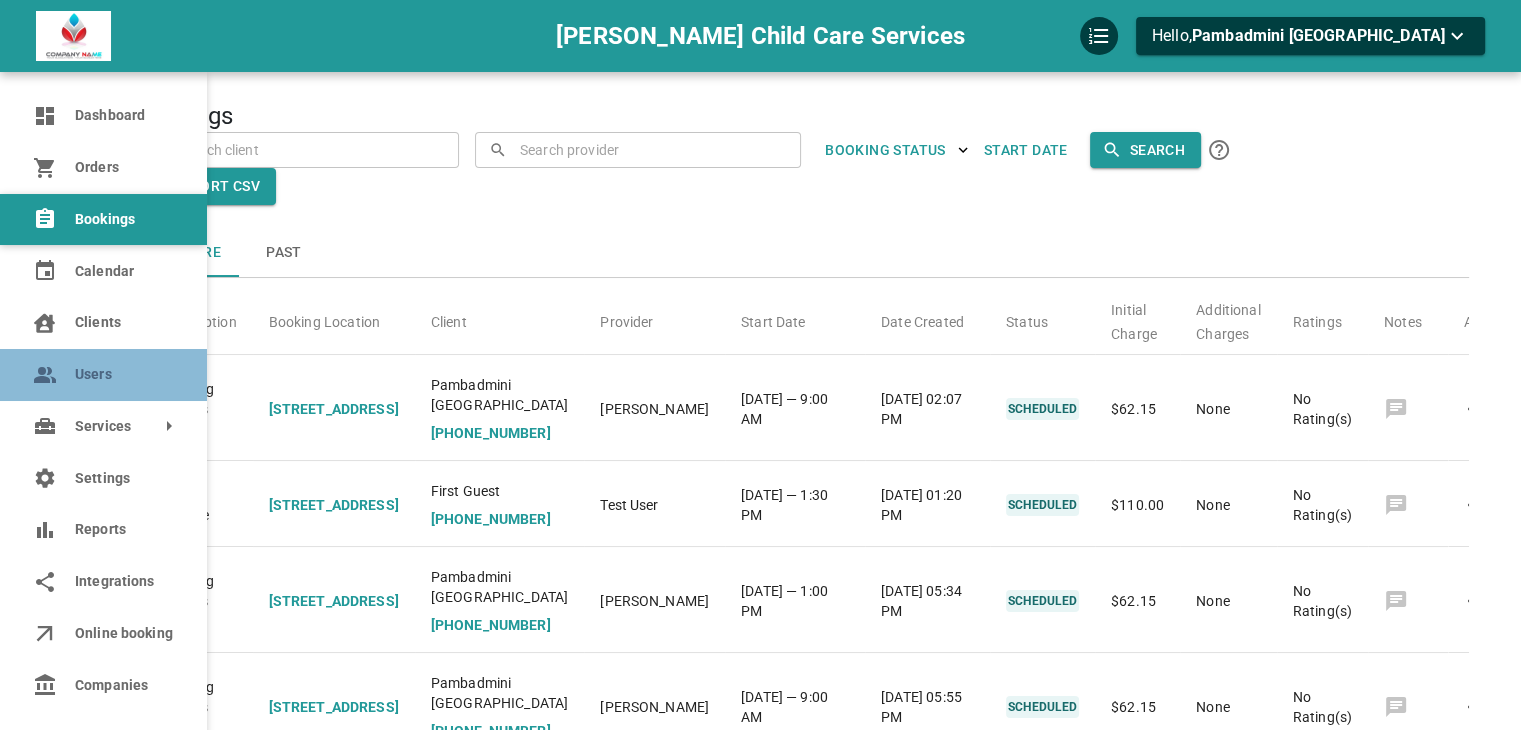 click 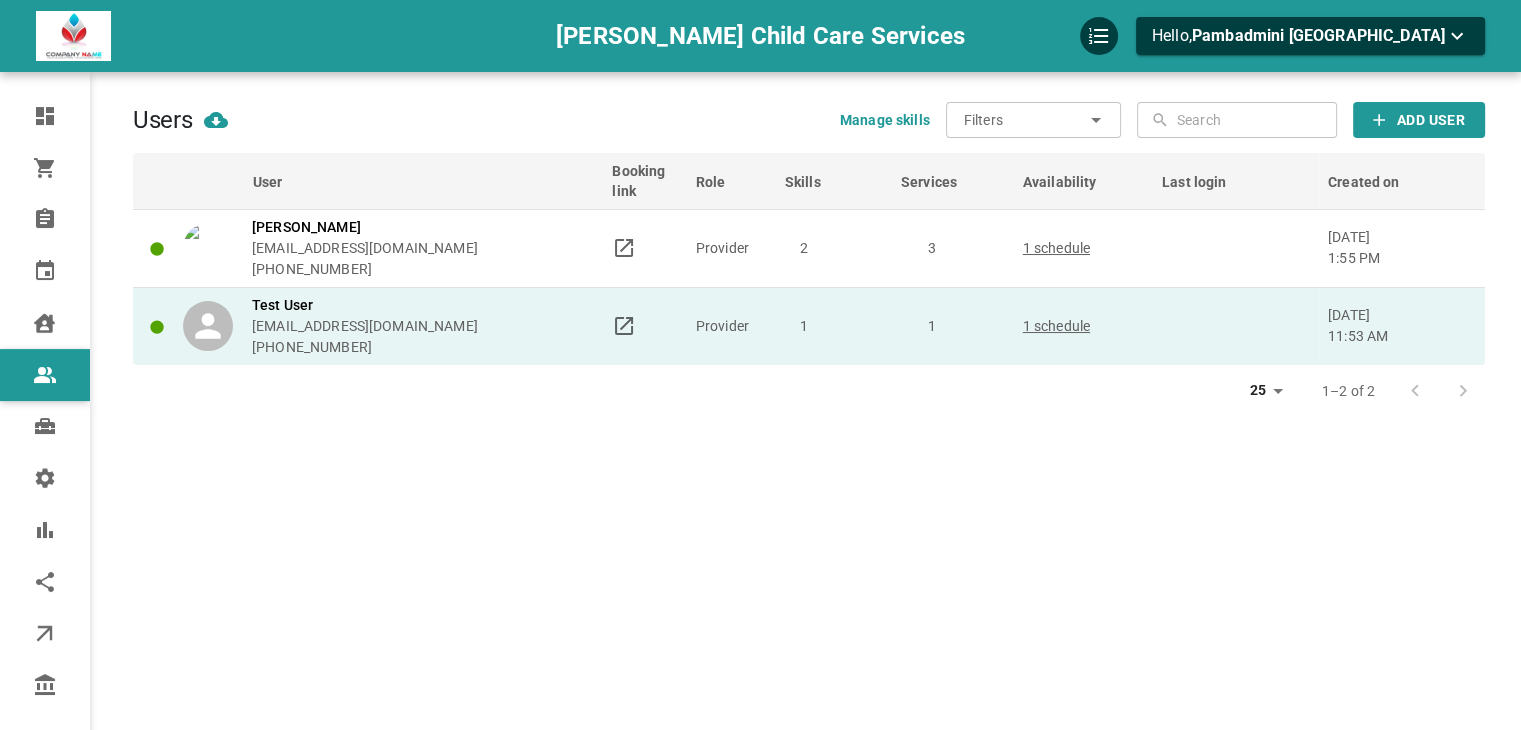 click on "1" at bounding box center (834, 326) 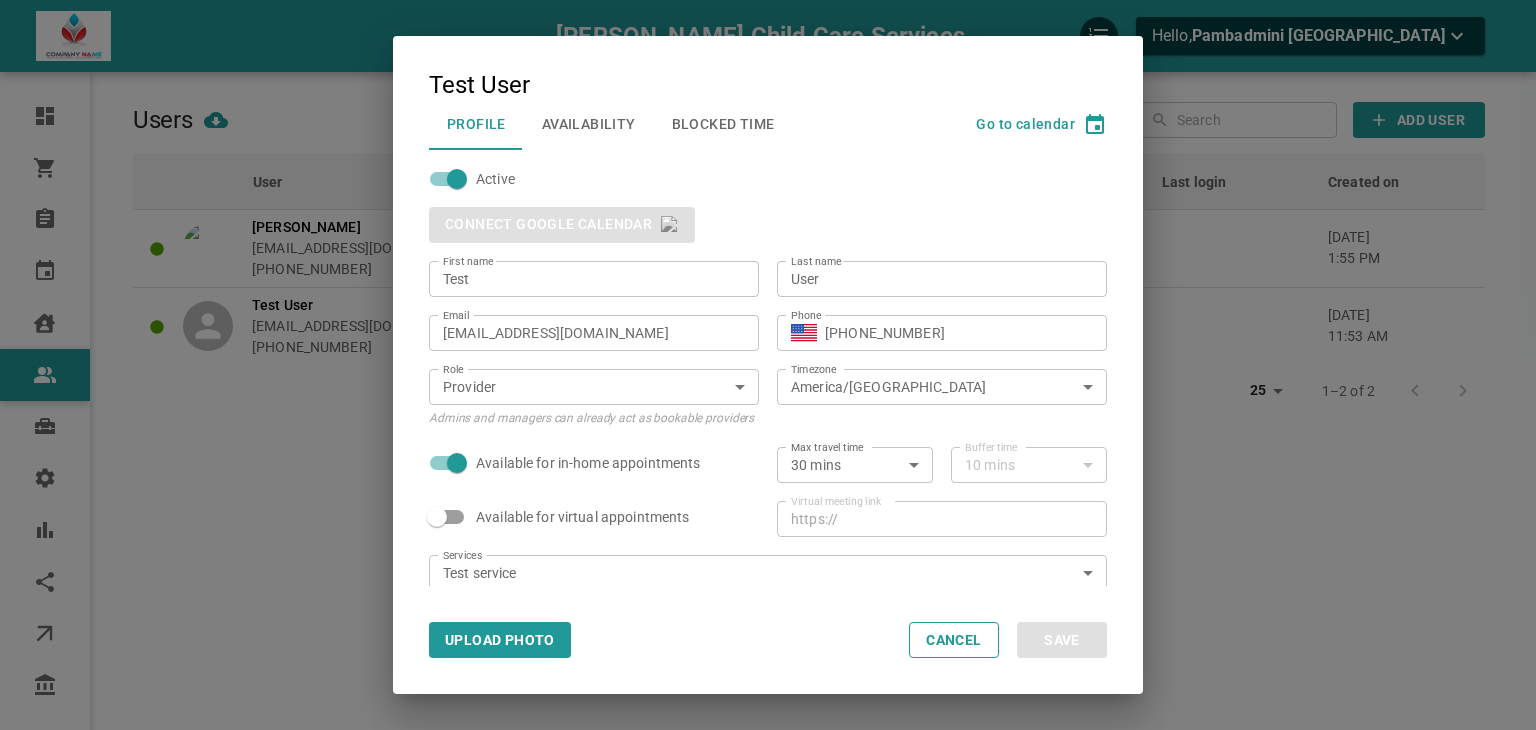 click on "Availability" at bounding box center (589, 124) 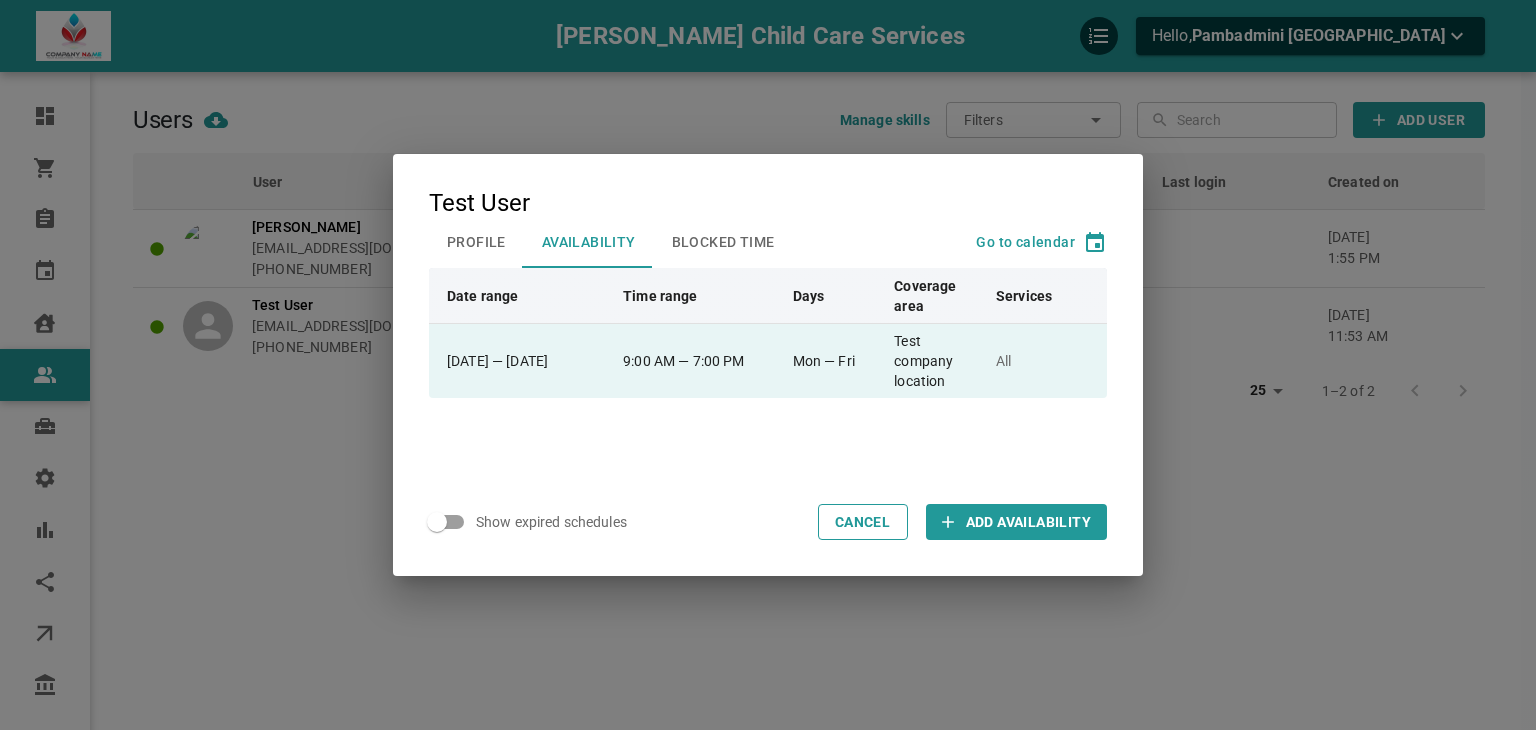 click on "[DATE] — [DATE]" at bounding box center (521, 361) 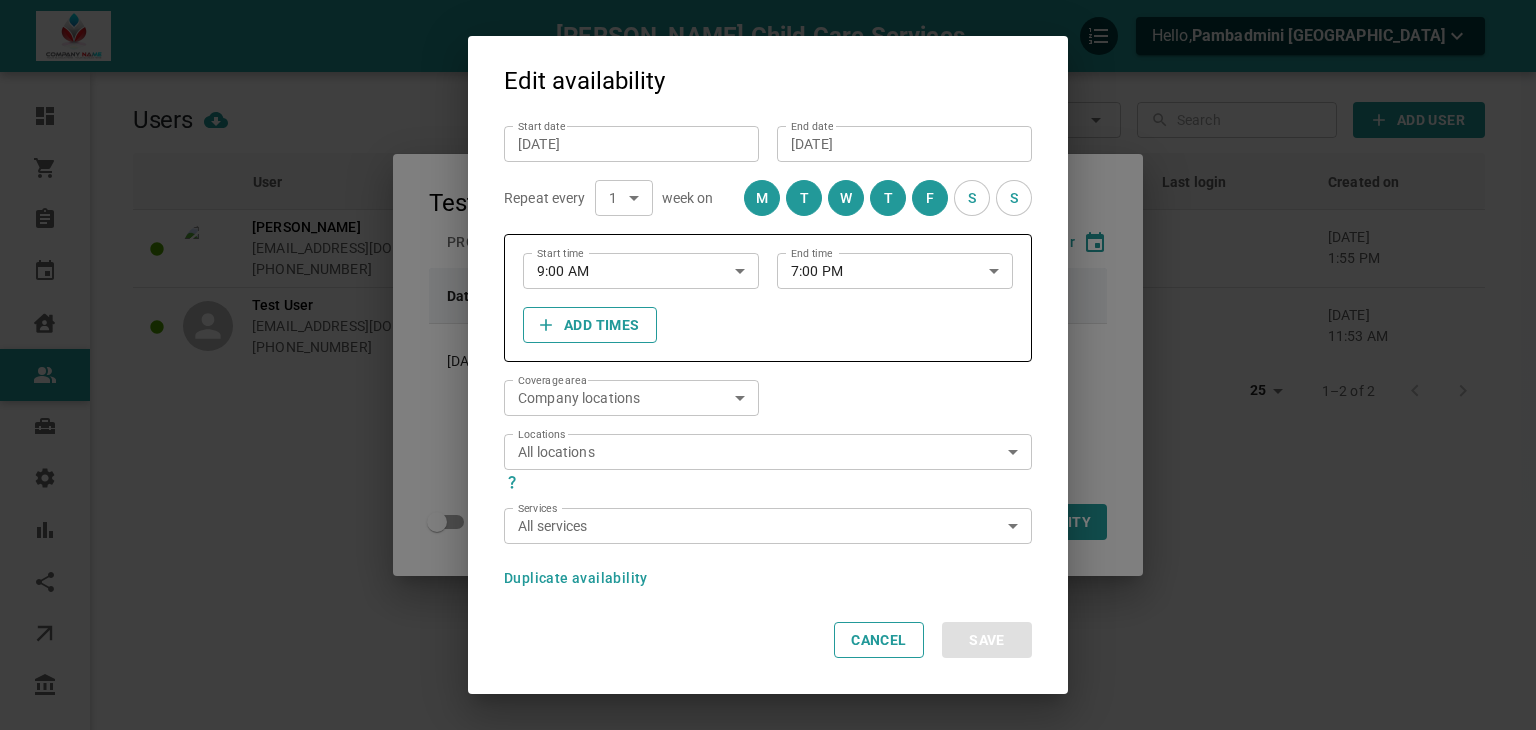 scroll, scrollTop: 41, scrollLeft: 0, axis: vertical 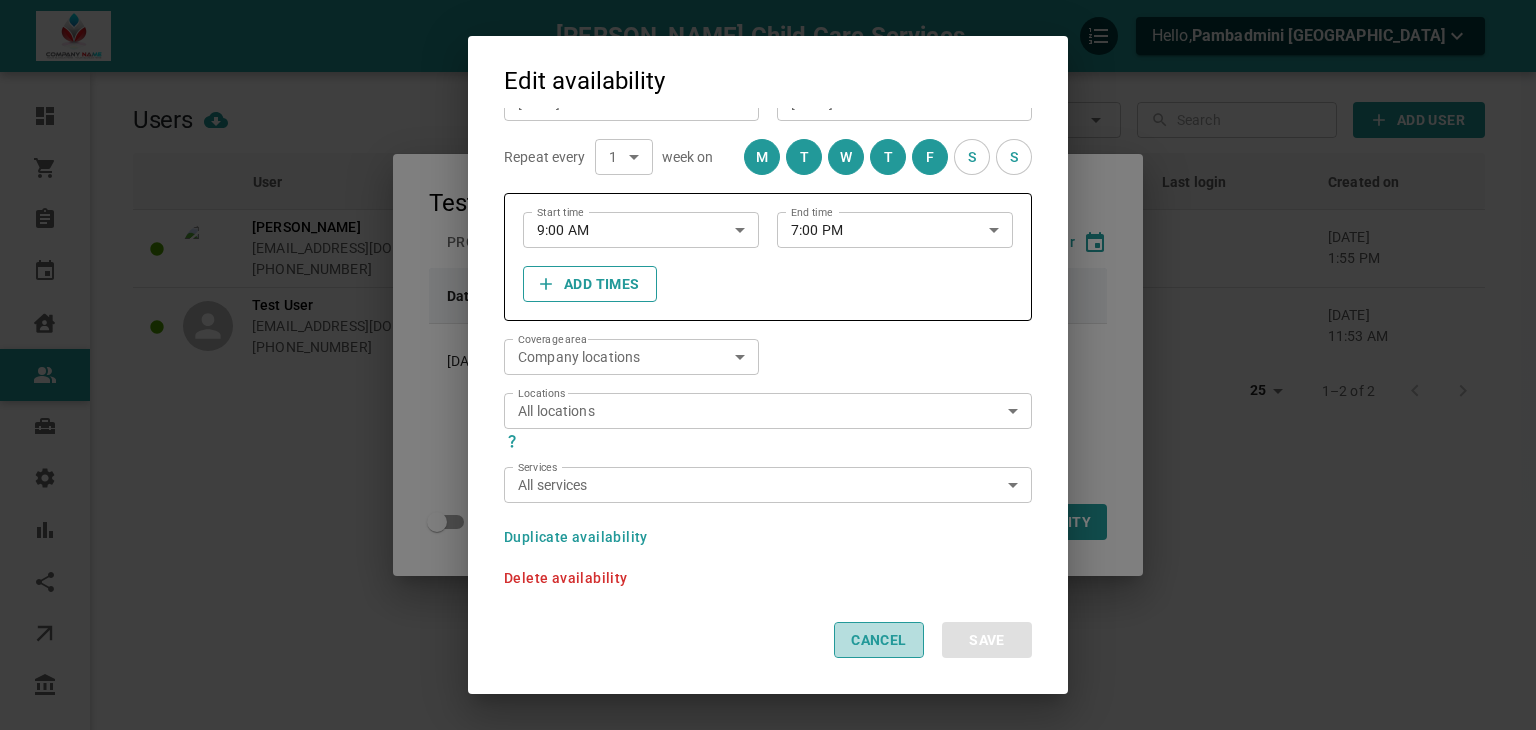 click on "Cancel" at bounding box center [879, 640] 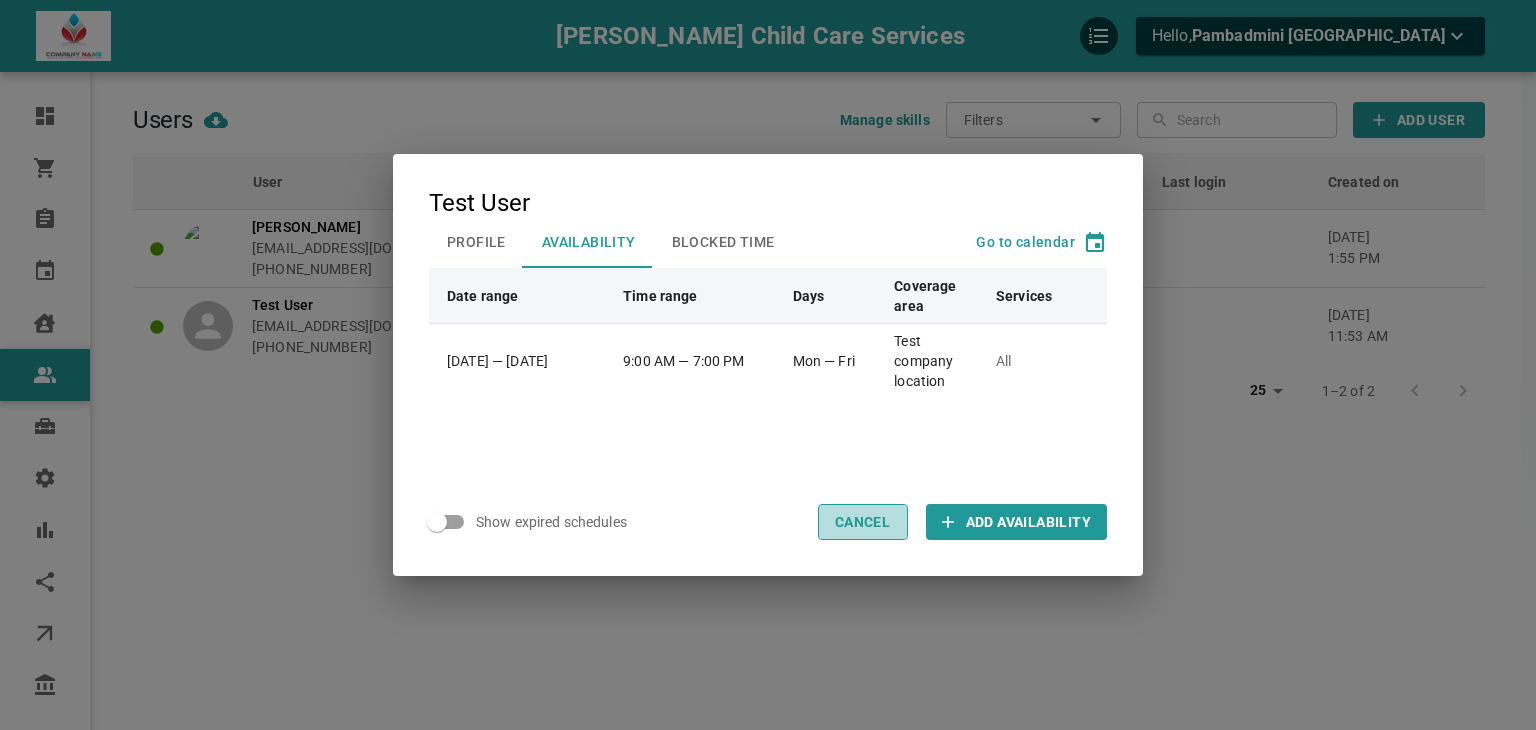 click on "Cancel" at bounding box center (863, 522) 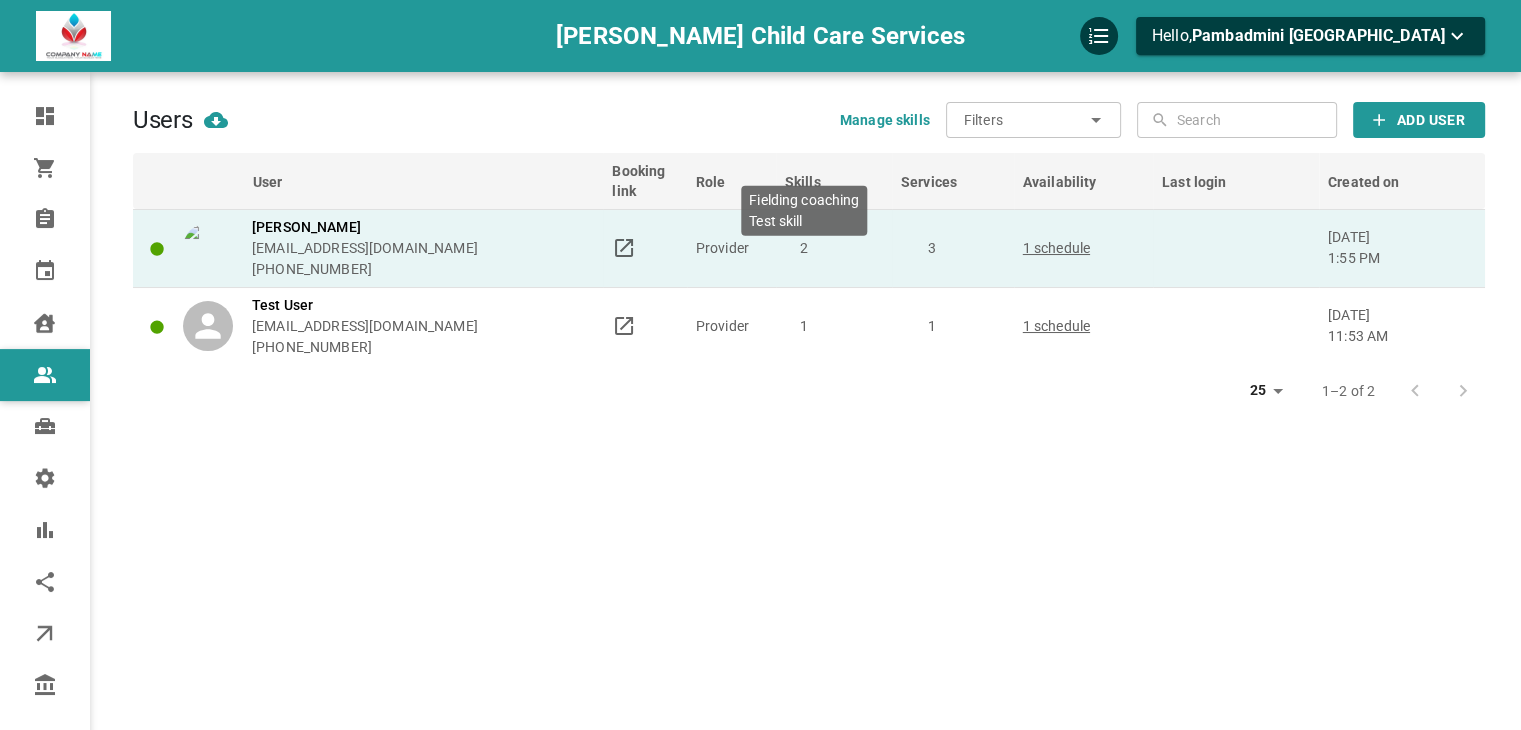 click on "2" at bounding box center (804, 248) 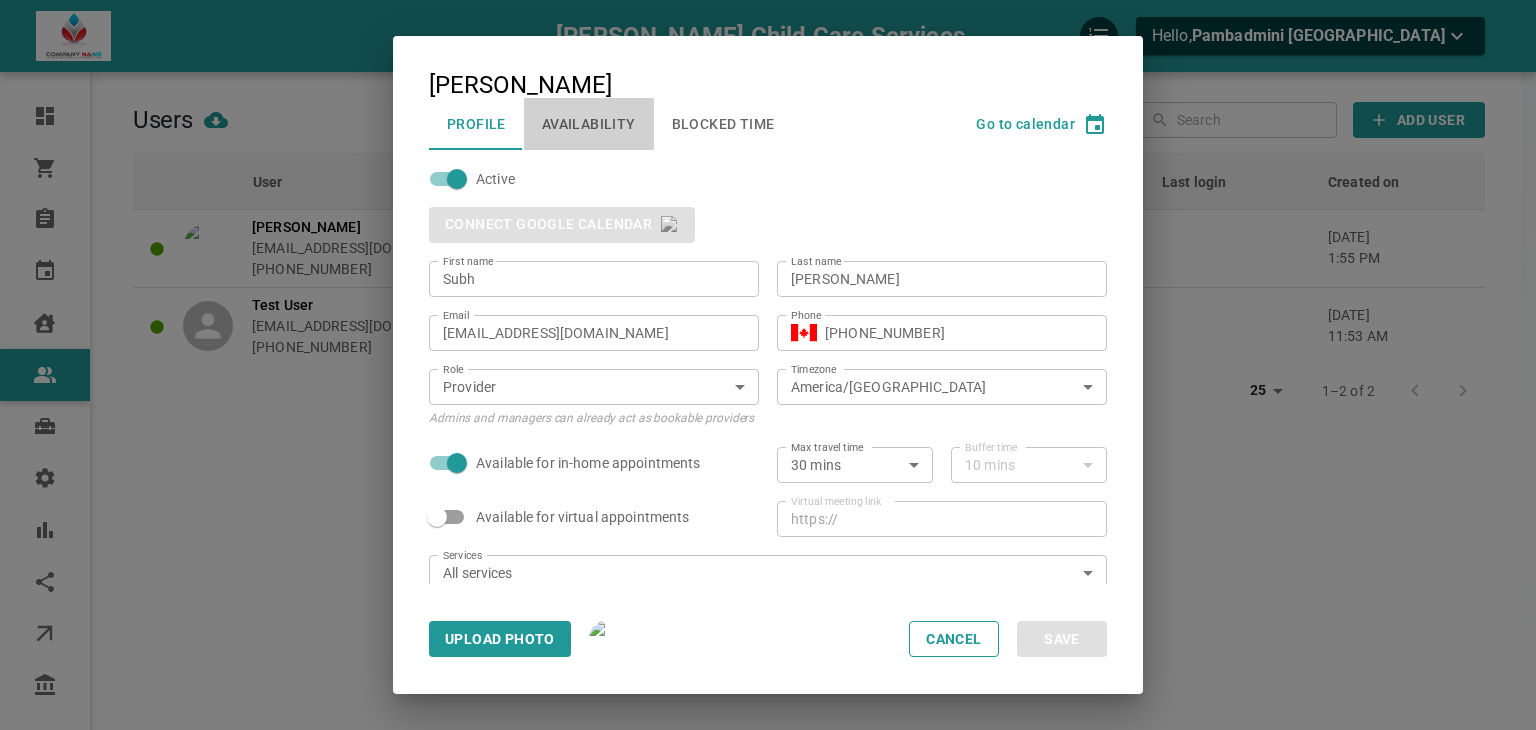 click on "Availability" at bounding box center [589, 124] 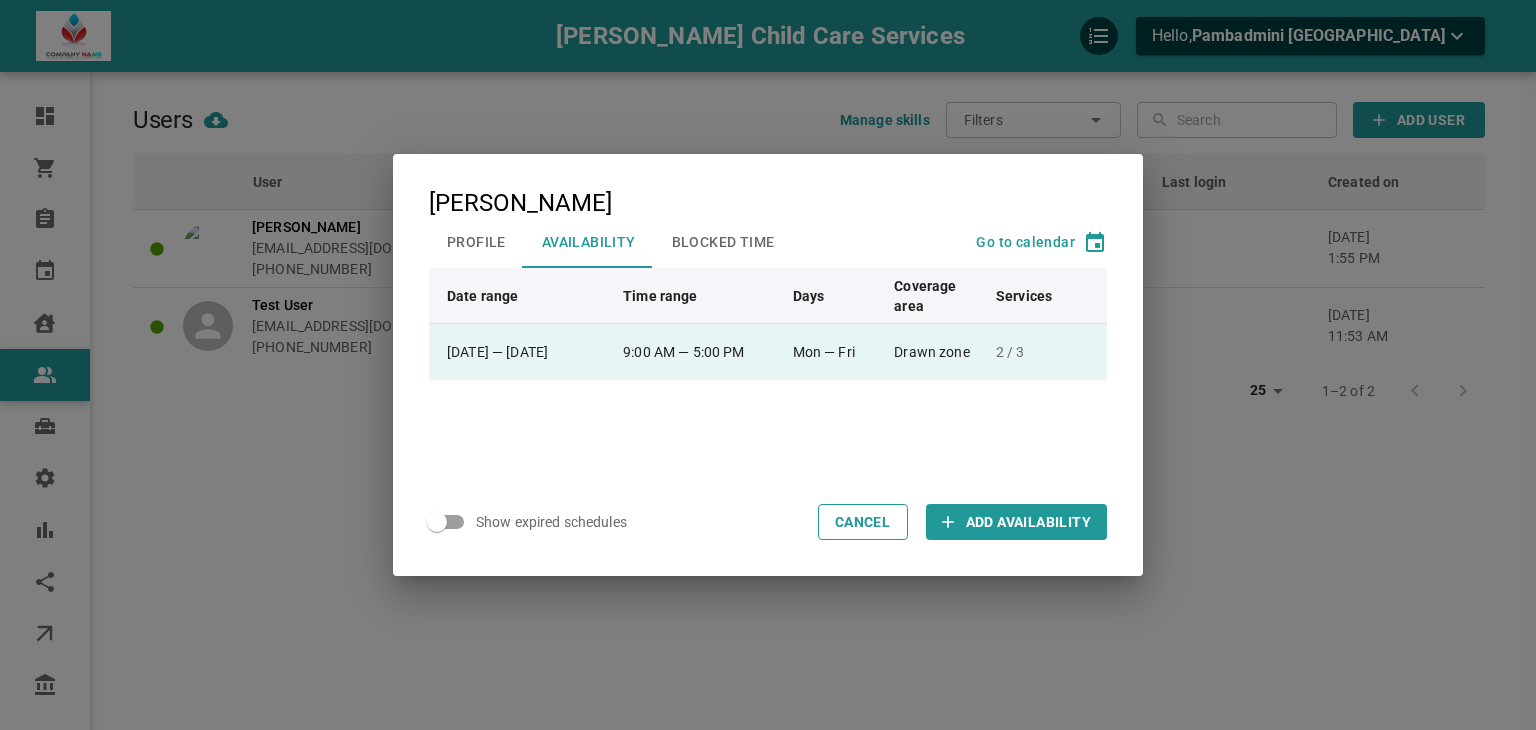 click on "9:00 AM — 5:00 PM" at bounding box center (699, 352) 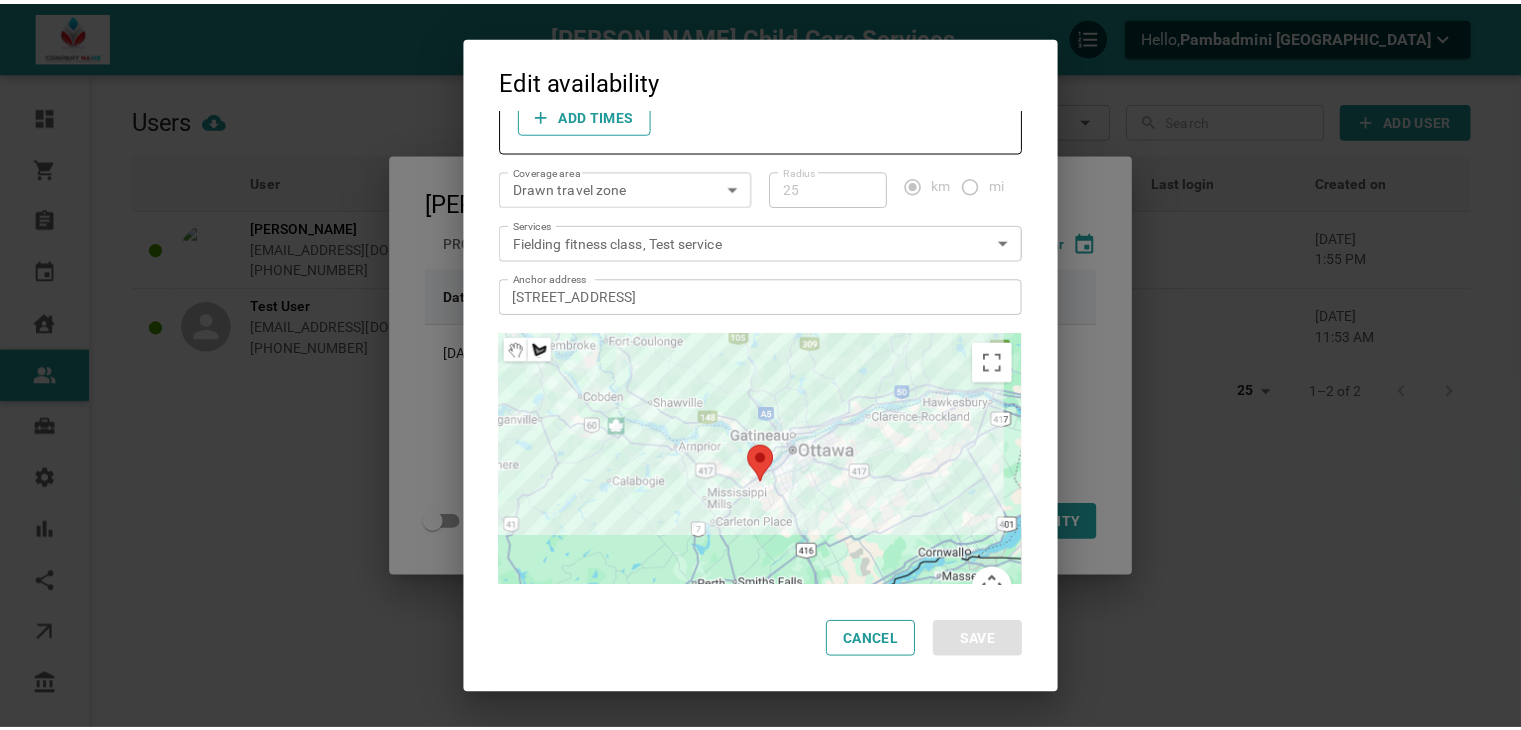scroll, scrollTop: 20, scrollLeft: 0, axis: vertical 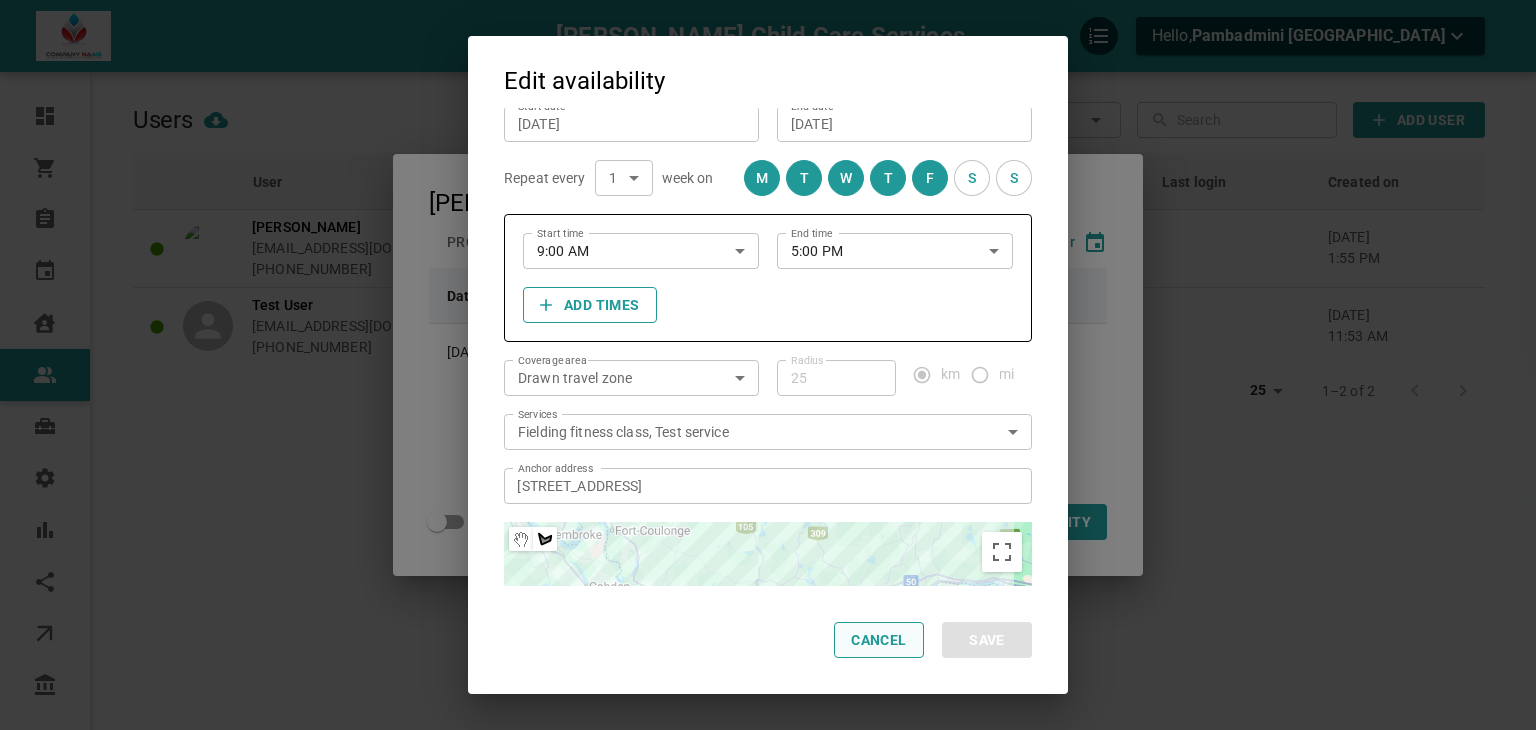 click on "Cancel" at bounding box center [879, 640] 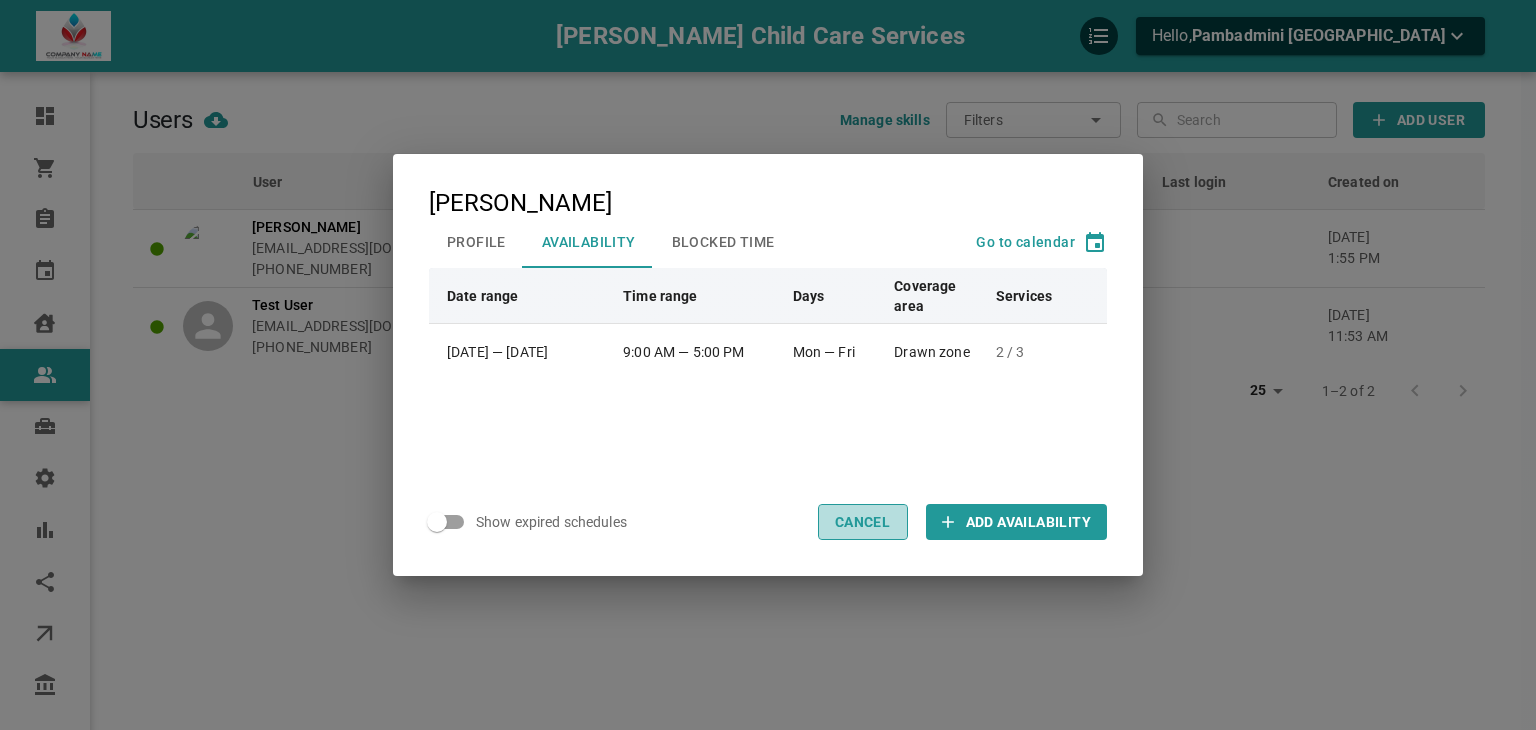 click on "Cancel" at bounding box center (863, 522) 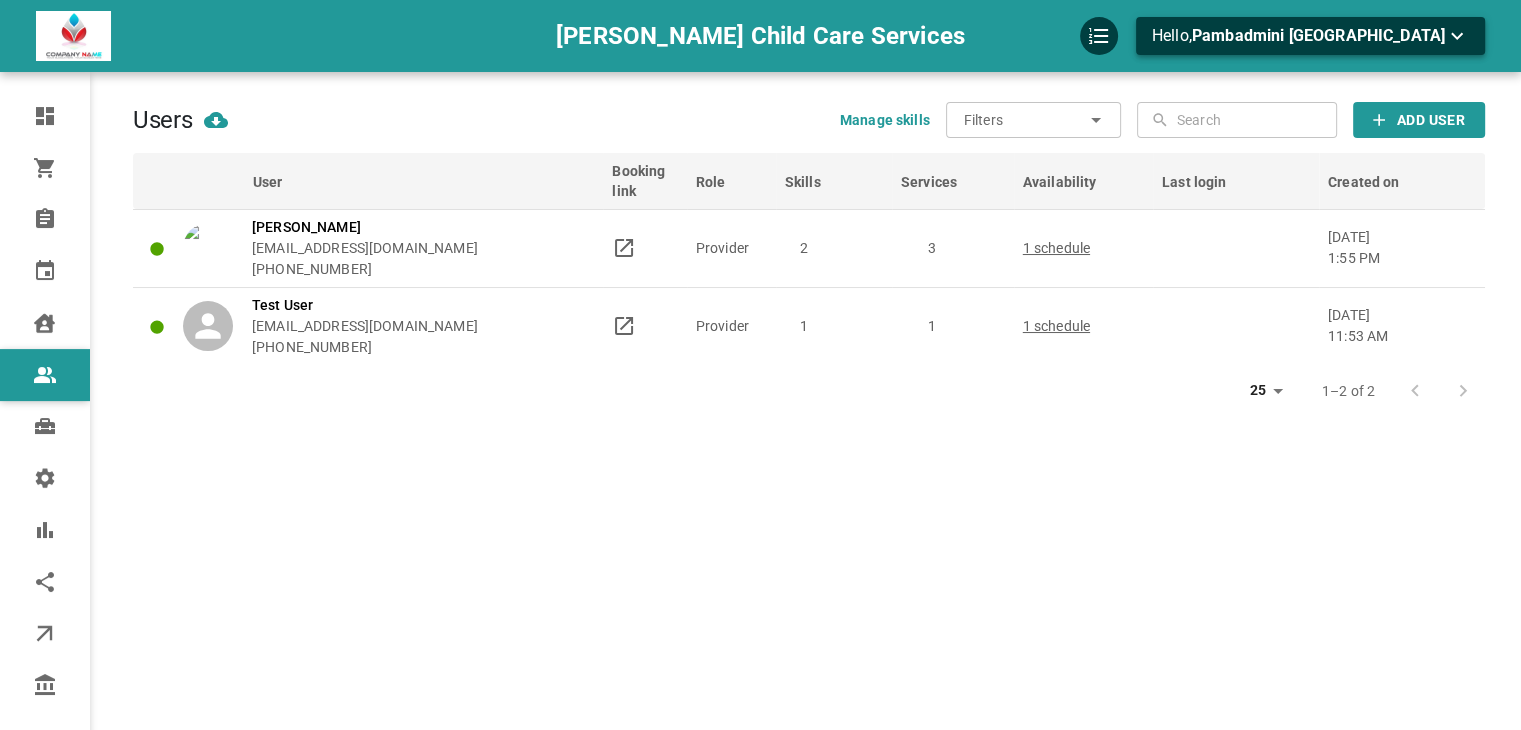 click on "Pambadmini [GEOGRAPHIC_DATA]" at bounding box center [1318, 35] 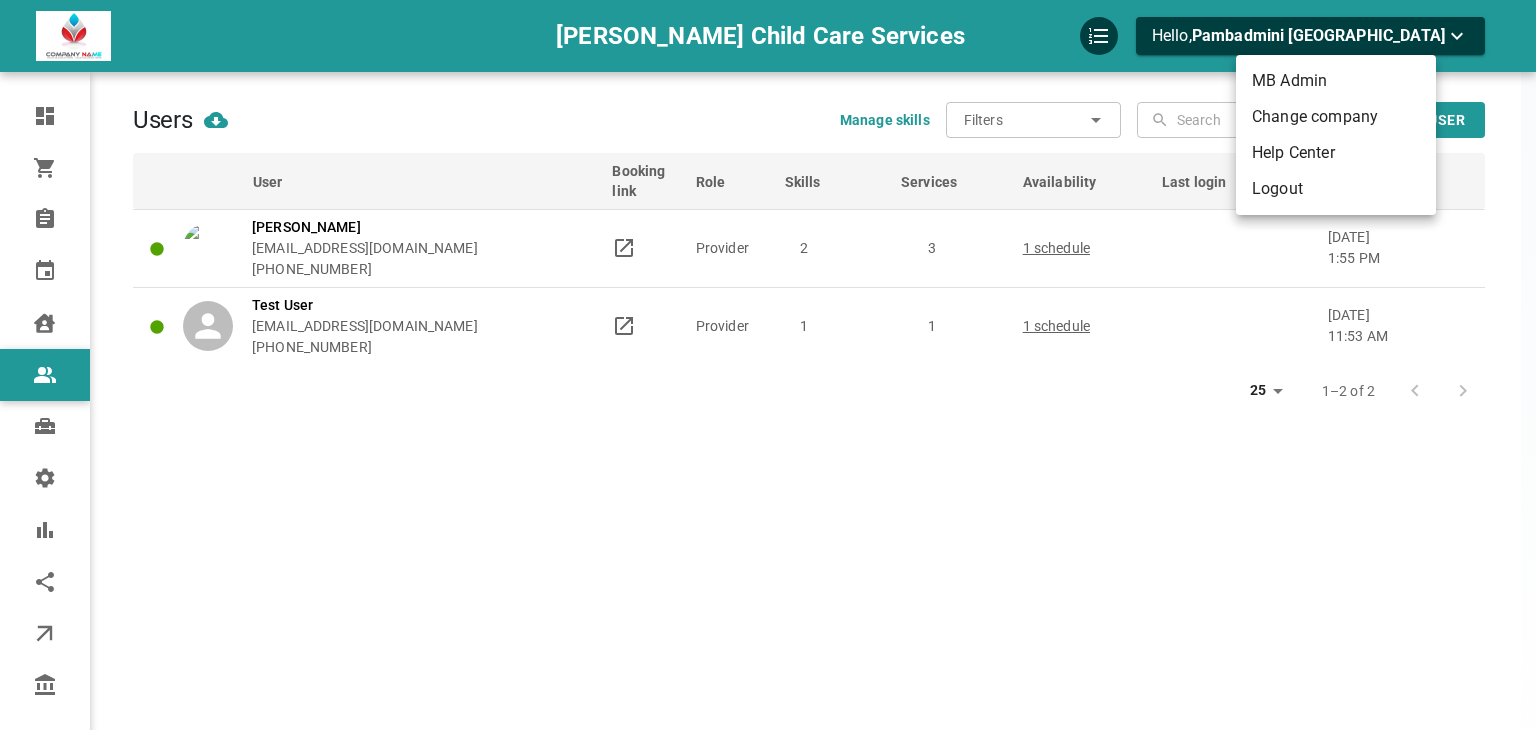 click on "Logout" at bounding box center (1336, 189) 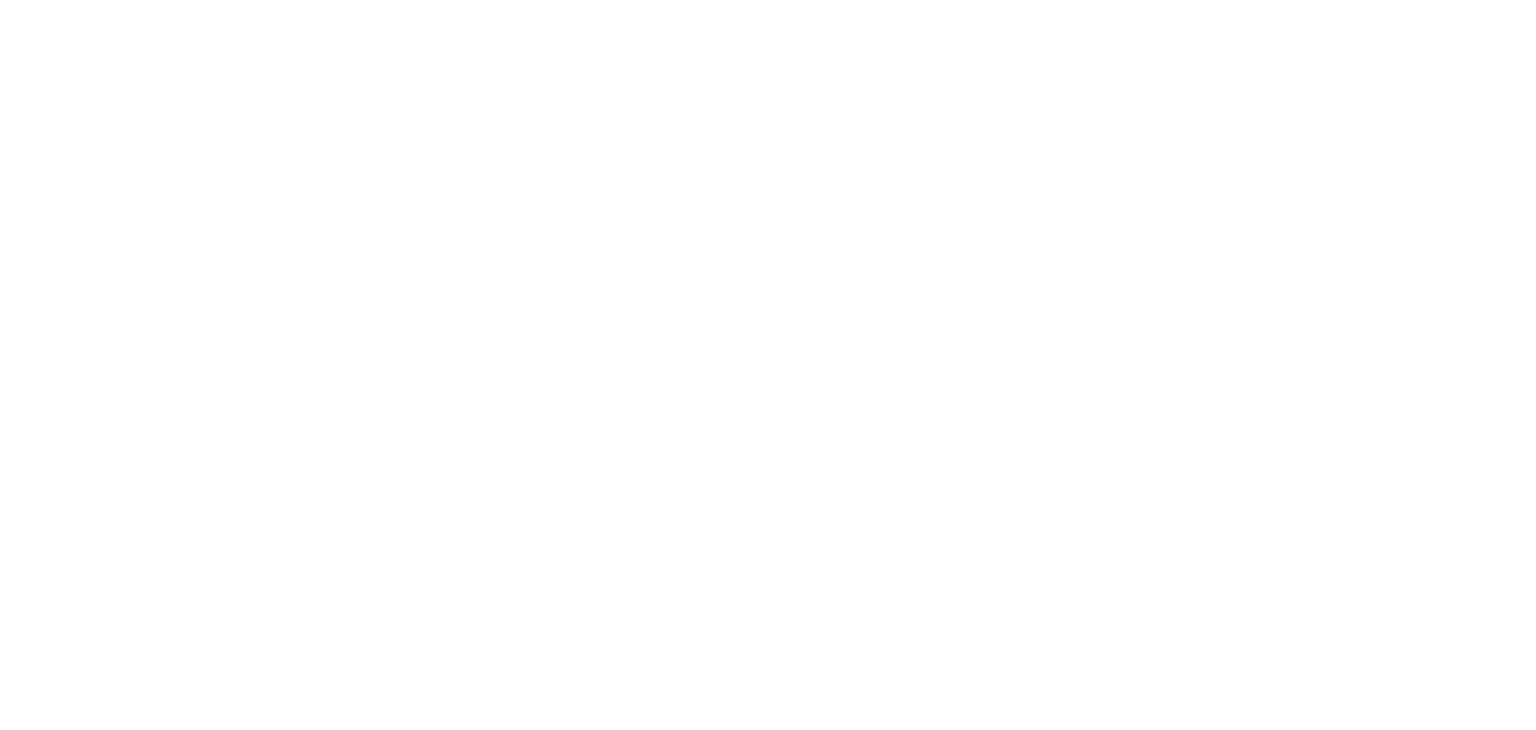 scroll, scrollTop: 0, scrollLeft: 0, axis: both 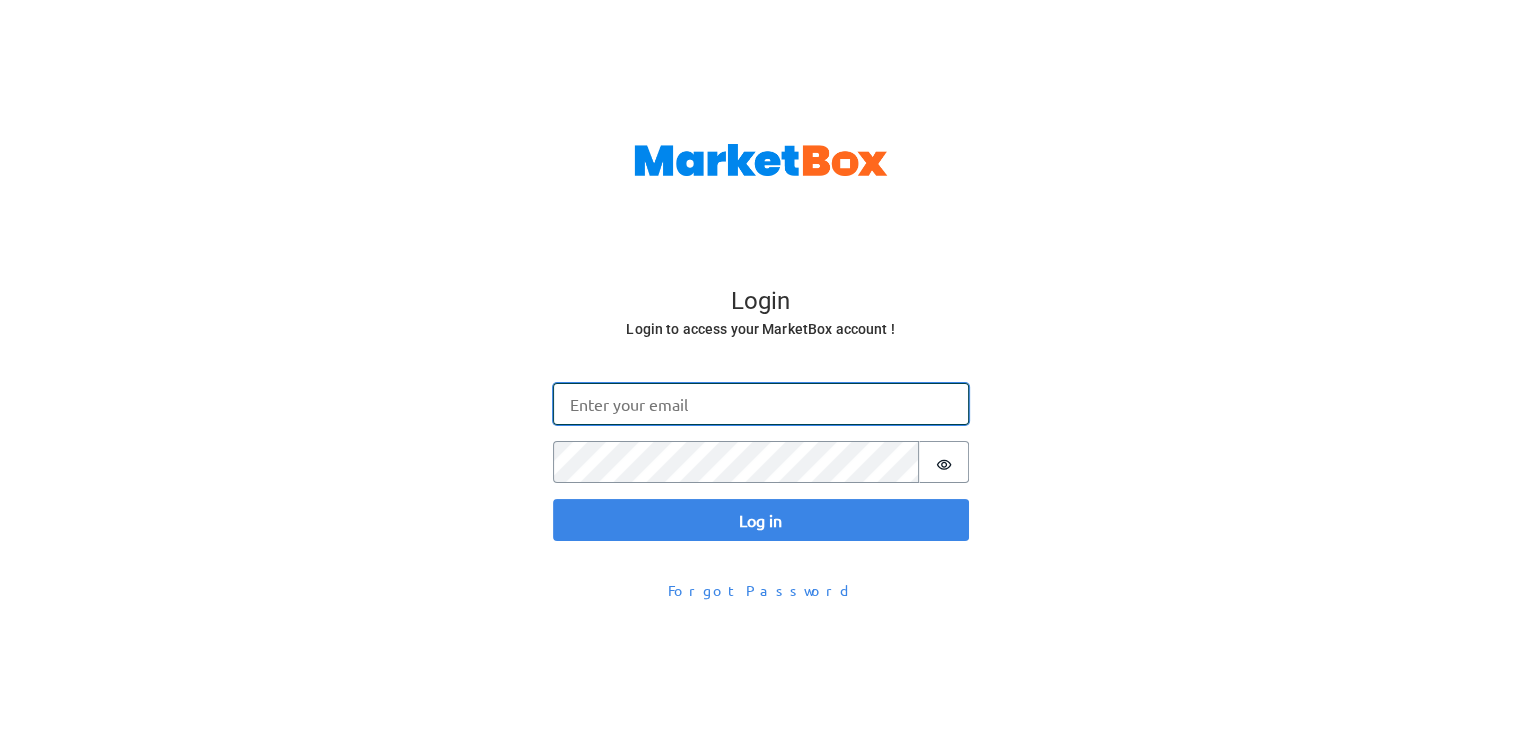 drag, startPoint x: 0, startPoint y: 0, endPoint x: 763, endPoint y: 405, distance: 863.8252 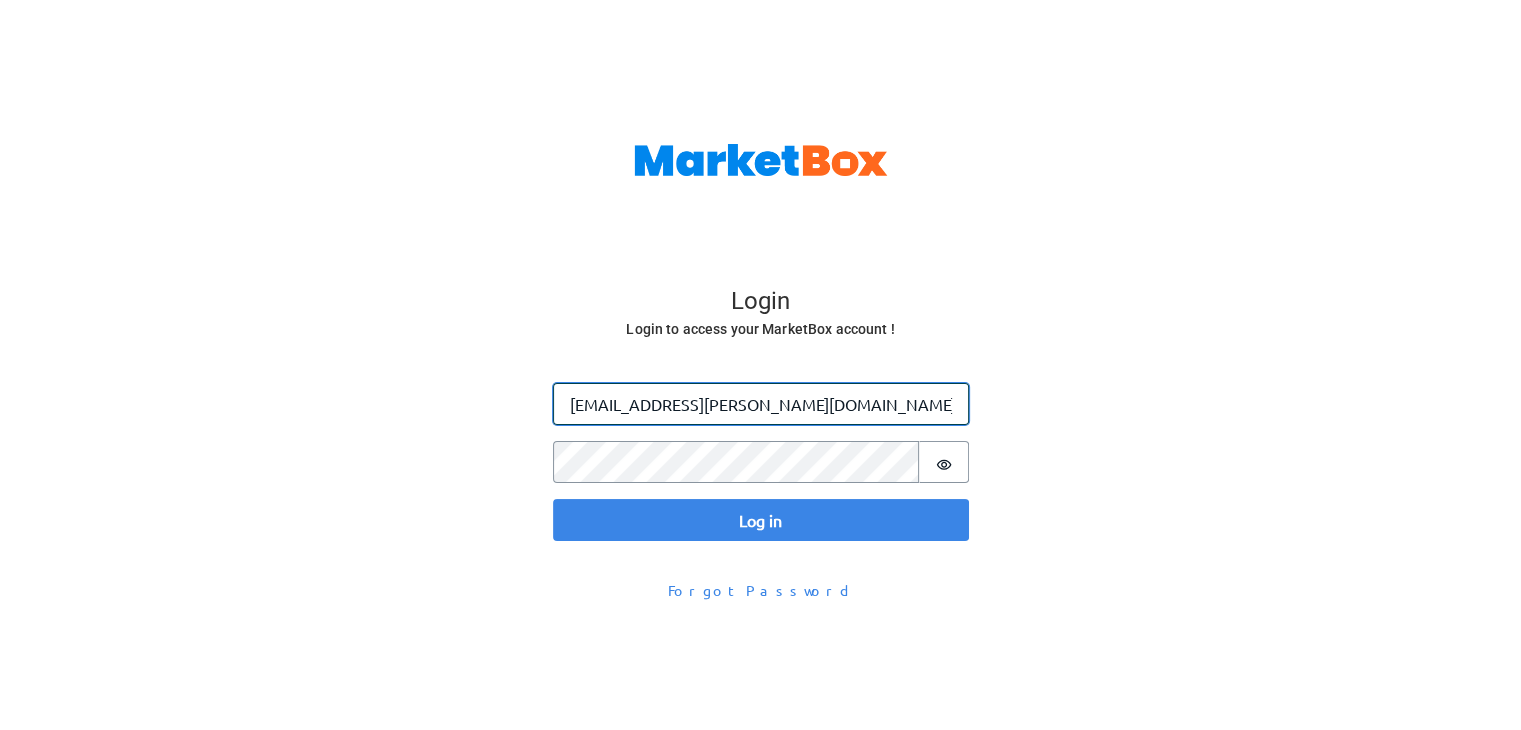 type on "pa.jawale@gmail.com" 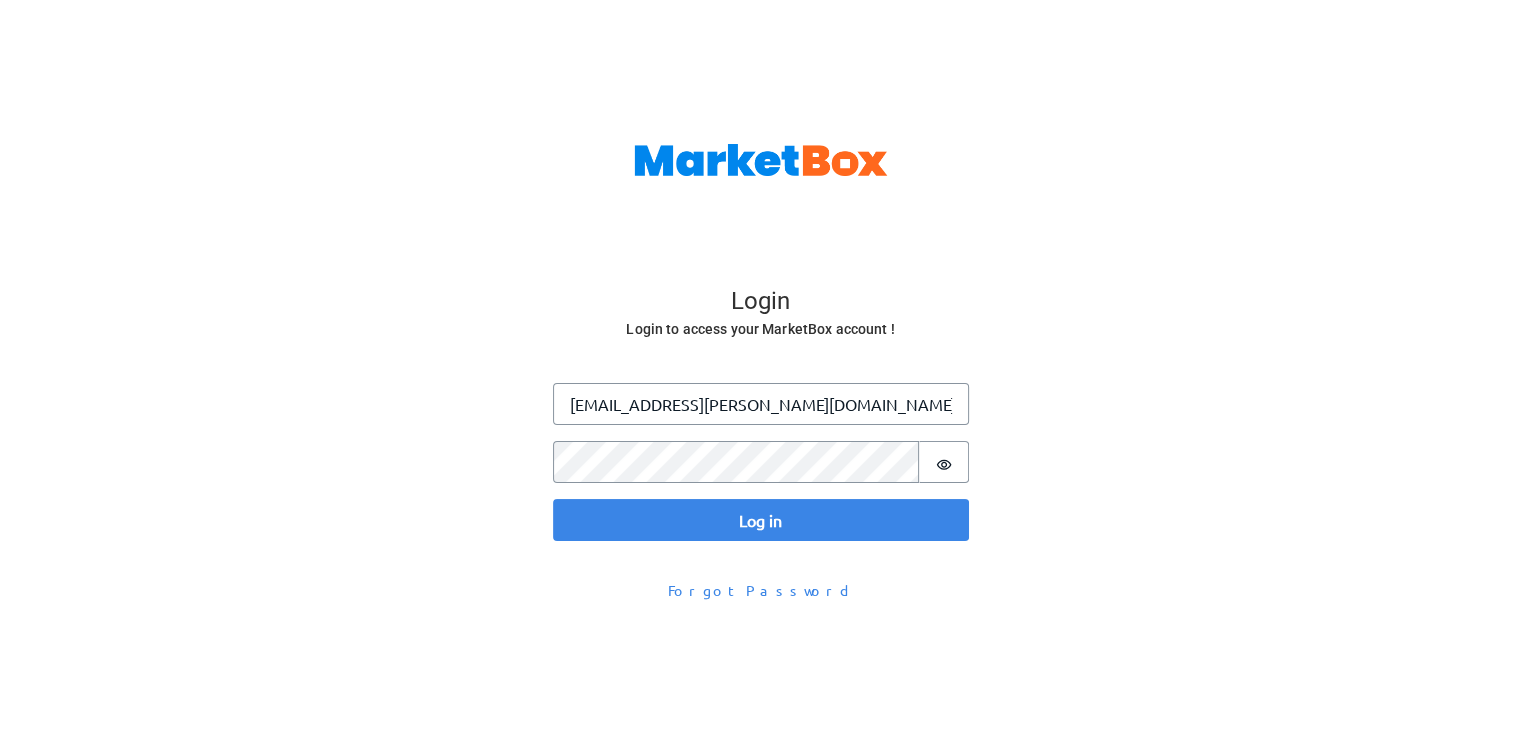 click on "Log in Email pa.jawale@gmail.com Password Password is hidden Log in" at bounding box center (761, 462) 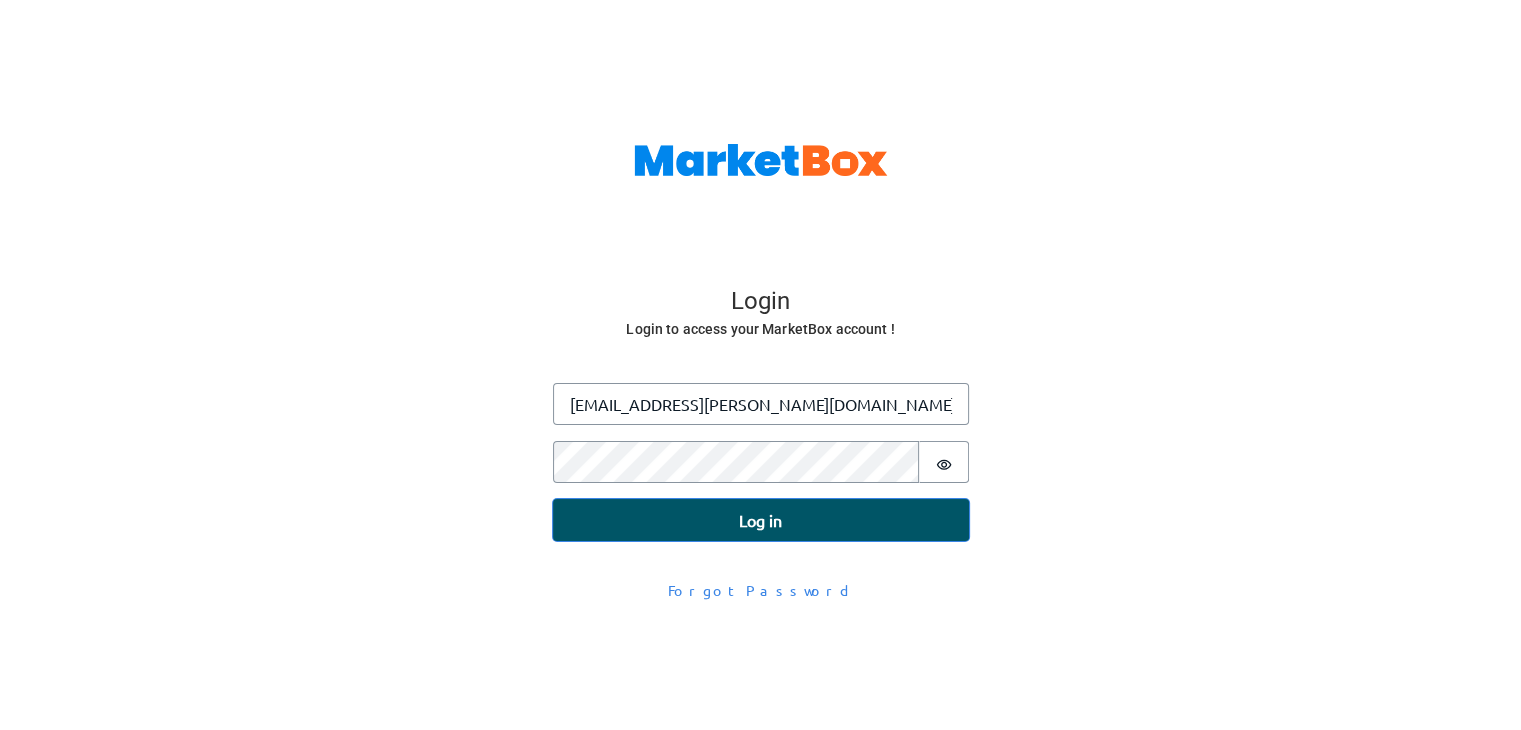 click on "Log in" at bounding box center (761, 520) 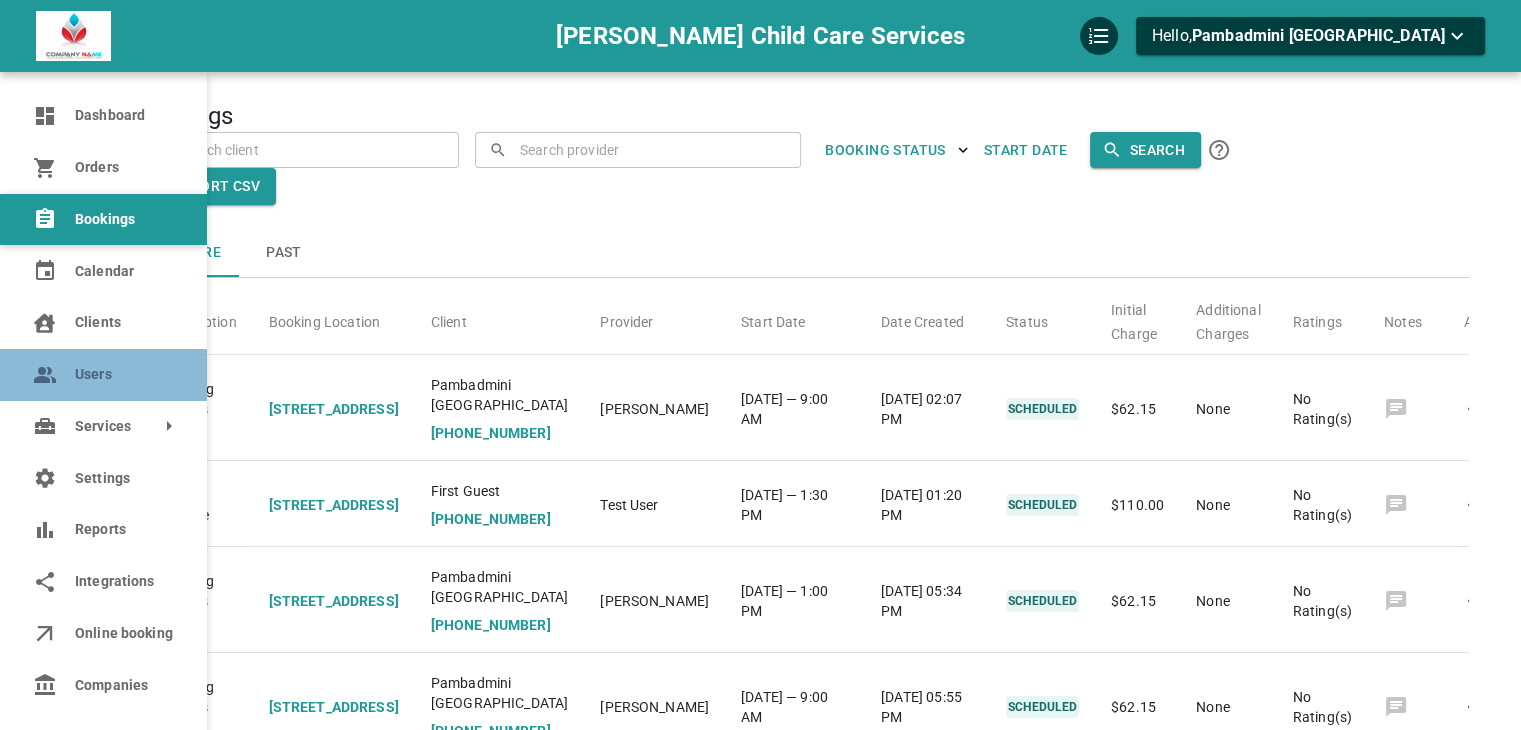click on "Users" at bounding box center [103, 375] 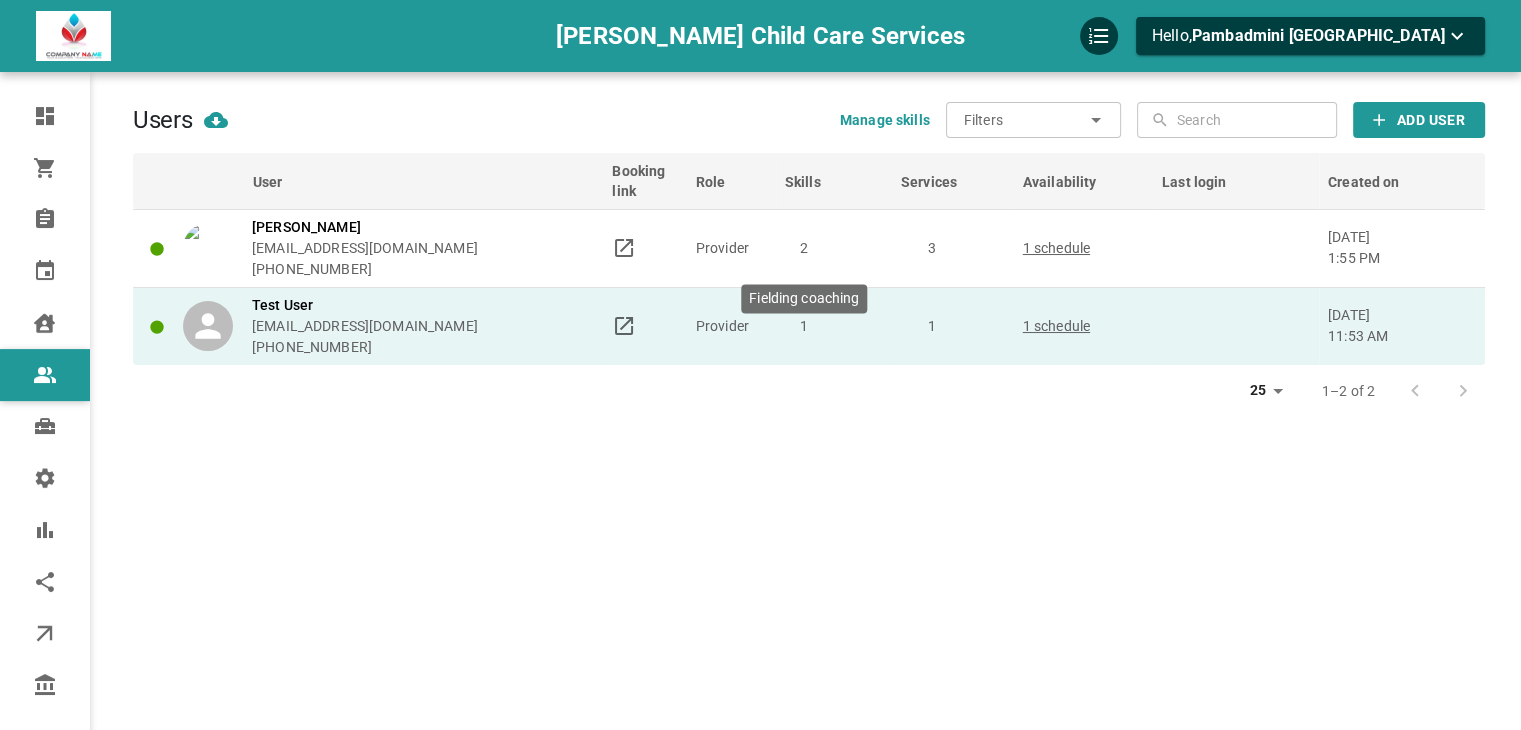 click on "1" at bounding box center (804, 326) 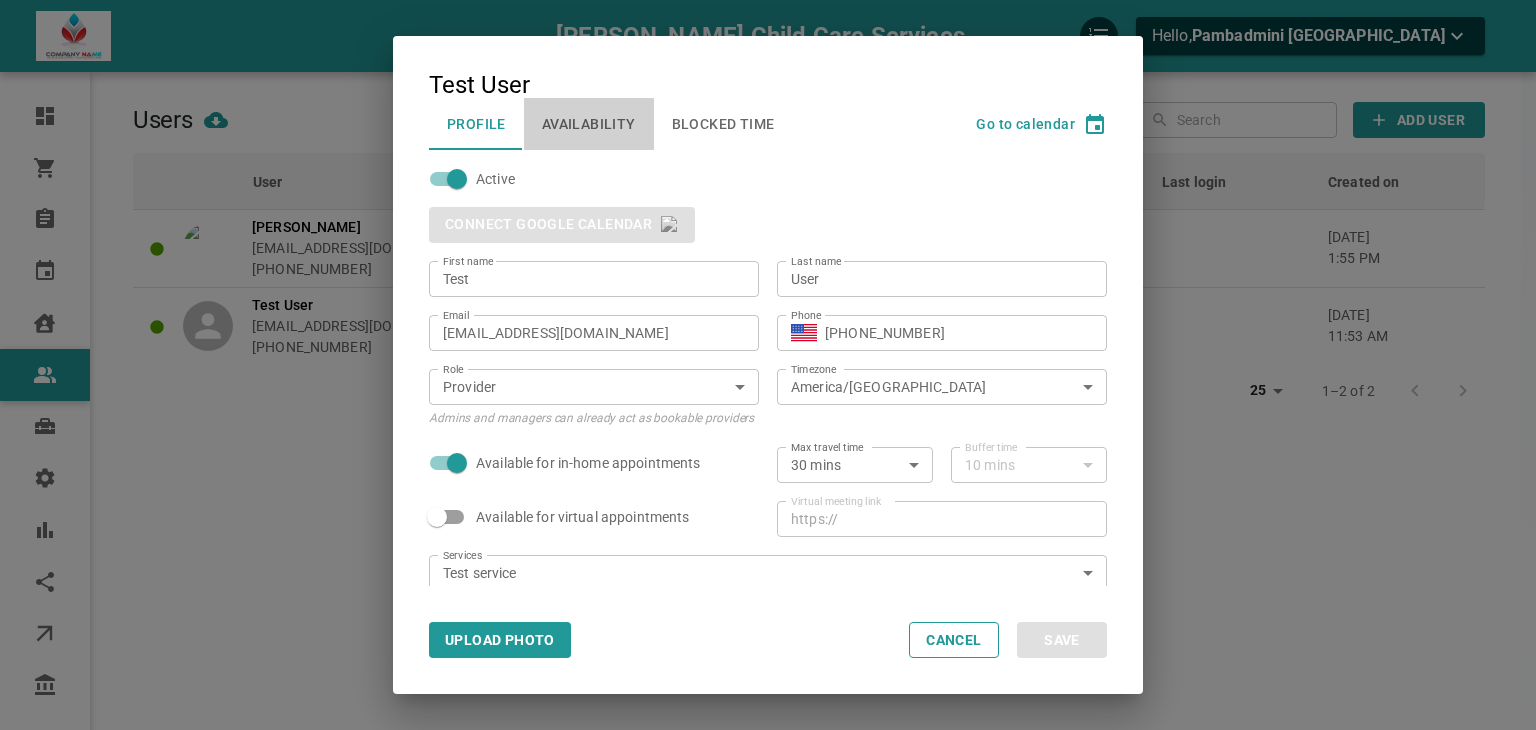 click on "Availability" at bounding box center [589, 124] 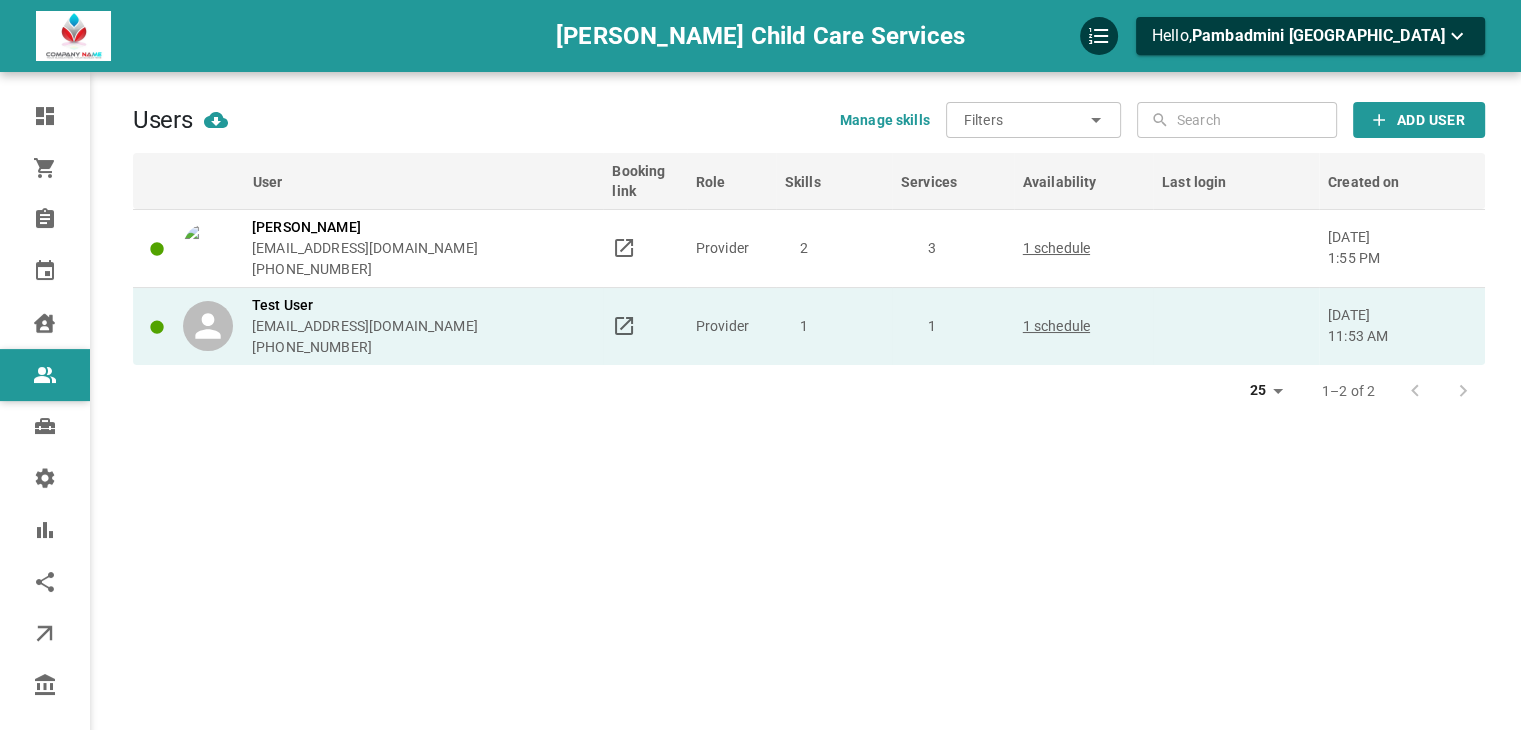 click on "1" at bounding box center (834, 326) 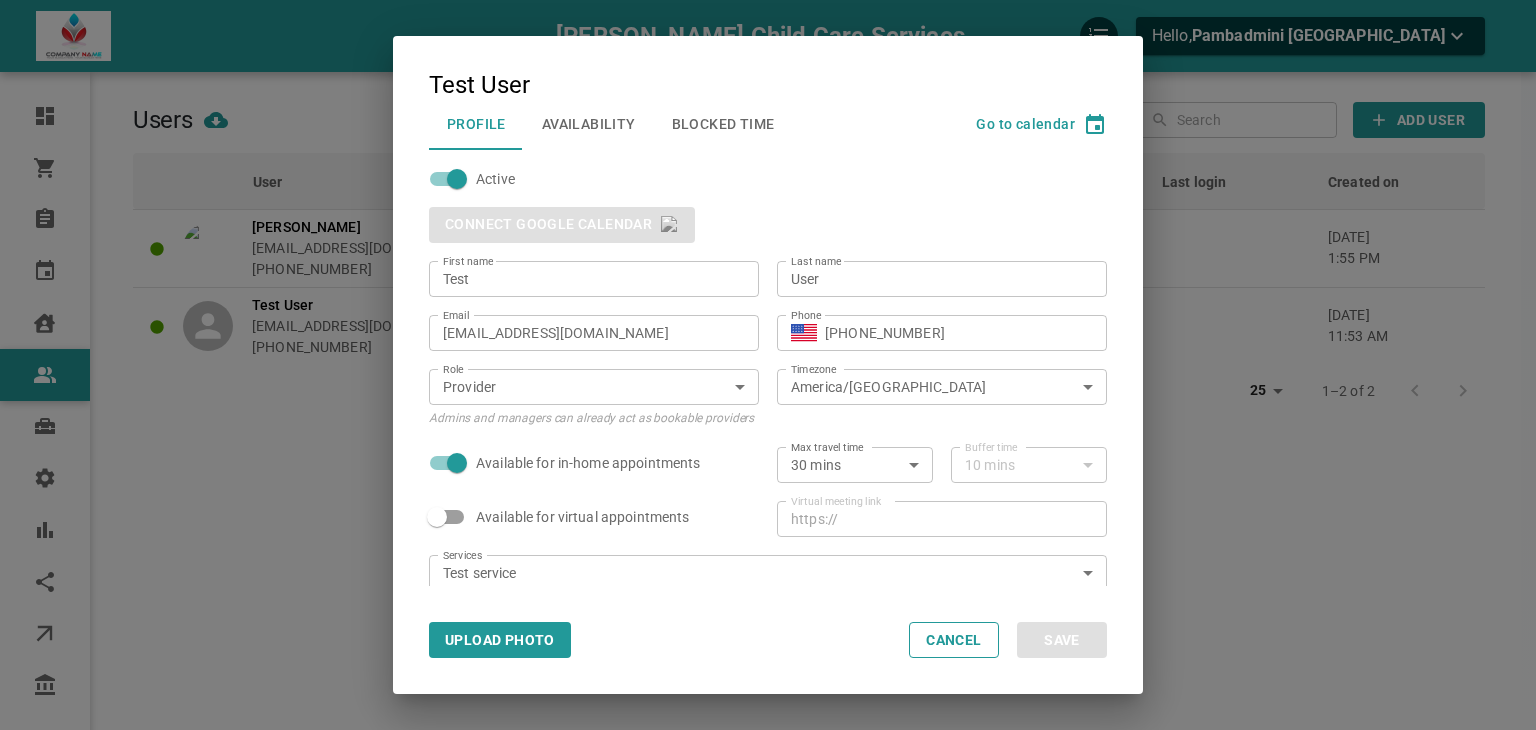 click on "Availability" at bounding box center [589, 124] 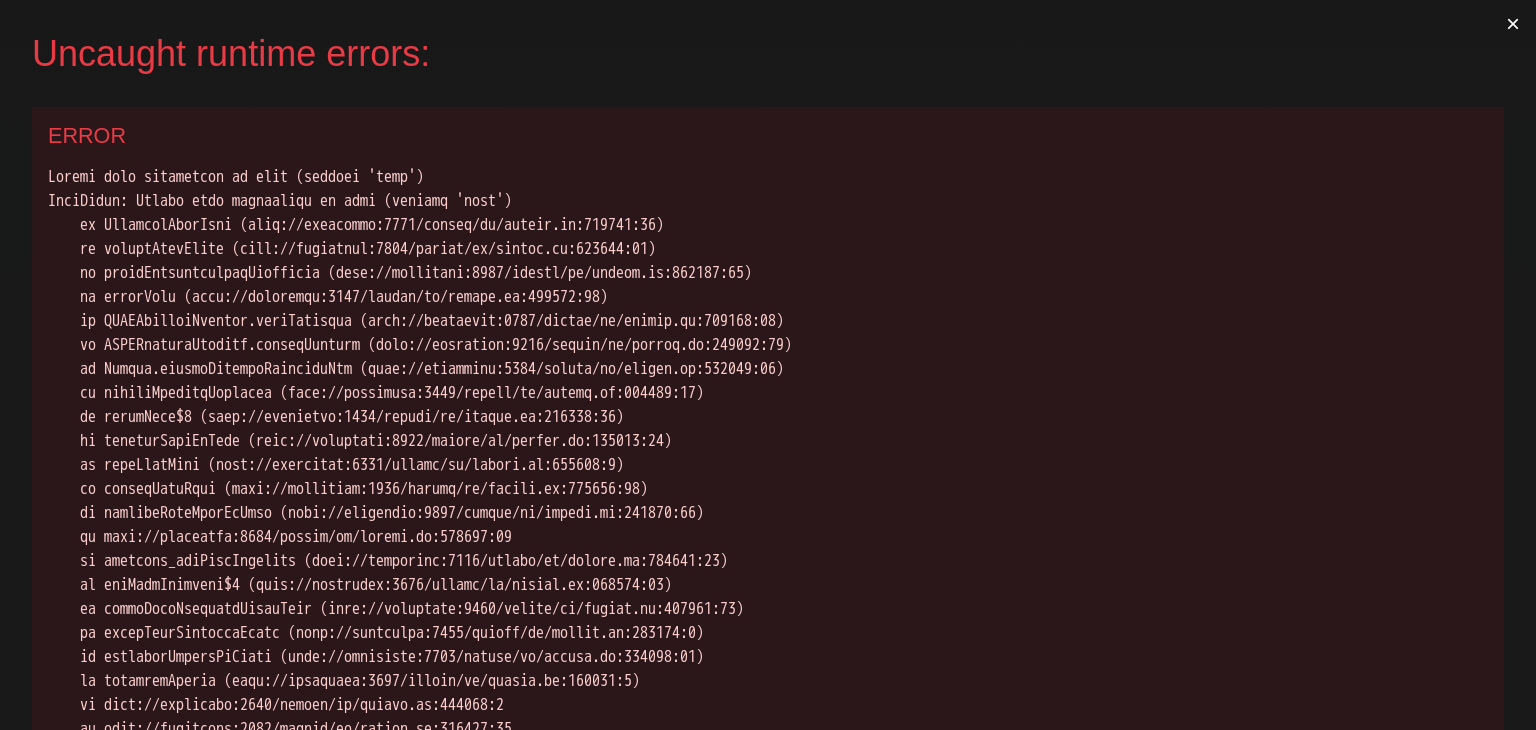 scroll, scrollTop: 0, scrollLeft: 0, axis: both 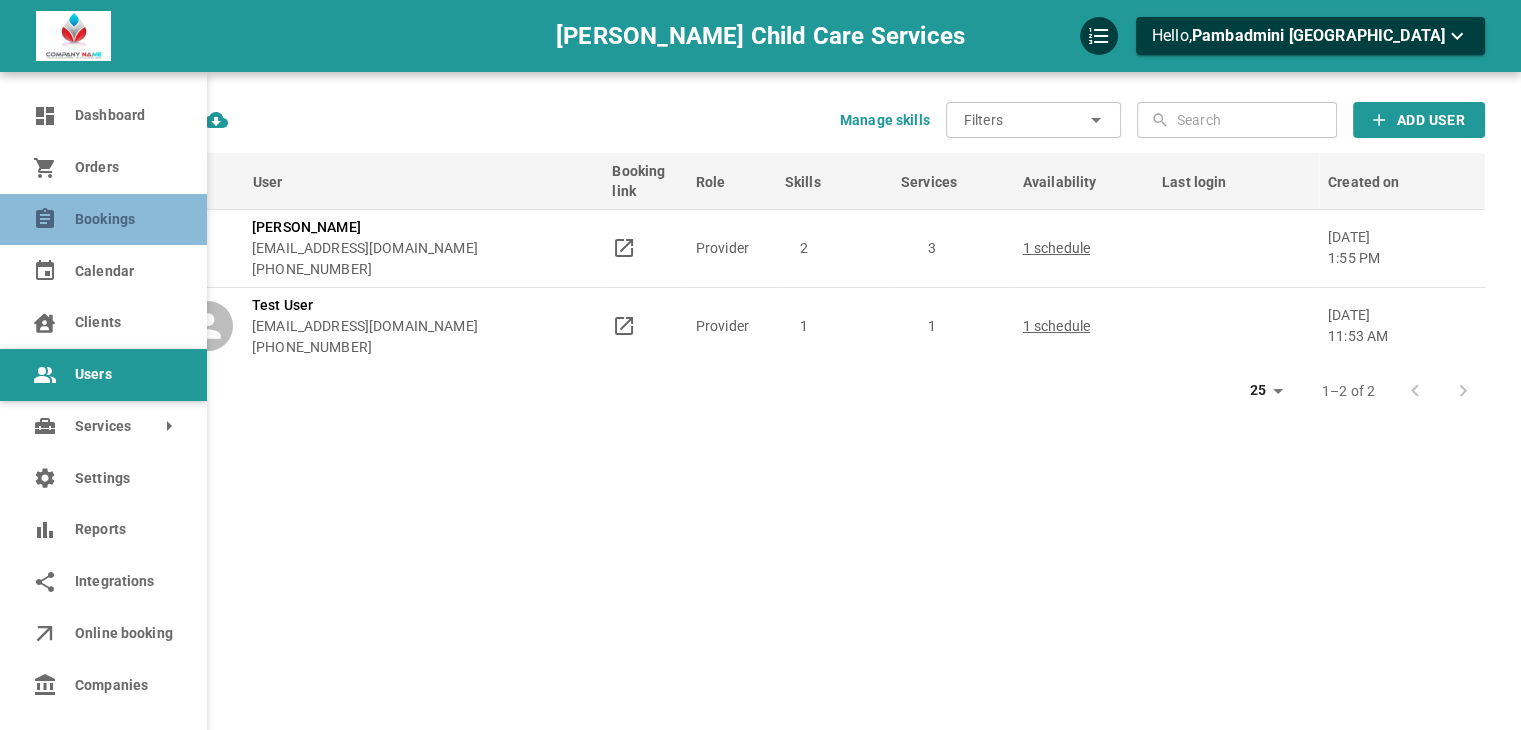 click on "Bookings" at bounding box center [123, 219] 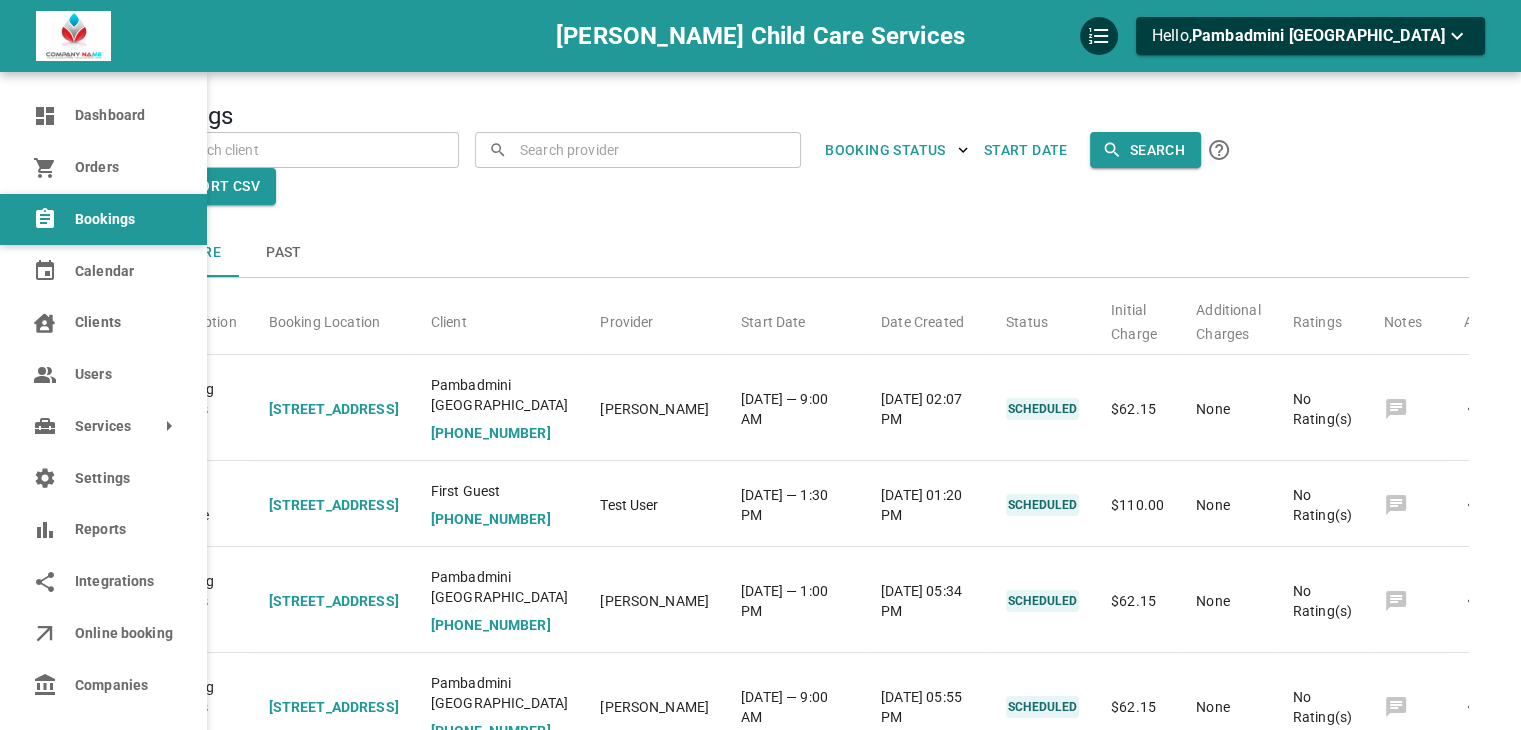 click at bounding box center [760, 365] 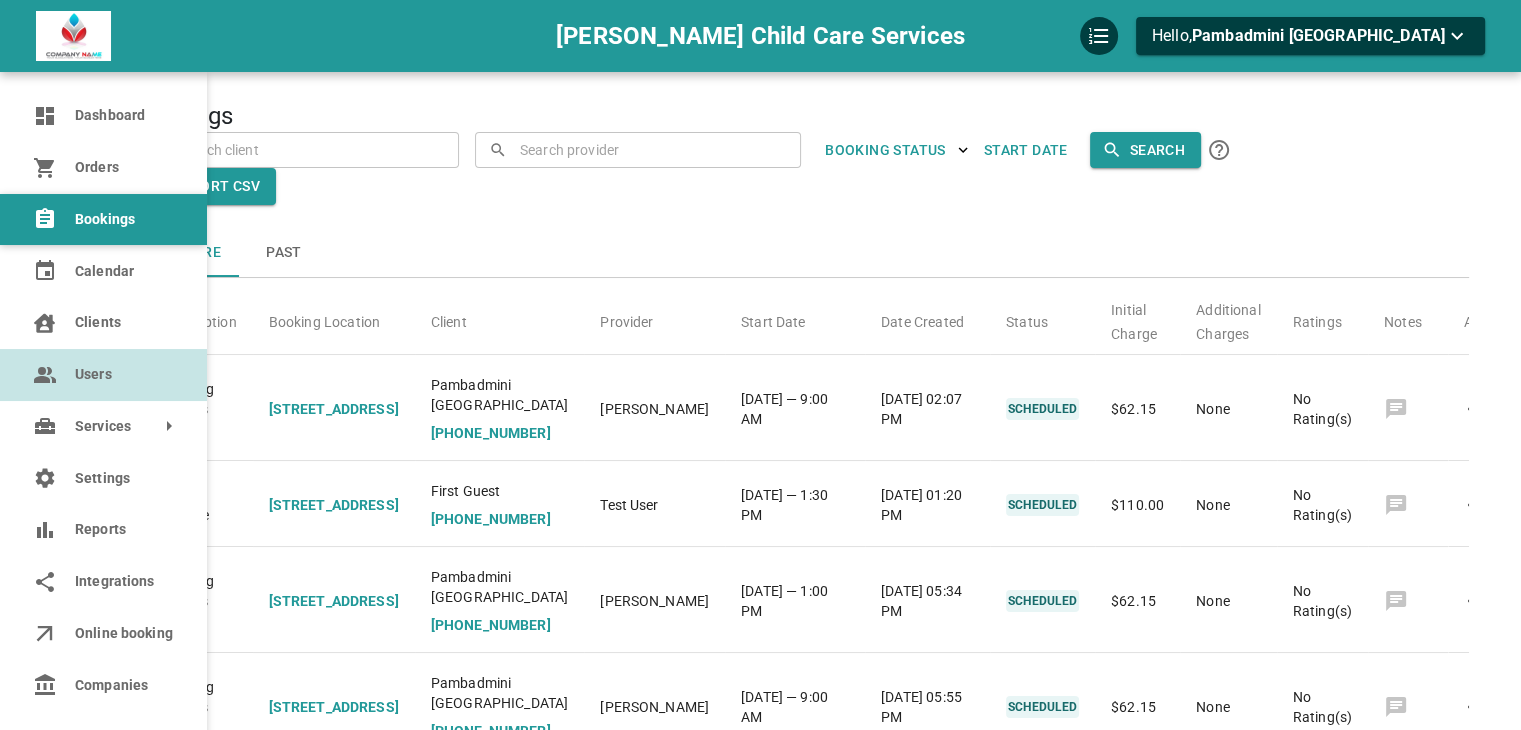 click on "Users" at bounding box center (103, 375) 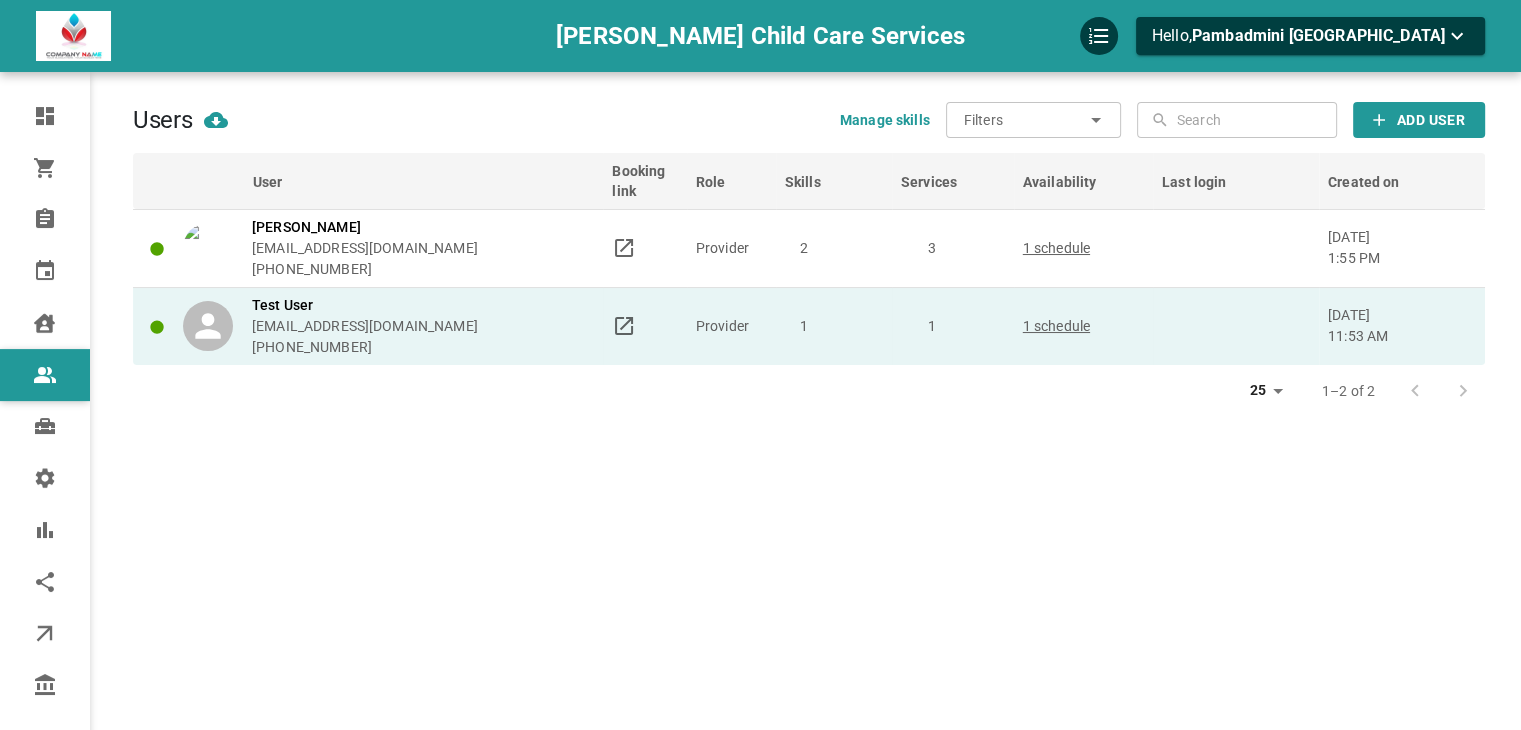 click on "1" at bounding box center [834, 326] 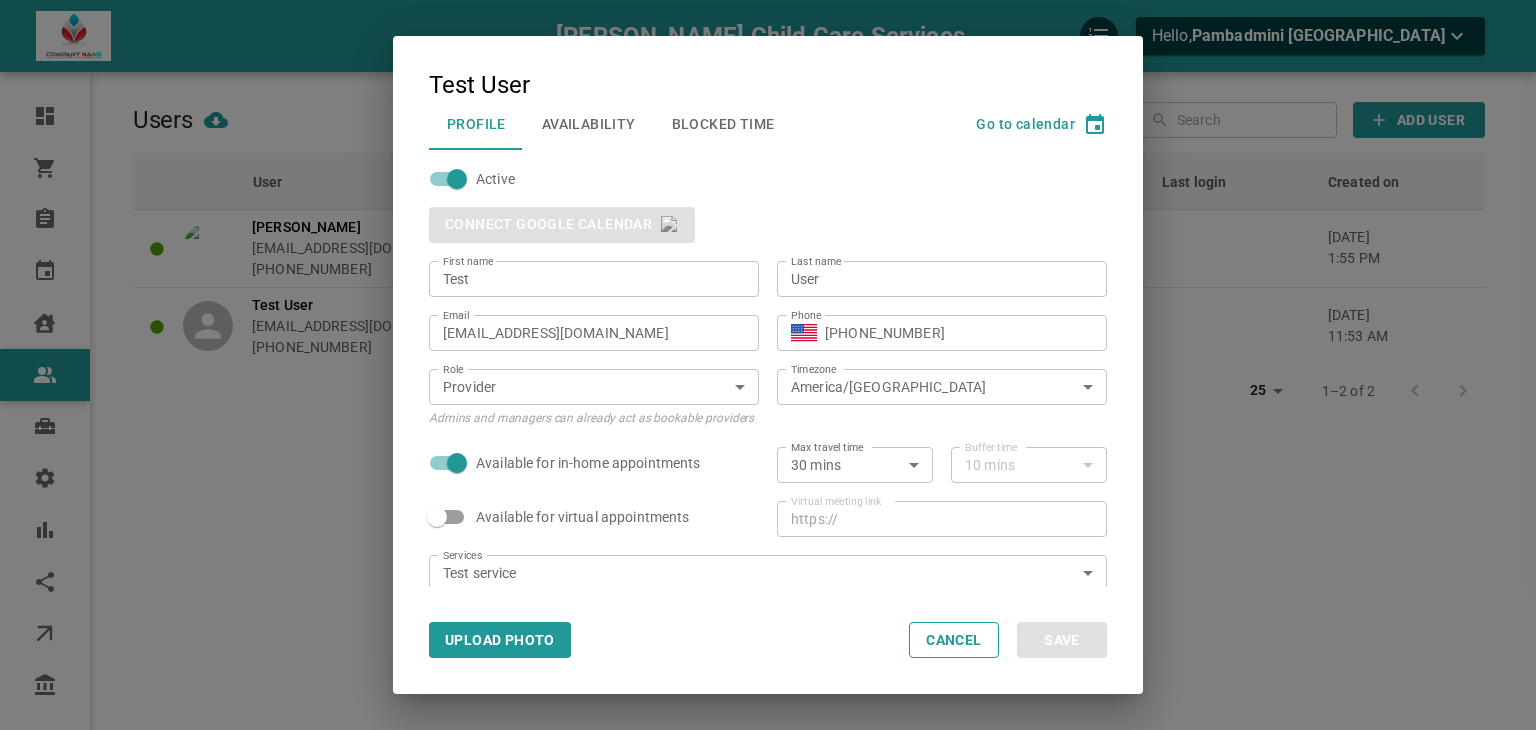 click on "Availability" at bounding box center [589, 124] 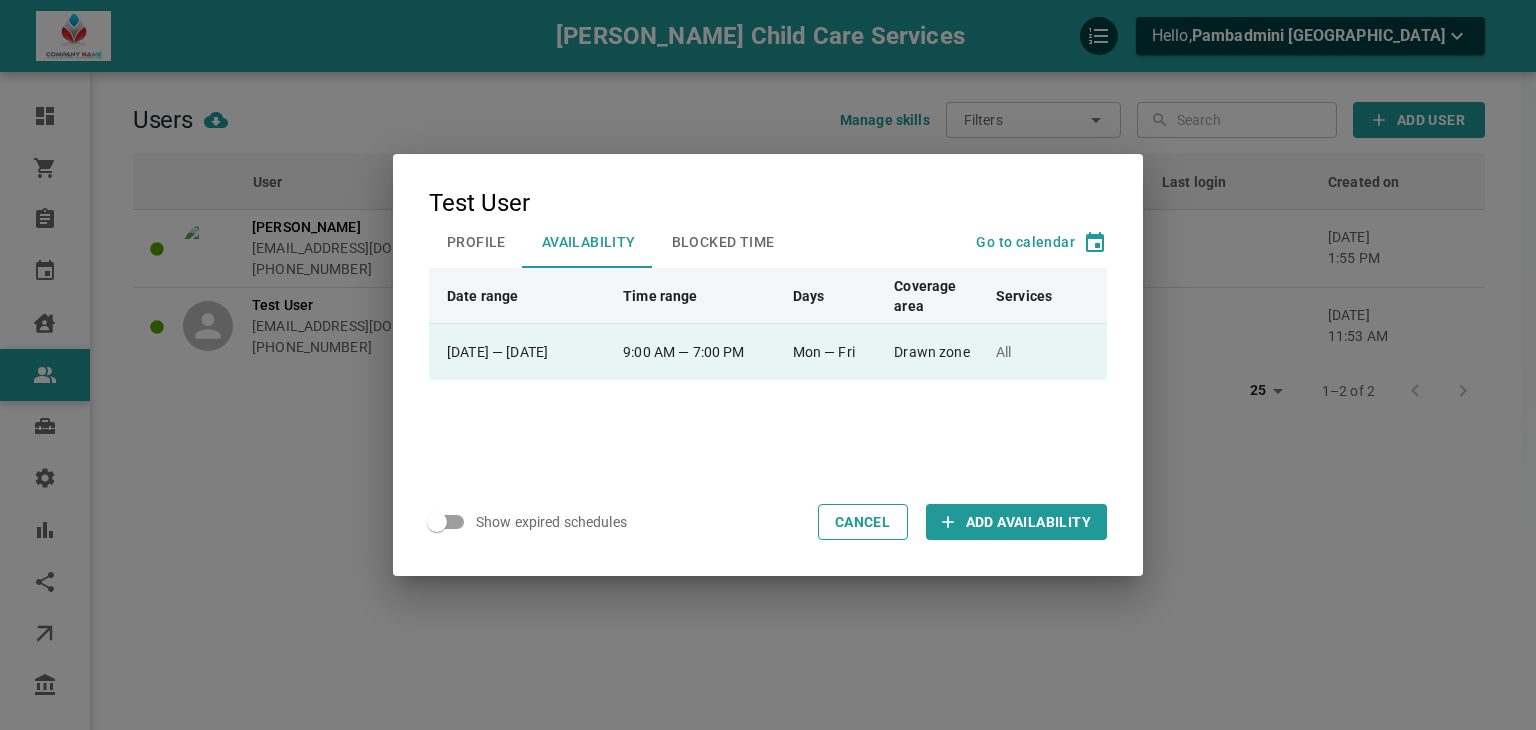 click on "9:00 AM — 7:00 PM" at bounding box center (699, 352) 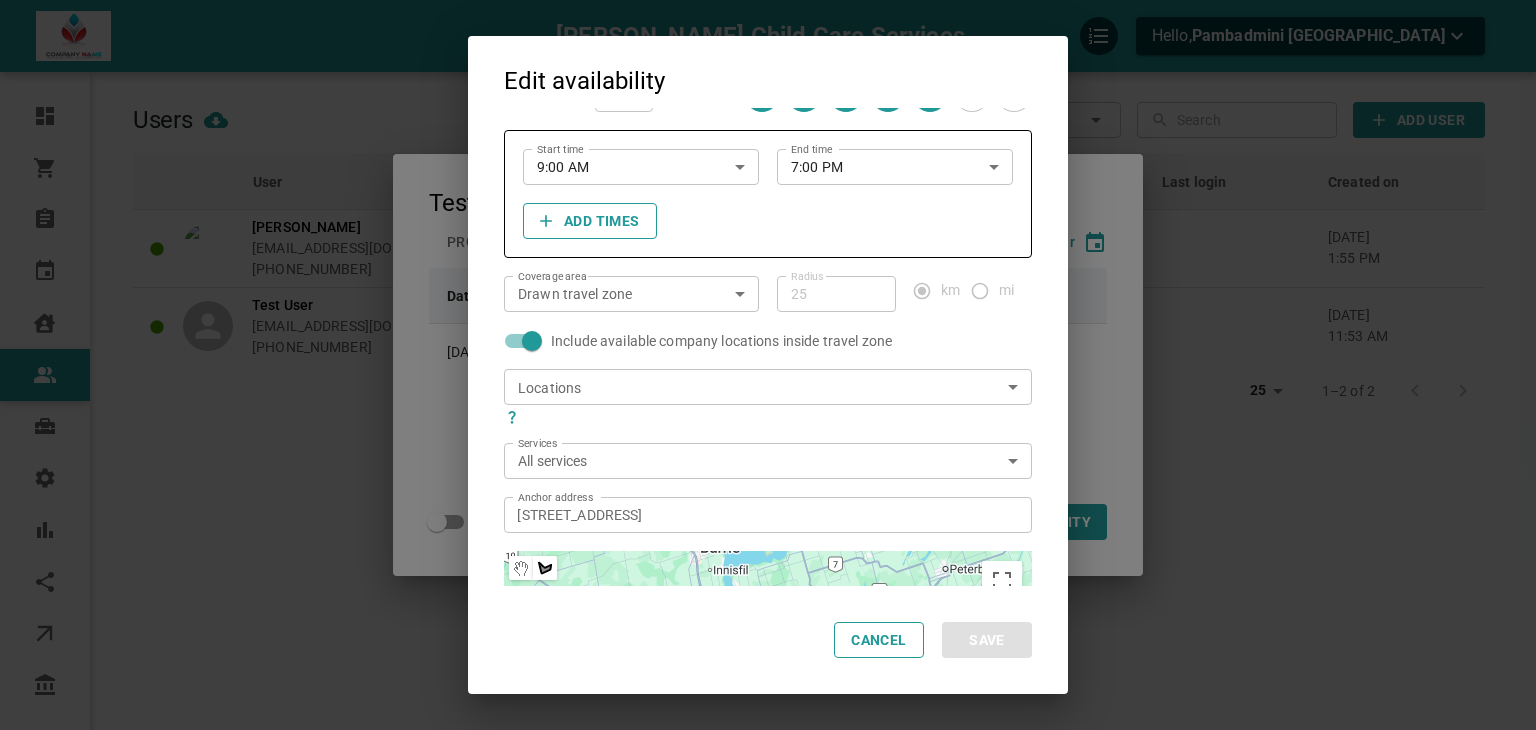 scroll, scrollTop: 103, scrollLeft: 0, axis: vertical 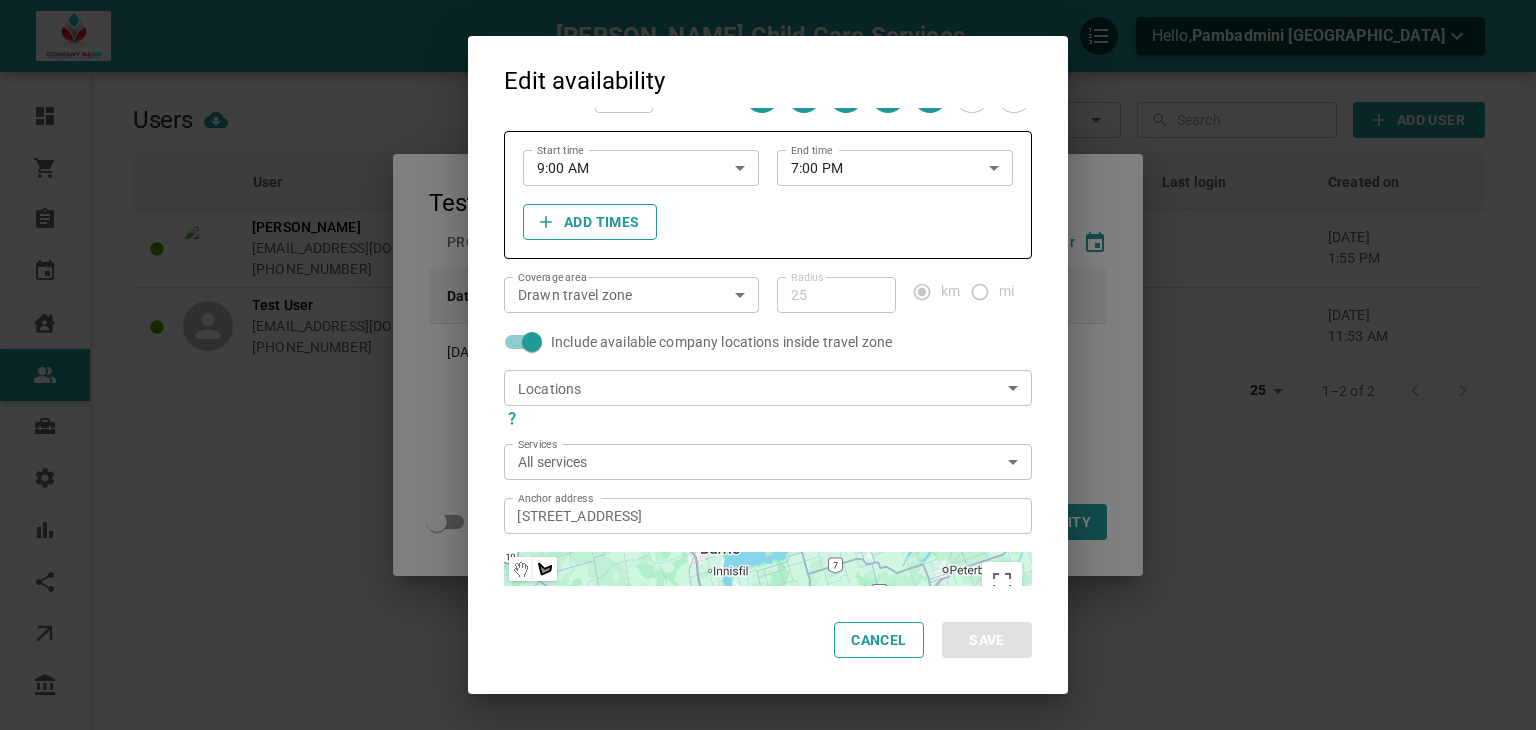 click on "[PERSON_NAME] Child Care Services Hello,  Pambadmini [PERSON_NAME] Dashboard Orders Bookings Calendar Clients Users Services Settings Reports Integrations Online booking Companies Users  Manage skills Filters ​ ​ ​ ​   Add User User Booking link Role Skills Services Availability Last login Created on Subh [PERSON_NAME] [EMAIL_ADDRESS][DOMAIN_NAME] [PHONE_NUMBER] Provider 2 3 1 schedule [DATE] 1:55 pm Test User [EMAIL_ADDRESS][DOMAIN_NAME] [PHONE_NUMBER] Provider 1 1 1 schedule [DATE] 11:53 am 25 25 1–2 of 2
Profile My account Test User Profile Availability Blocked Time Go to calendar Date range Time range Days Coverage area Services Jun 18, 2025 — [DATE] 9:00 AM — 7:00 PM
Mon — Fri Drawn zone All Show expired schedules Cancel   Add Availability Edit availability  Start date [DATE] Start date End date [DATE] End date Repeat every 1 1 ​ week on M T W T F S S Start time 9:00 AM Start time End time 7:00 PM End time  Add times Coverage area 25 +" at bounding box center [768, 426] 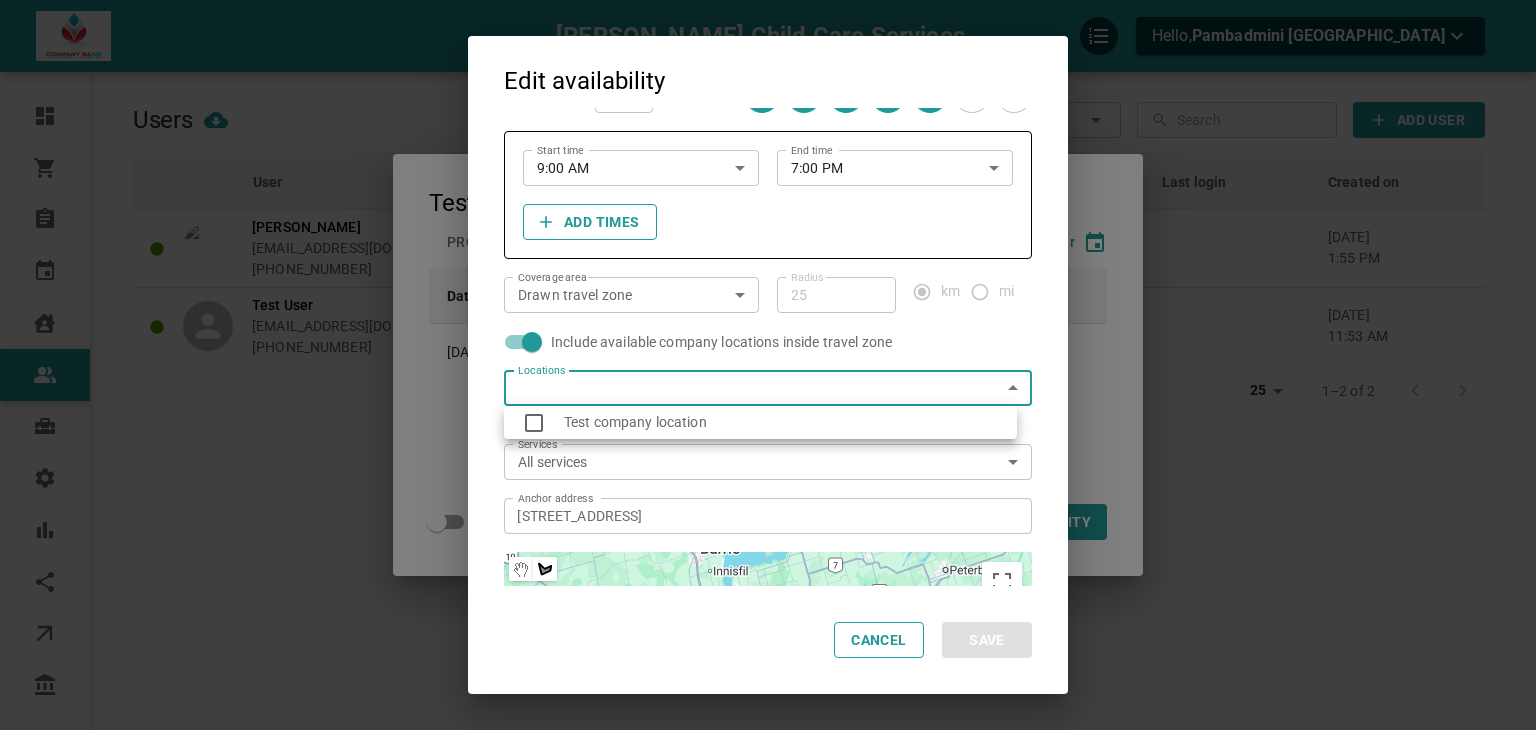 click at bounding box center [543, 423] 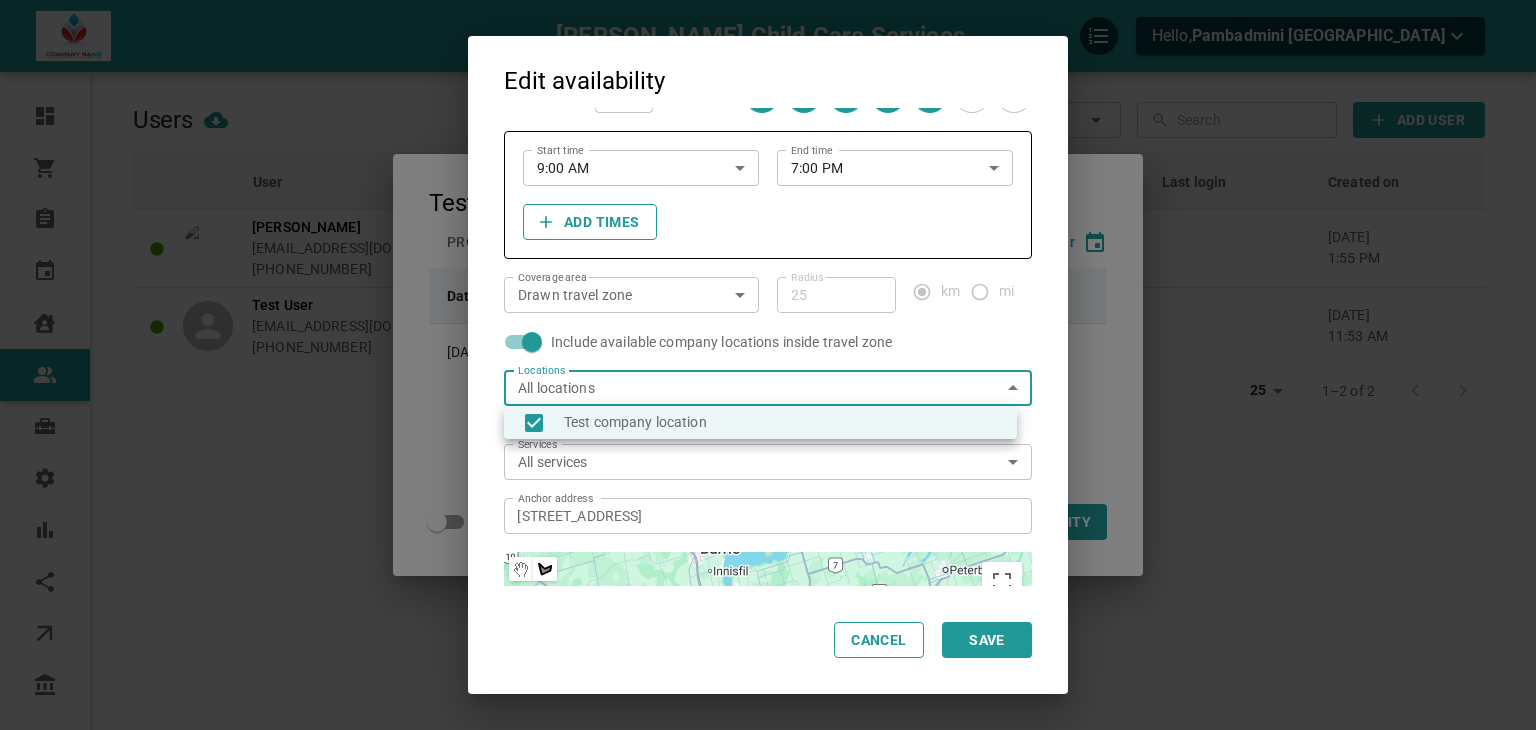 click at bounding box center (768, 365) 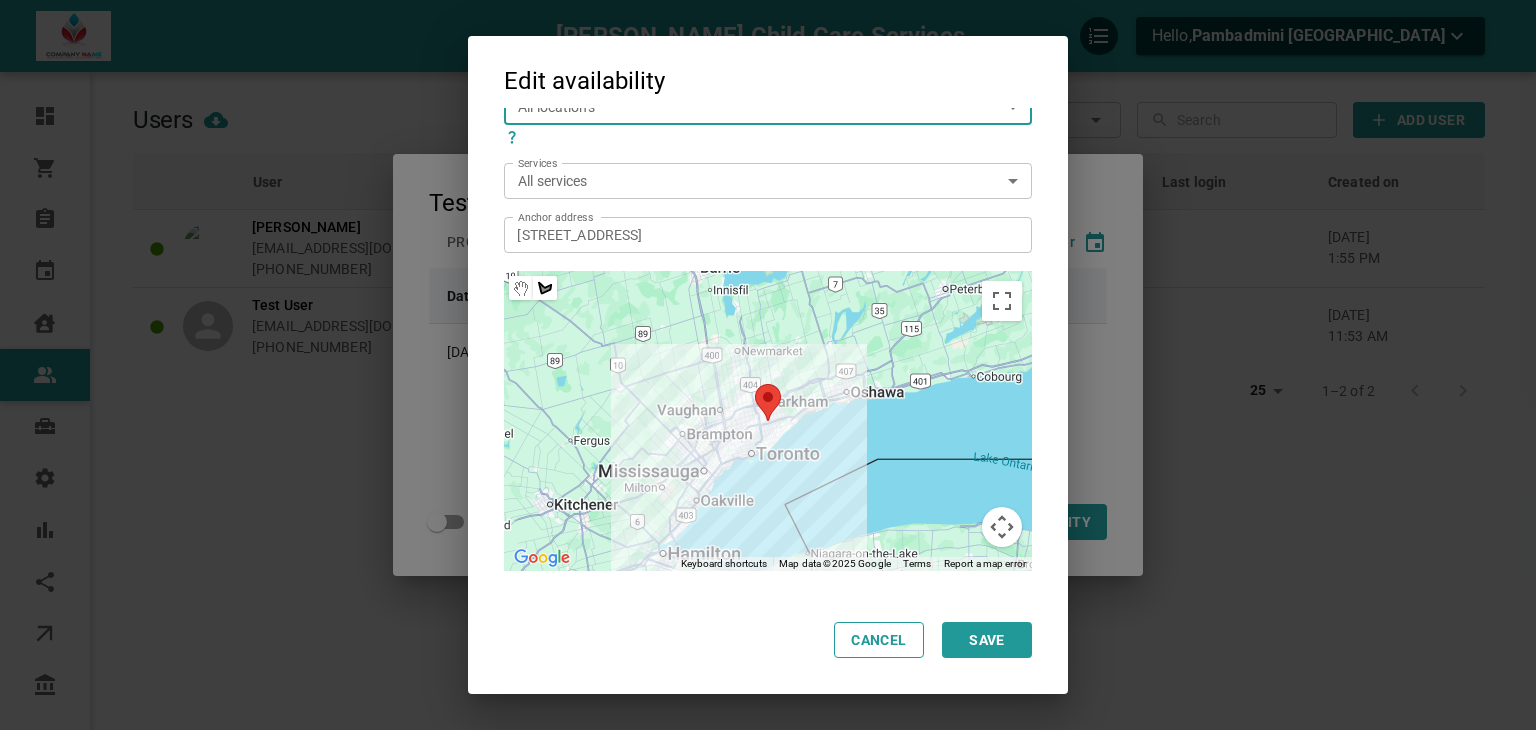 scroll, scrollTop: 388, scrollLeft: 0, axis: vertical 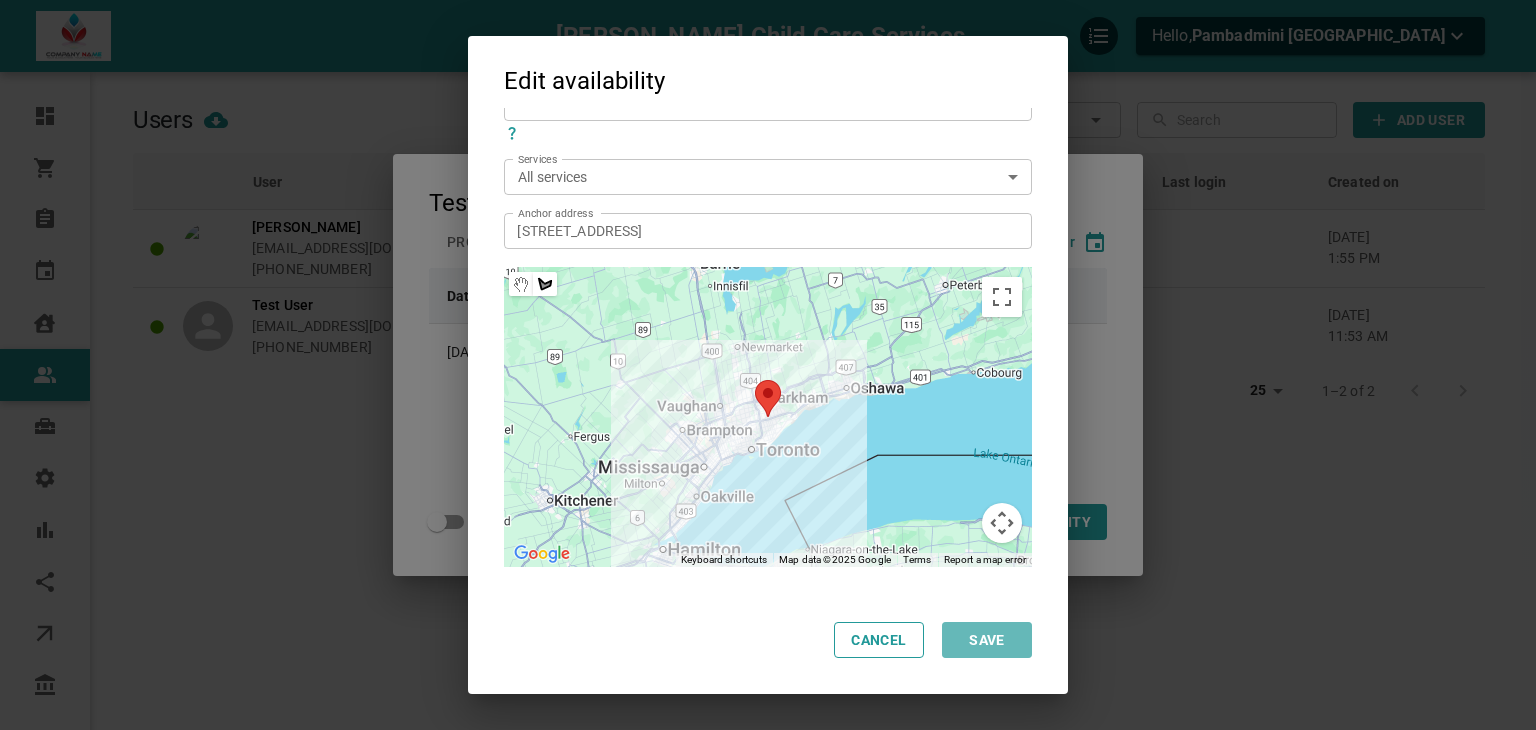 click on "Save" at bounding box center (987, 640) 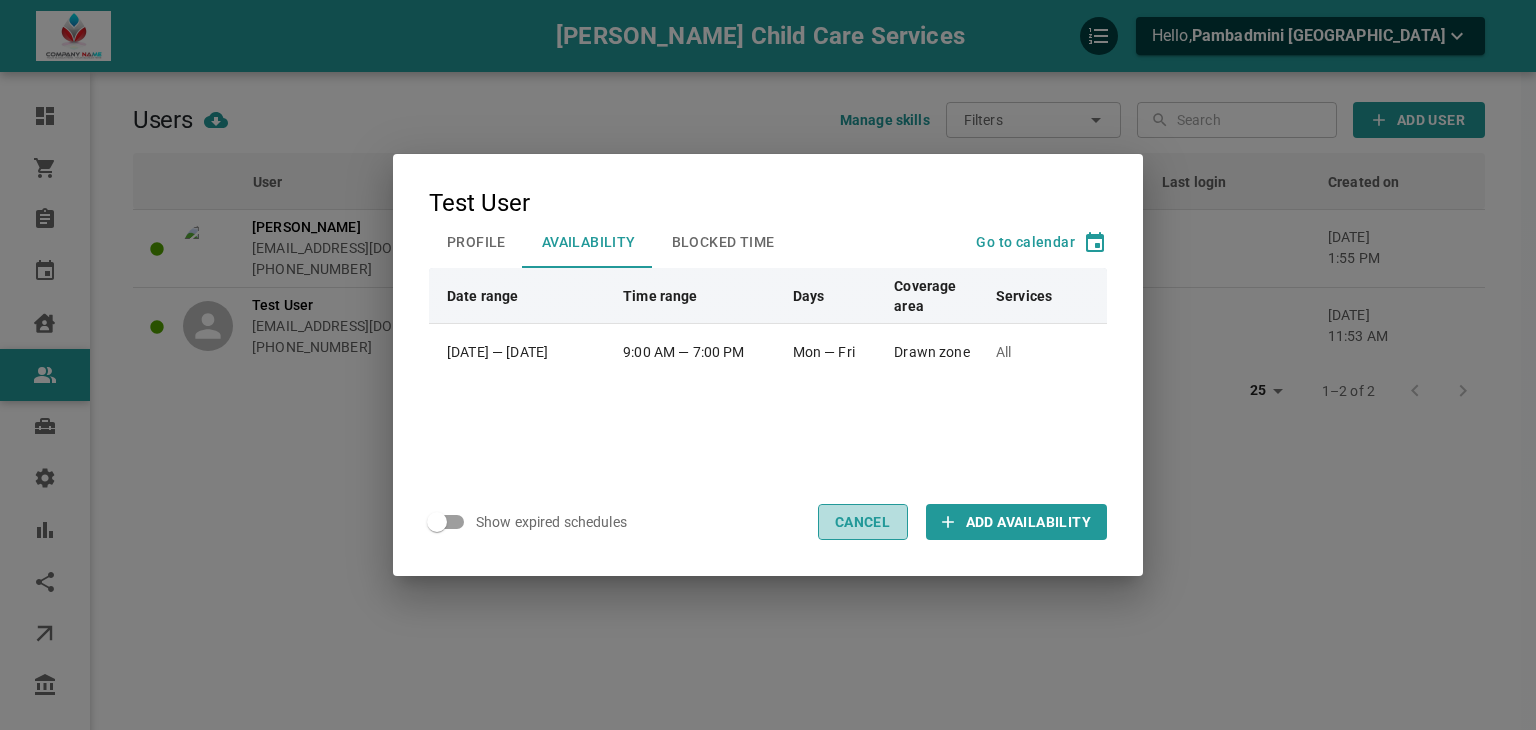 click on "Cancel" at bounding box center (863, 522) 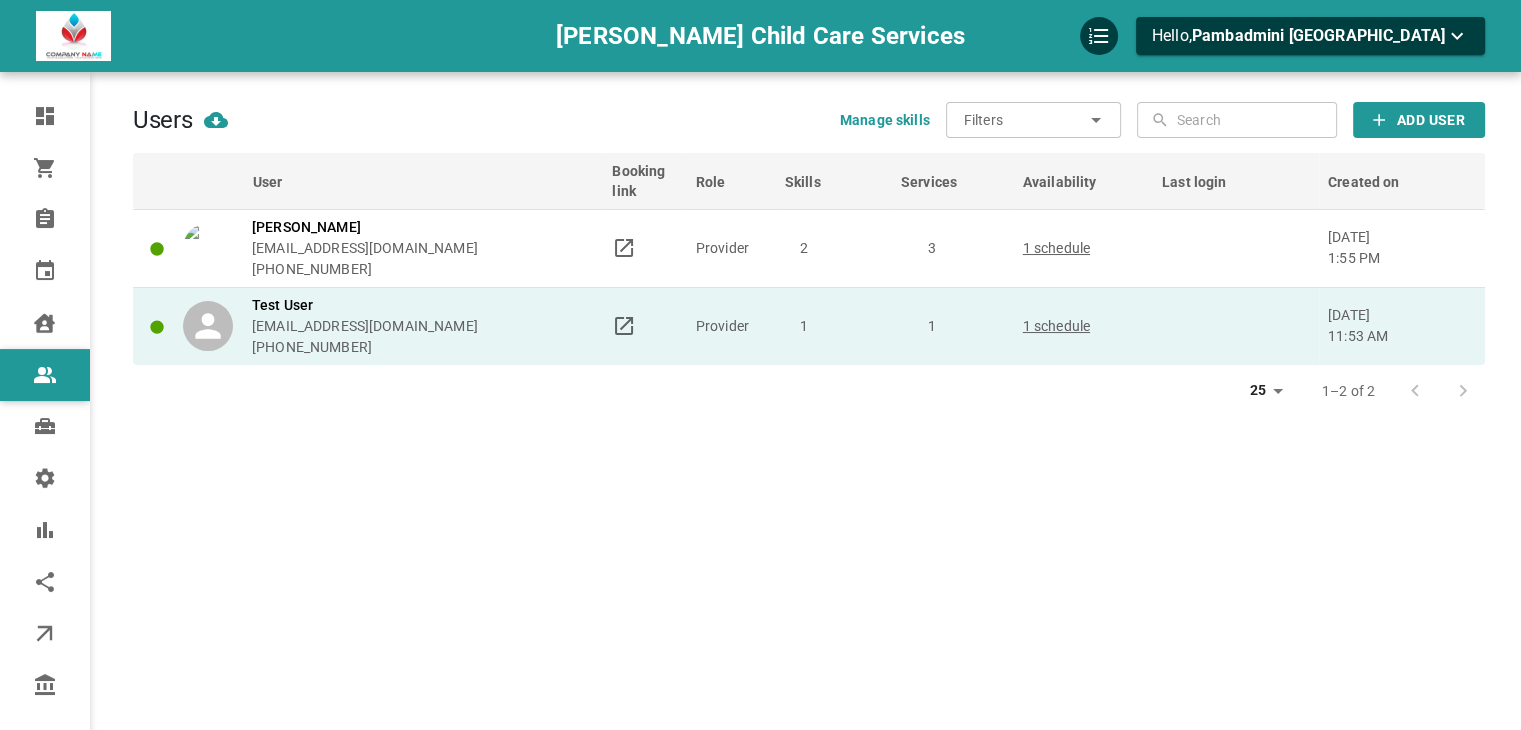 click on "1" at bounding box center [834, 326] 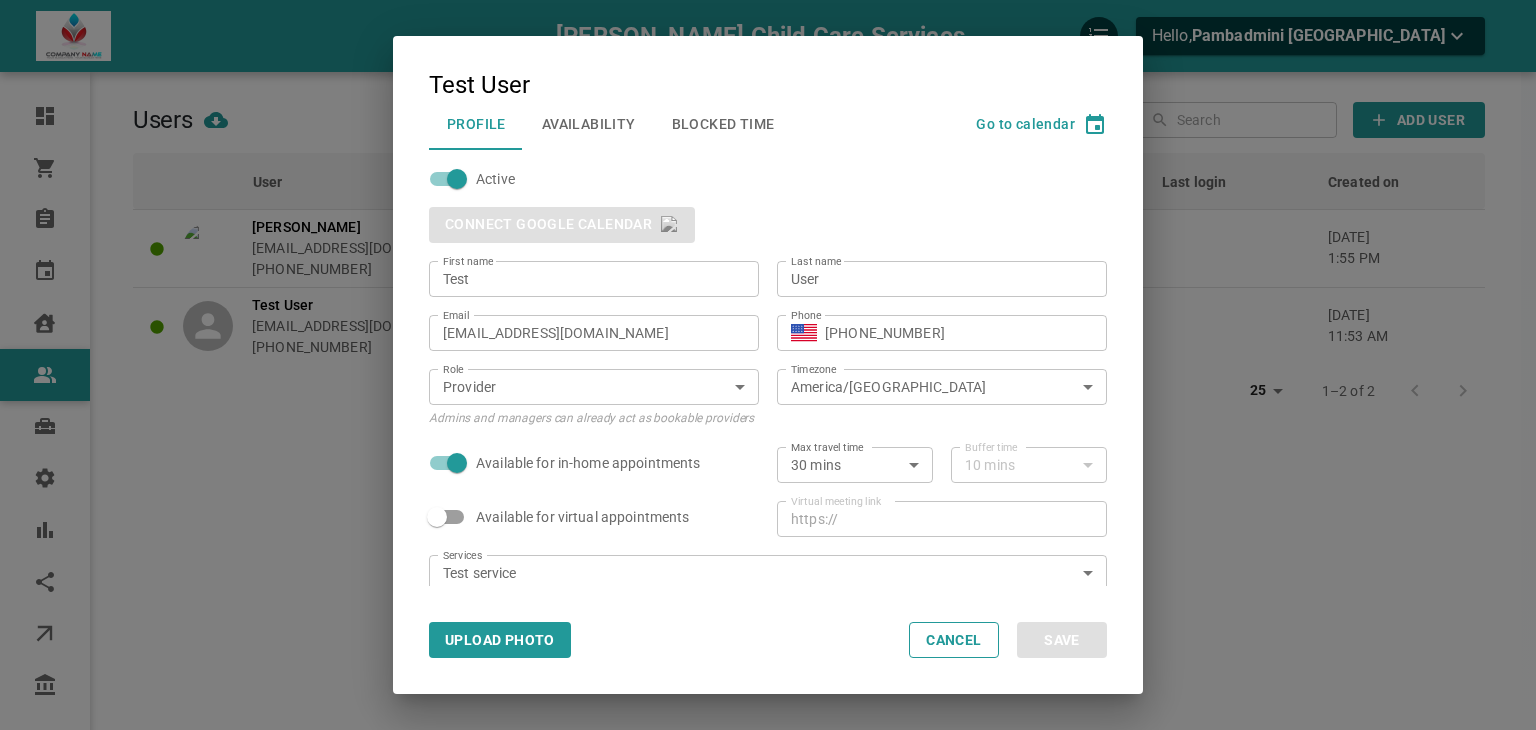 click on "Availability" at bounding box center [589, 124] 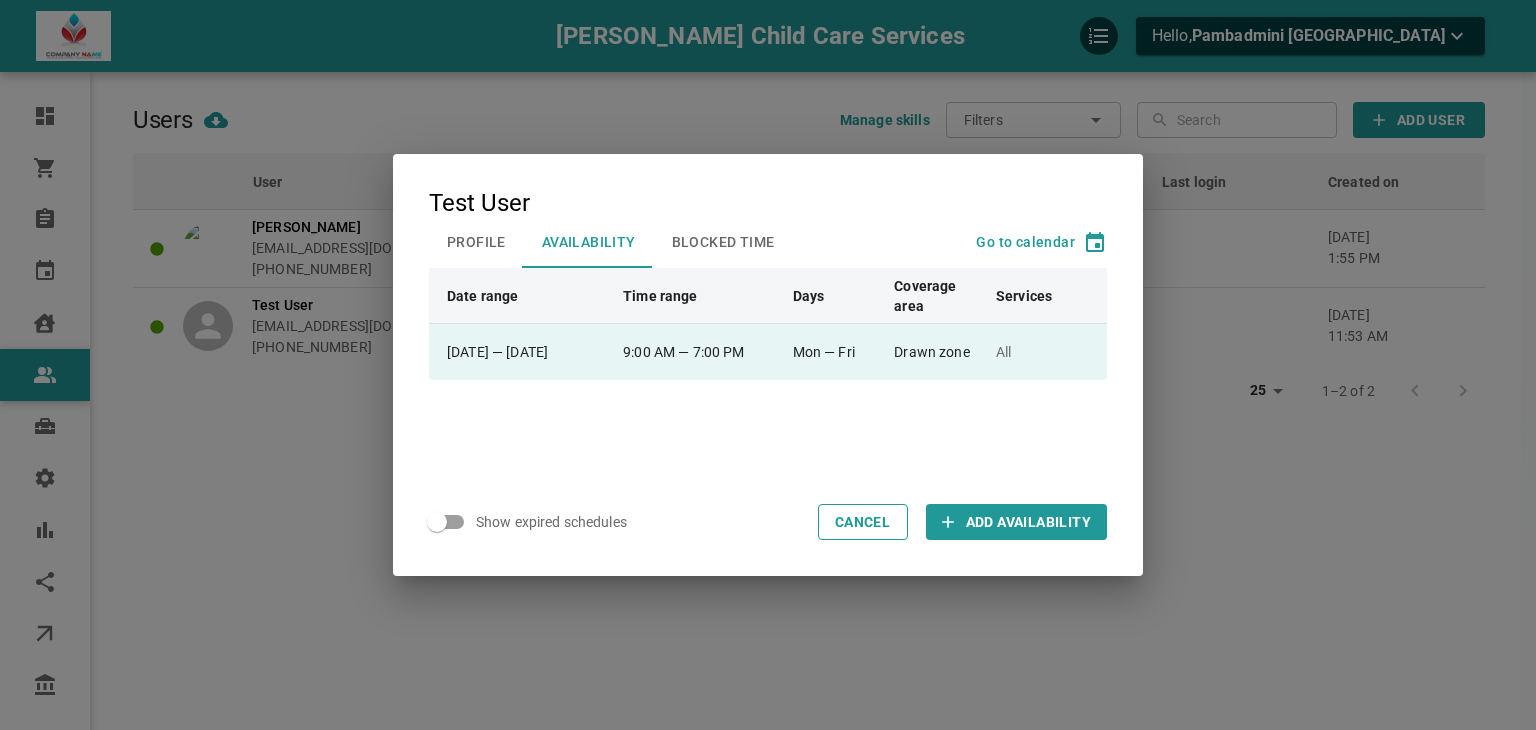 click on "9:00 AM — 7:00 PM" at bounding box center [699, 352] 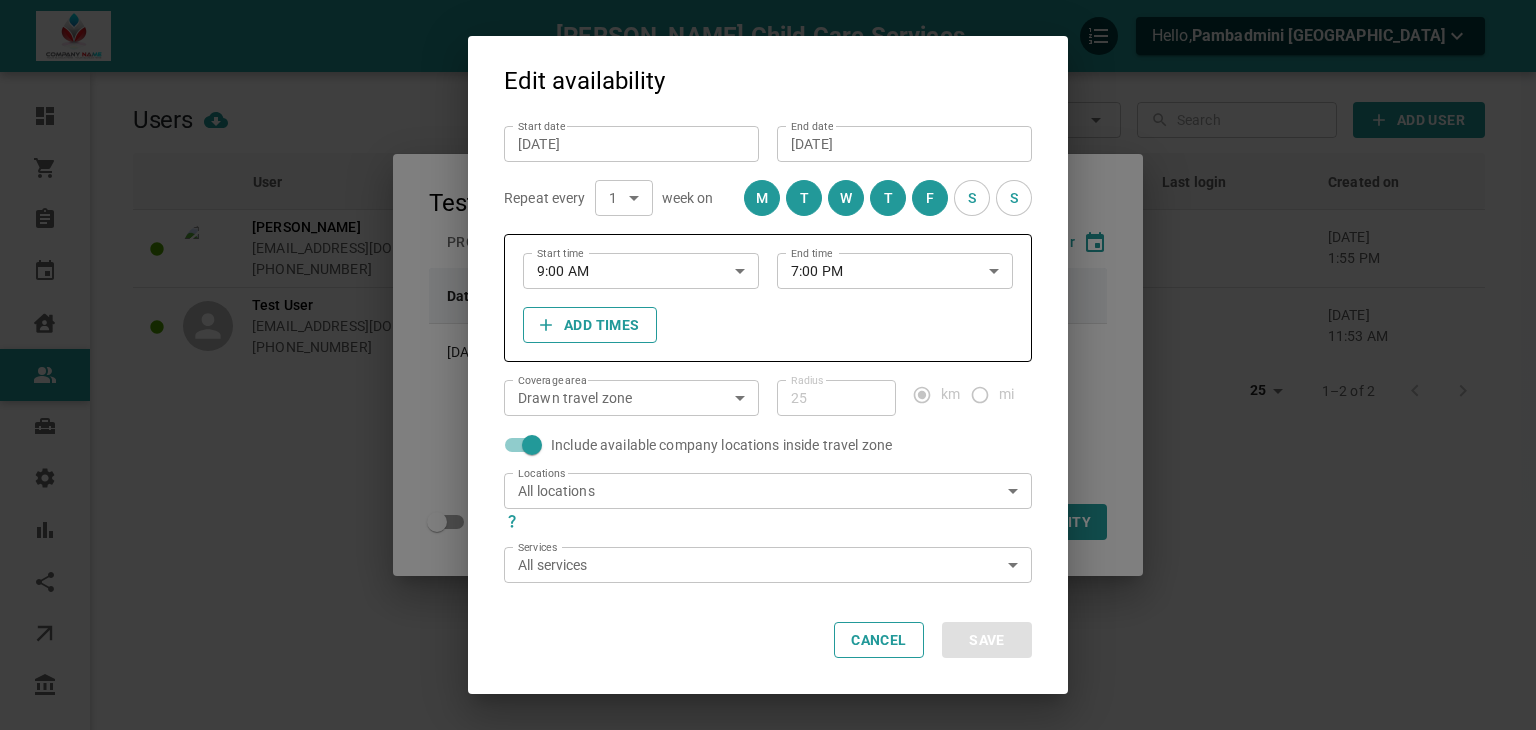 click on "All locations 4a0ab752-0dac-4e32-8a3c-1575c0c8f3ce Locations" at bounding box center [768, 491] 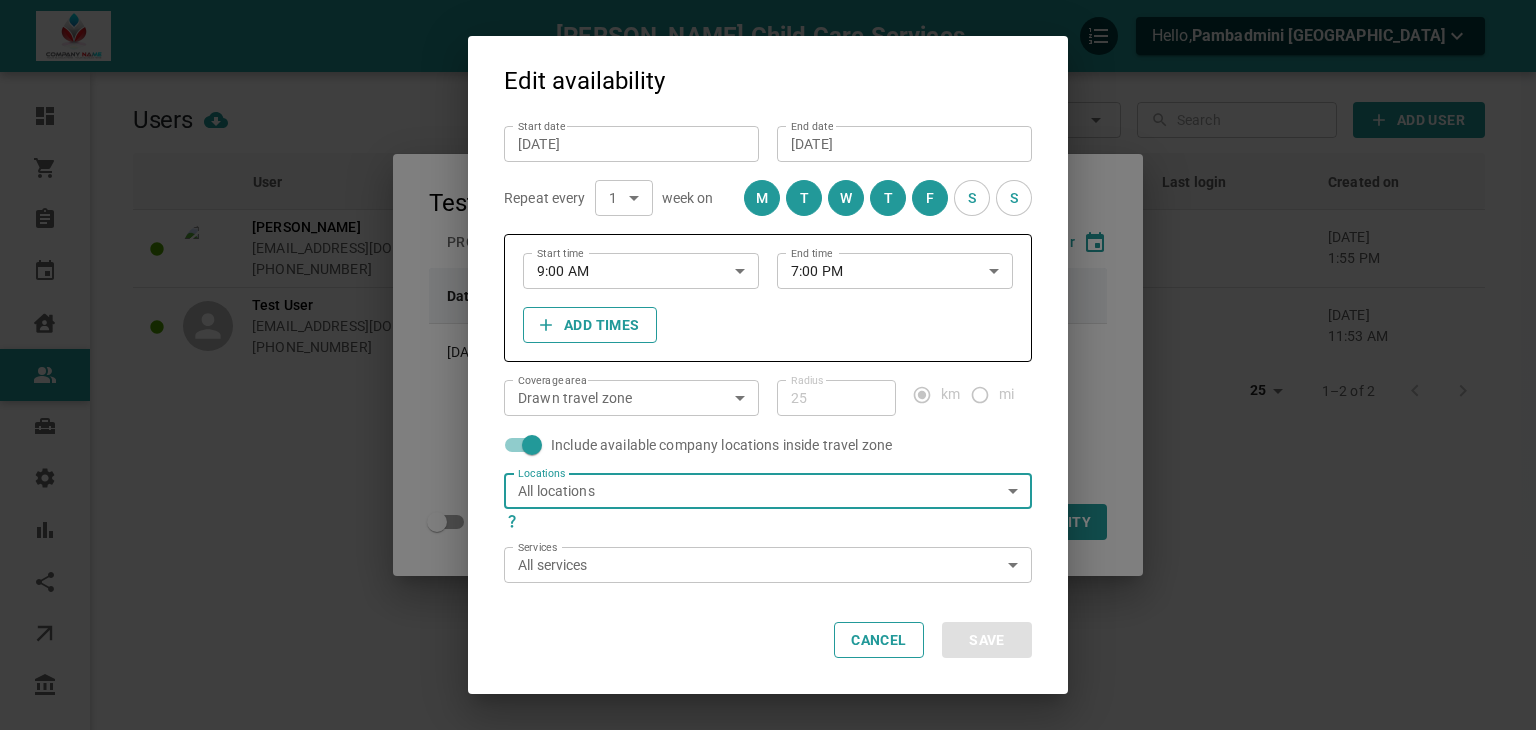 click on "[PERSON_NAME] Child Care Services Hello,  Pambadmini [PERSON_NAME] Dashboard Orders Bookings Calendar Clients Users Services Settings Reports Integrations Online booking Companies Users  Manage skills Filters ​ ​ ​ ​   Add User User Booking link Role Skills Services Availability Last login Created on Subh [PERSON_NAME] [EMAIL_ADDRESS][DOMAIN_NAME] [PHONE_NUMBER] Provider 2 3 1 schedule [DATE] 1:55 pm Test User [EMAIL_ADDRESS][DOMAIN_NAME] [PHONE_NUMBER] Provider 1 1 1 schedule [DATE] 11:53 am 25 25 1–2 of 2
Profile My account Test User Profile Availability Blocked Time Go to calendar Date range Time range Days Coverage area Services Jun 18, 2025 — [DATE] 9:00 AM — 7:00 PM
Mon — Fri Drawn zone All Show expired schedules Cancel   Add Availability Edit availability  Start date [DATE] Start date End date [DATE] End date Repeat every 1 1 ​ week on M T W T F S S Start time 9:00 AM Start time End time 7:00 PM End time  Add times Coverage area 25" at bounding box center (768, 426) 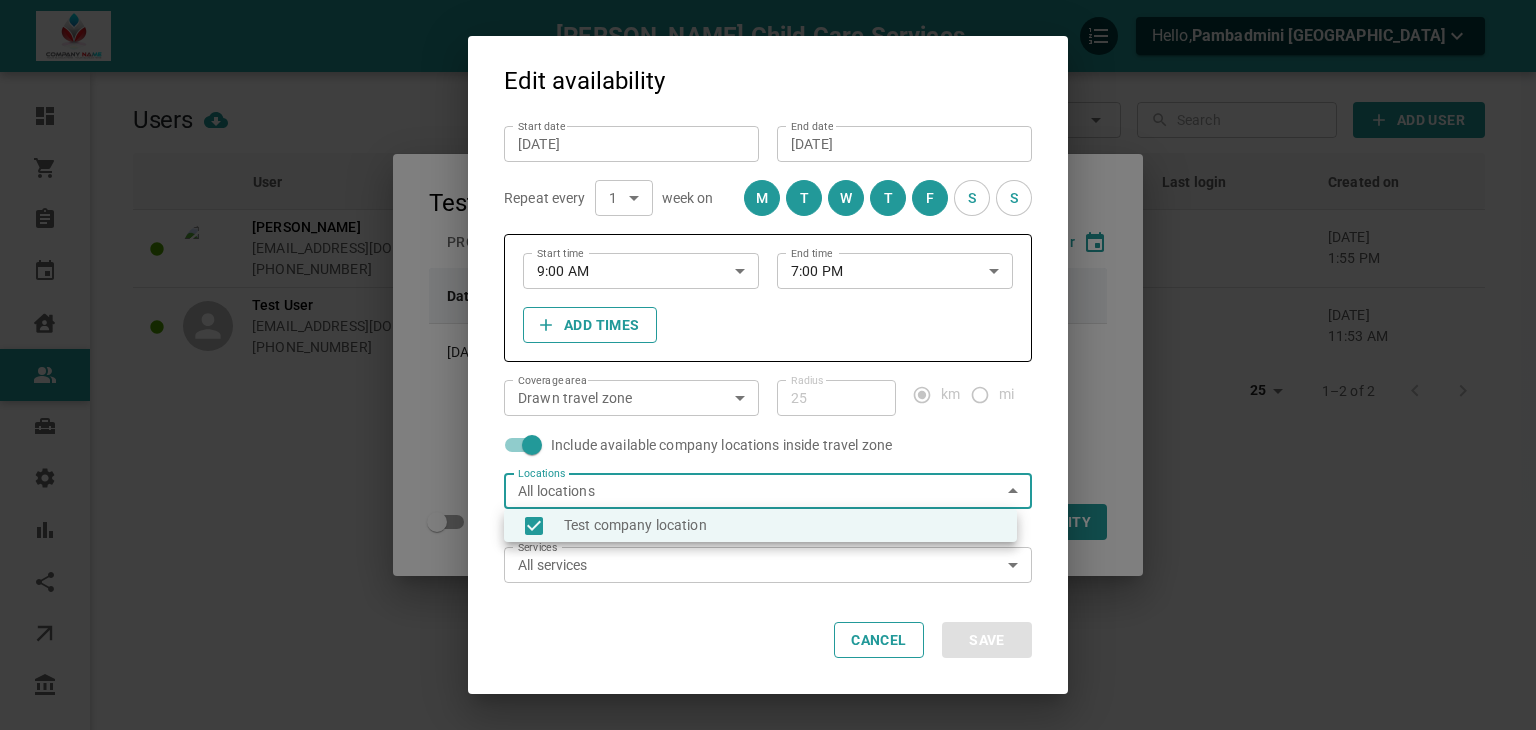 click at bounding box center [543, 526] 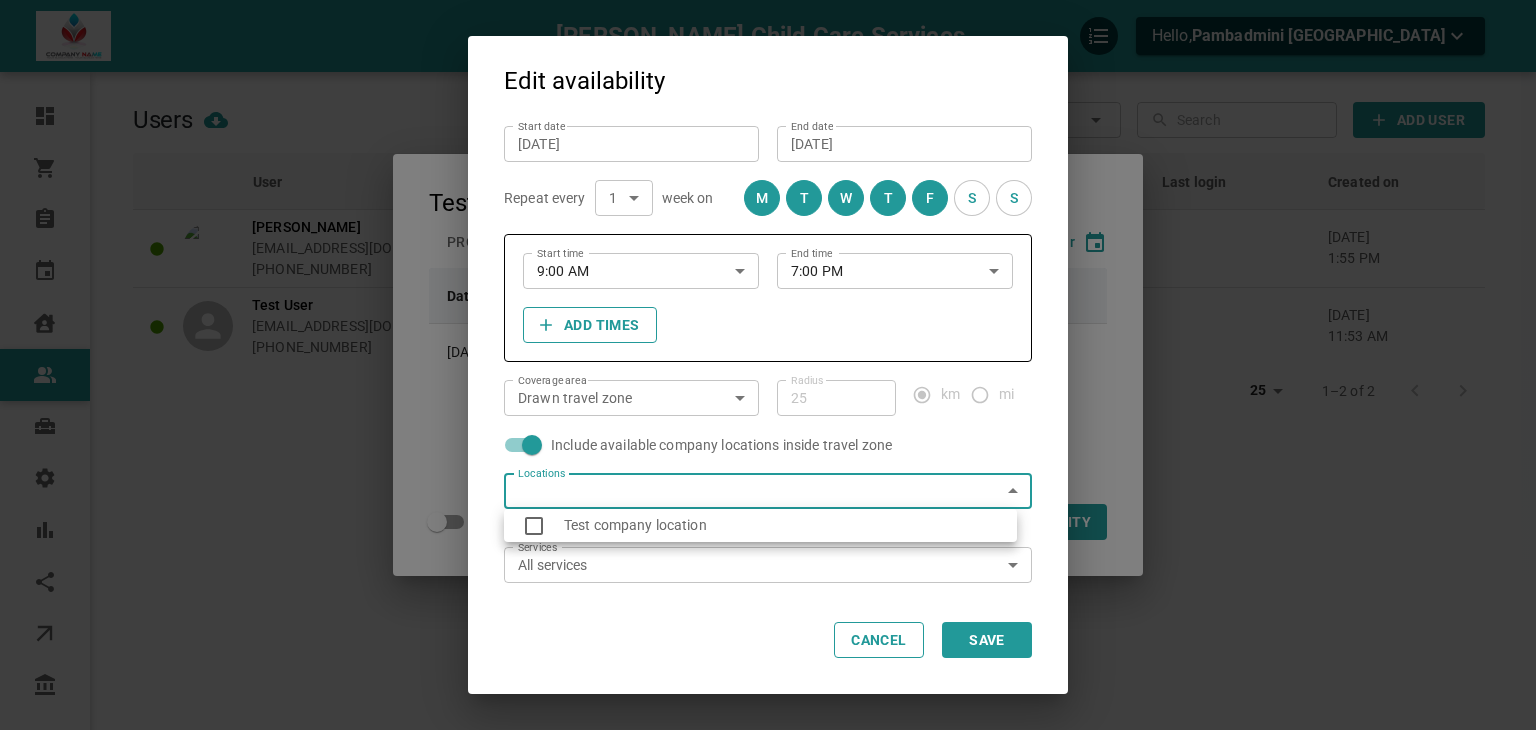 click at bounding box center (768, 365) 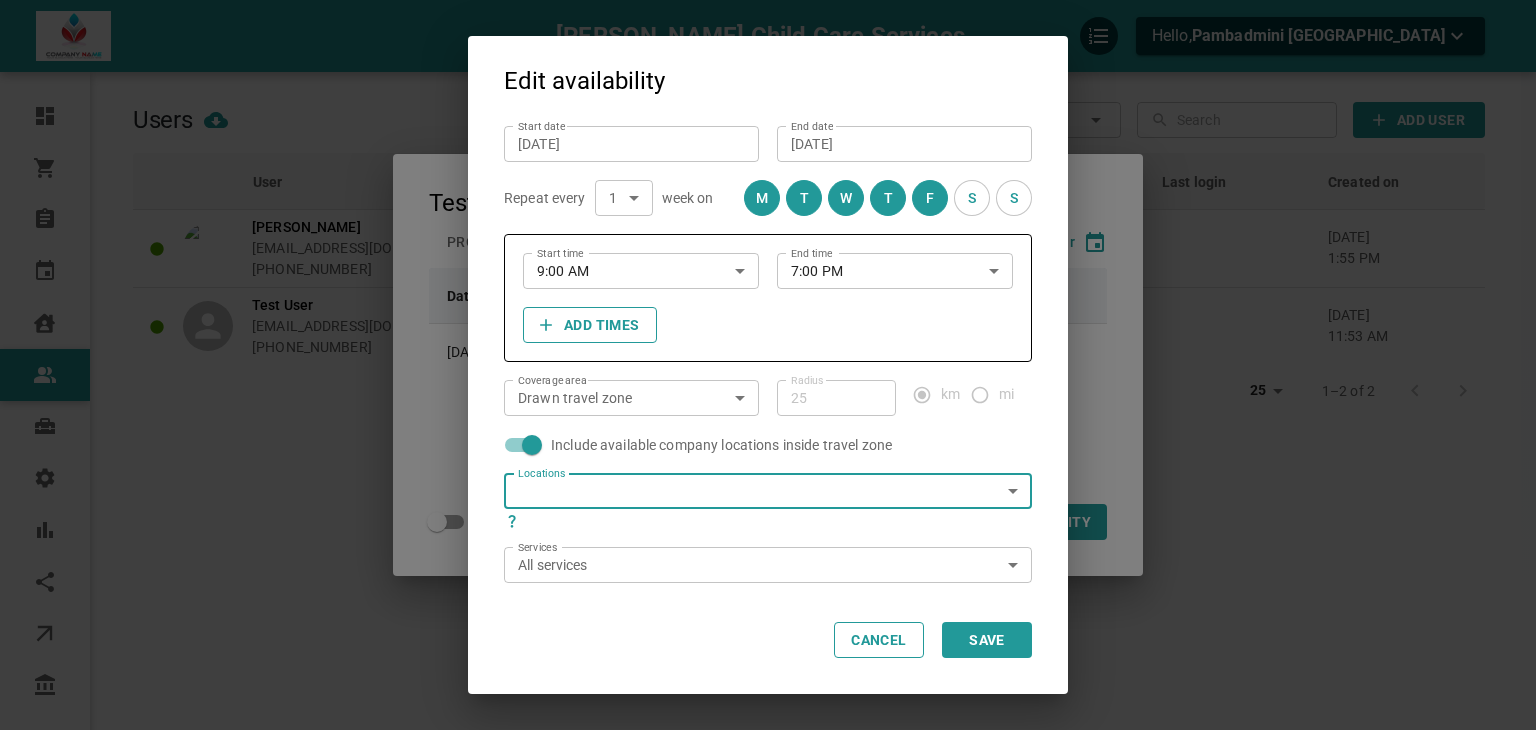 click on "Save" at bounding box center [987, 640] 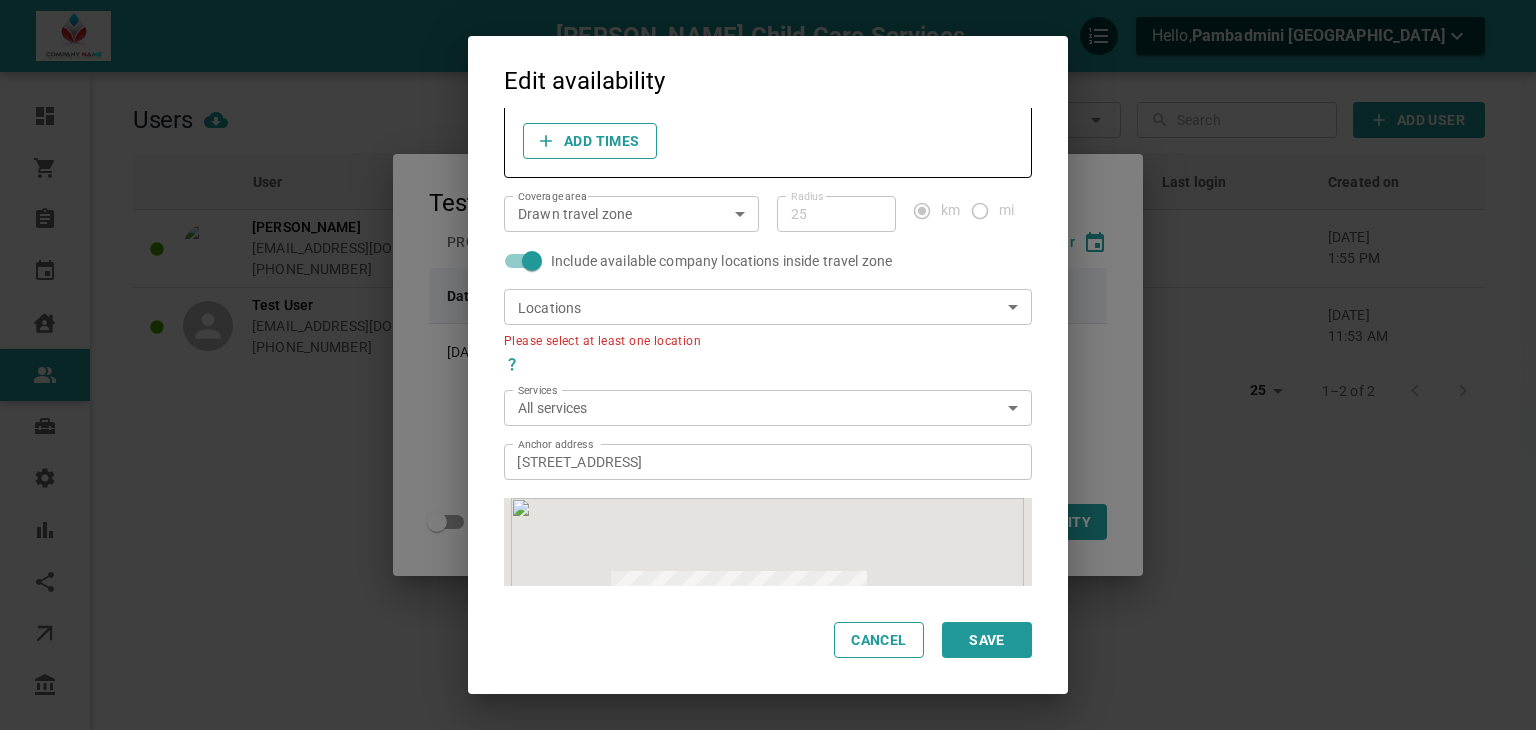 scroll, scrollTop: 184, scrollLeft: 0, axis: vertical 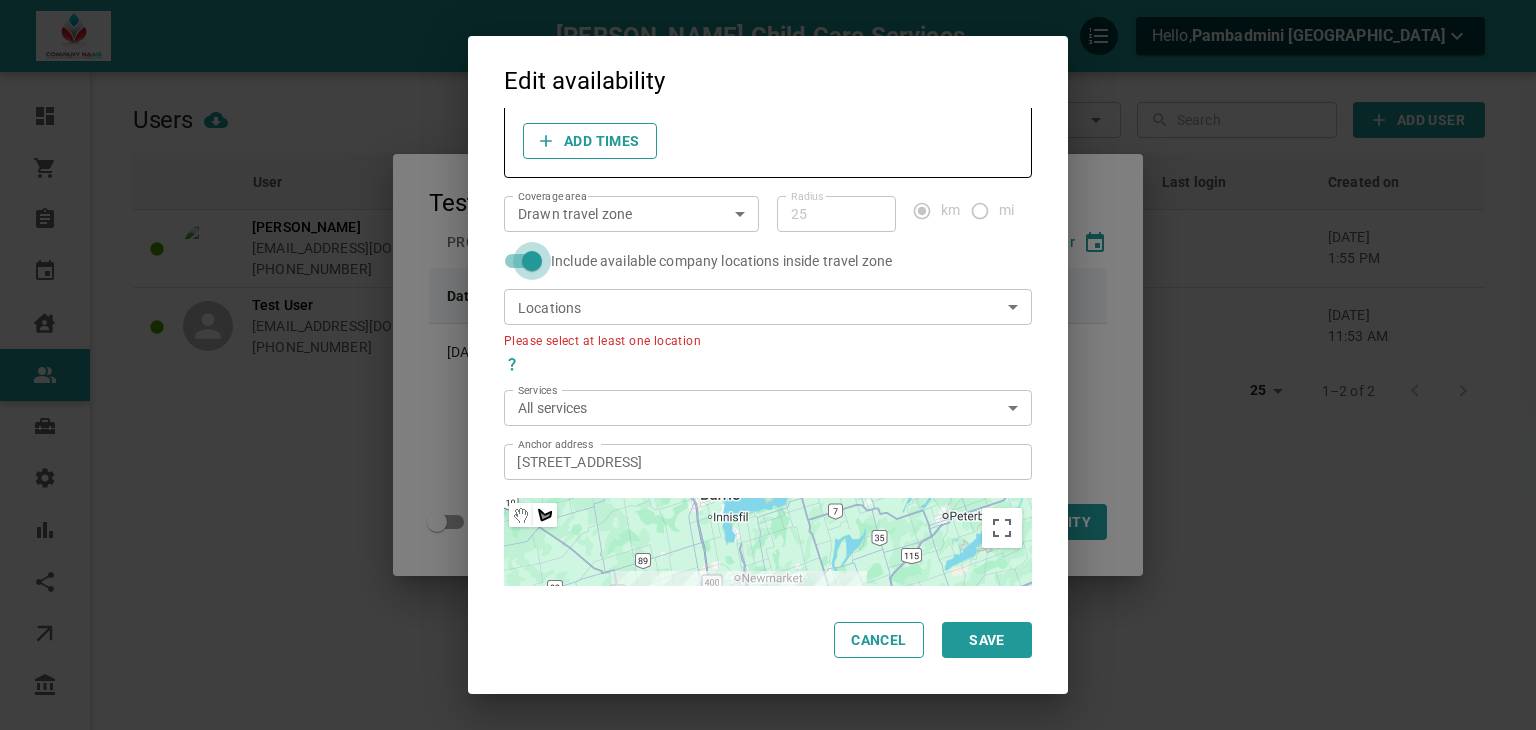 click on "Include available company locations inside travel zone" at bounding box center (532, 261) 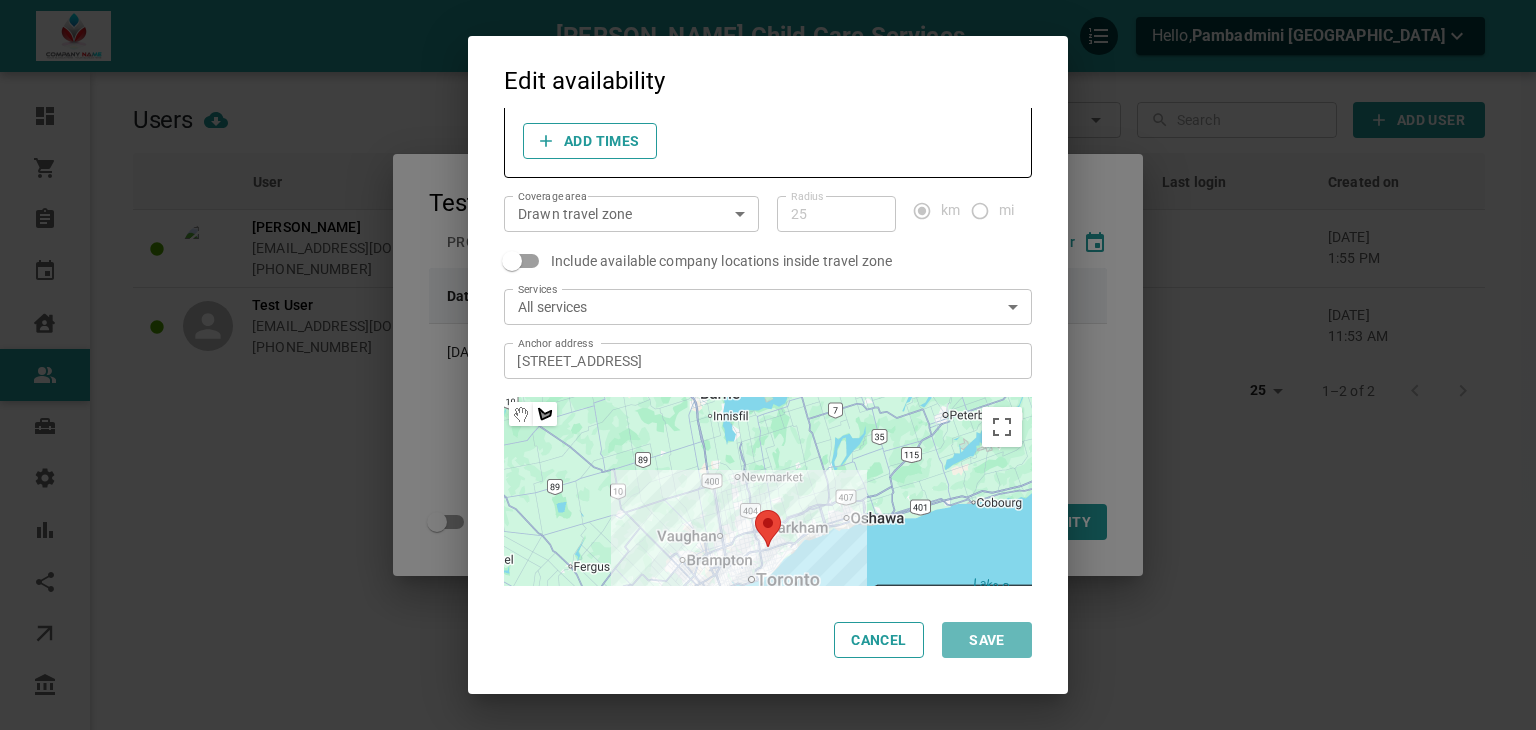 click on "Save" at bounding box center (987, 640) 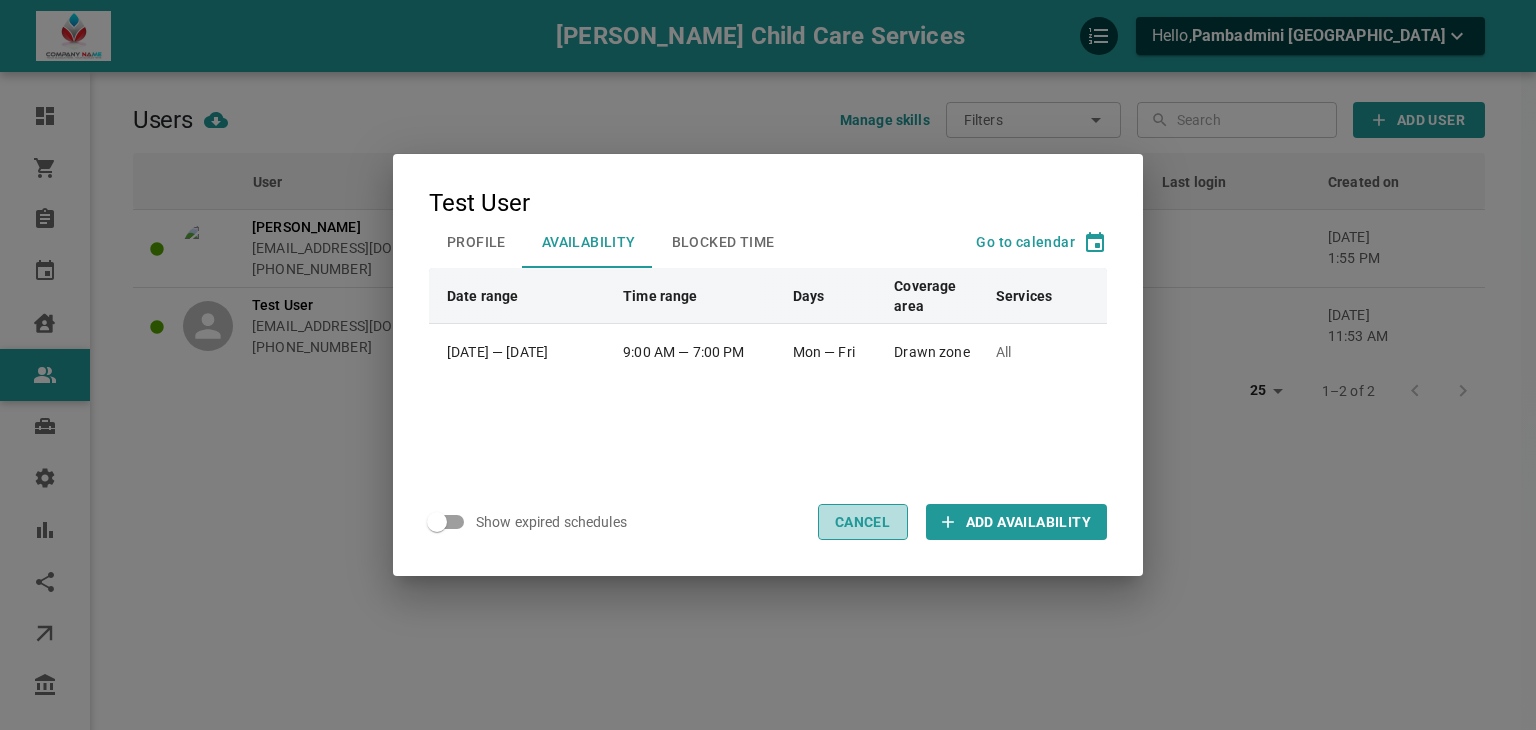 click on "Cancel" at bounding box center [863, 522] 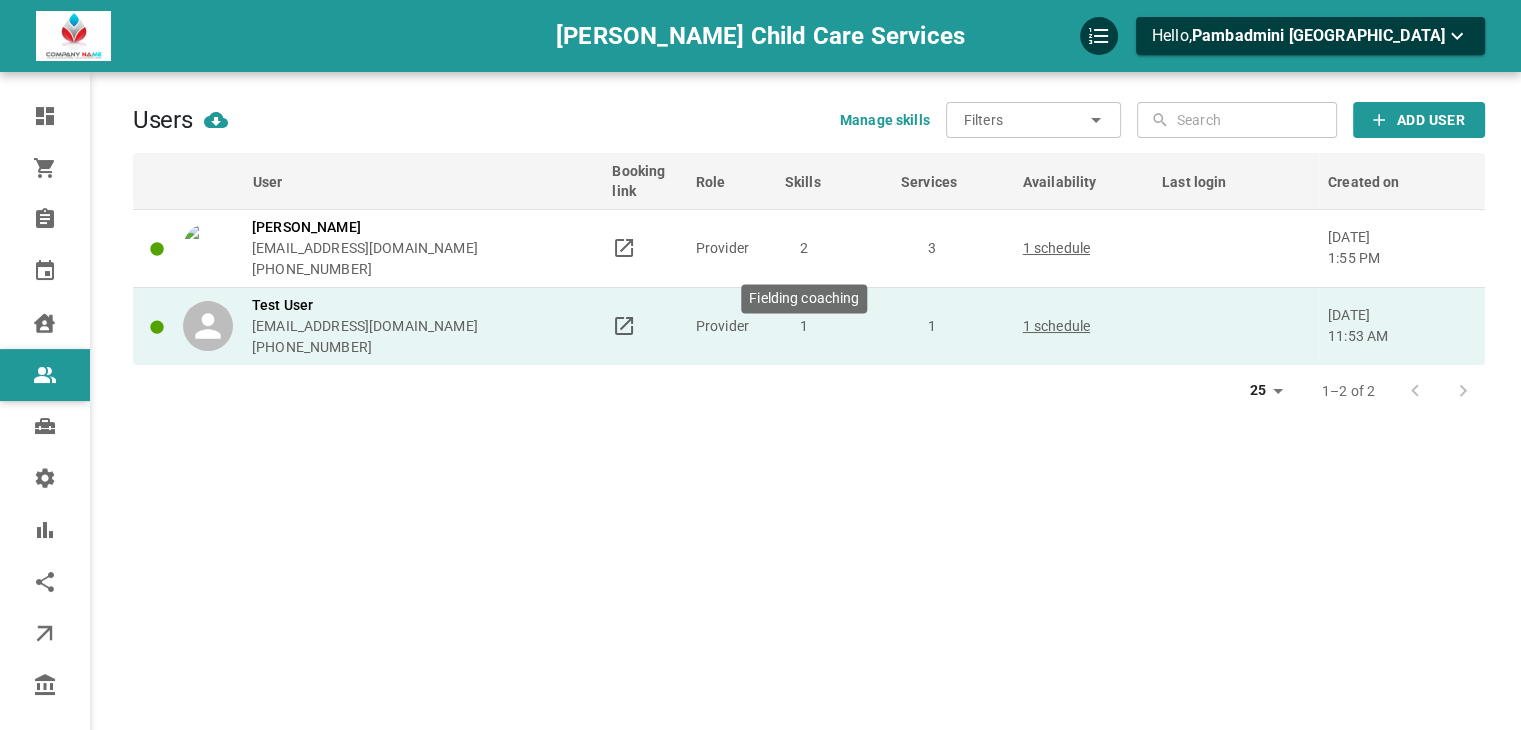 click on "1" at bounding box center [804, 326] 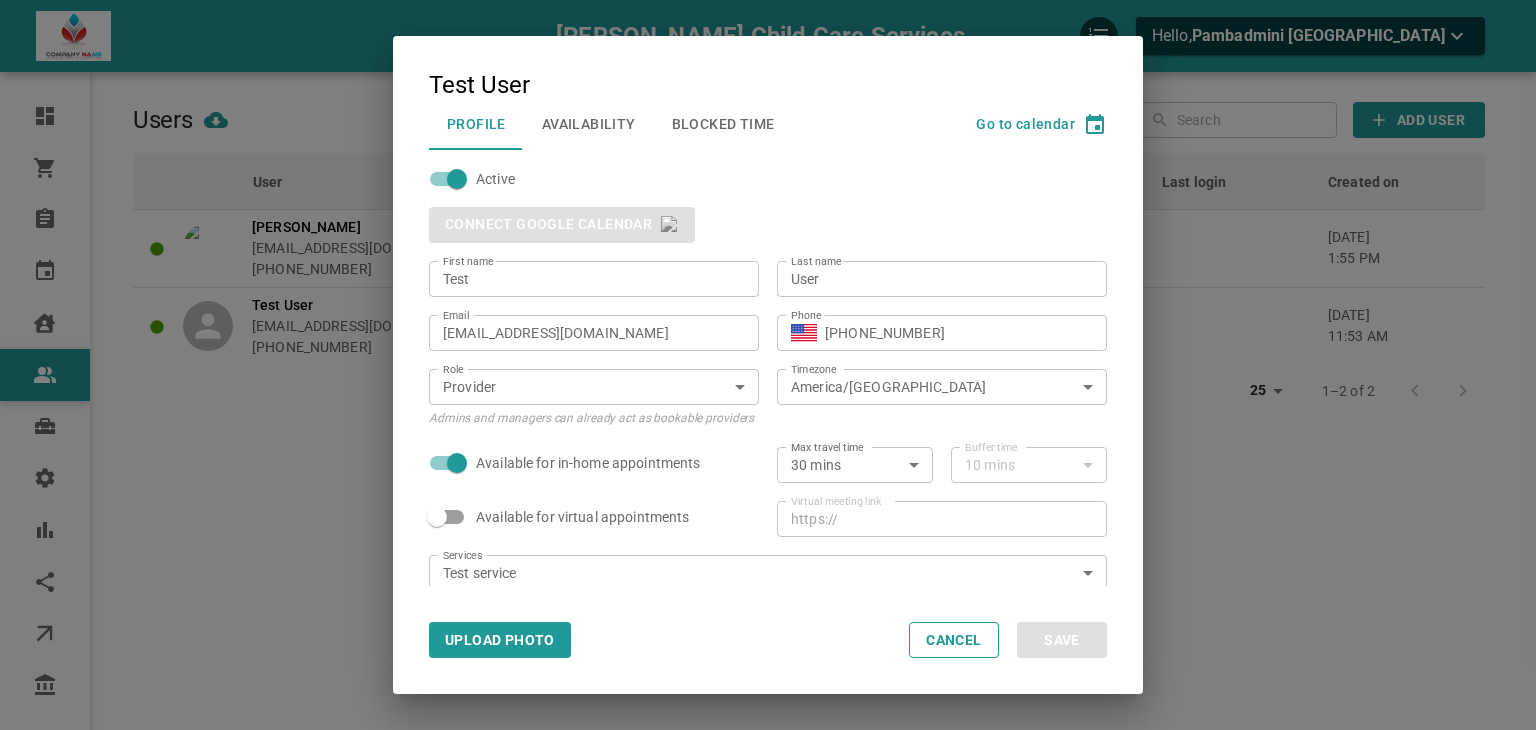 click on "Availability" at bounding box center (589, 124) 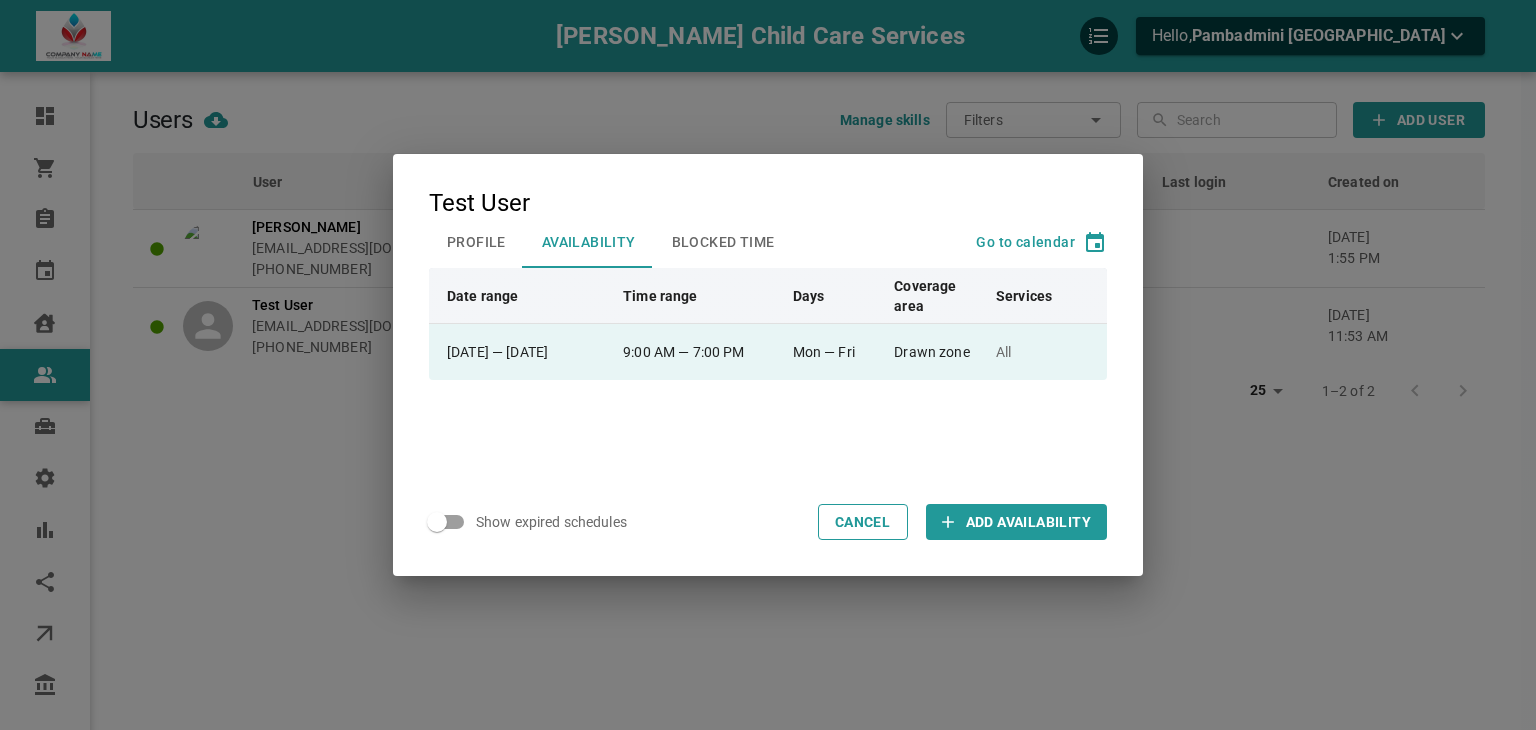click on "9:00 AM — 7:00 PM" at bounding box center (699, 352) 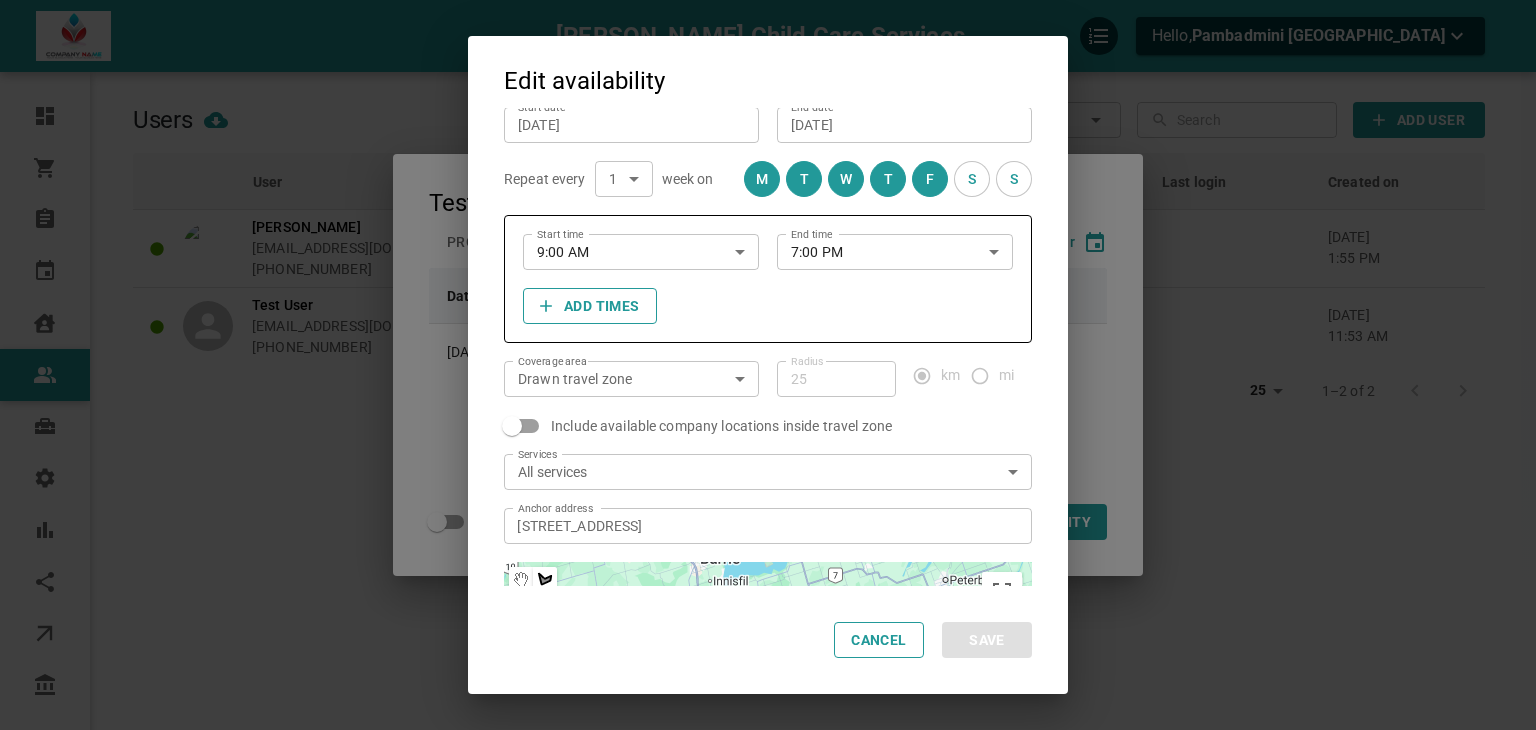 scroll, scrollTop: 36, scrollLeft: 0, axis: vertical 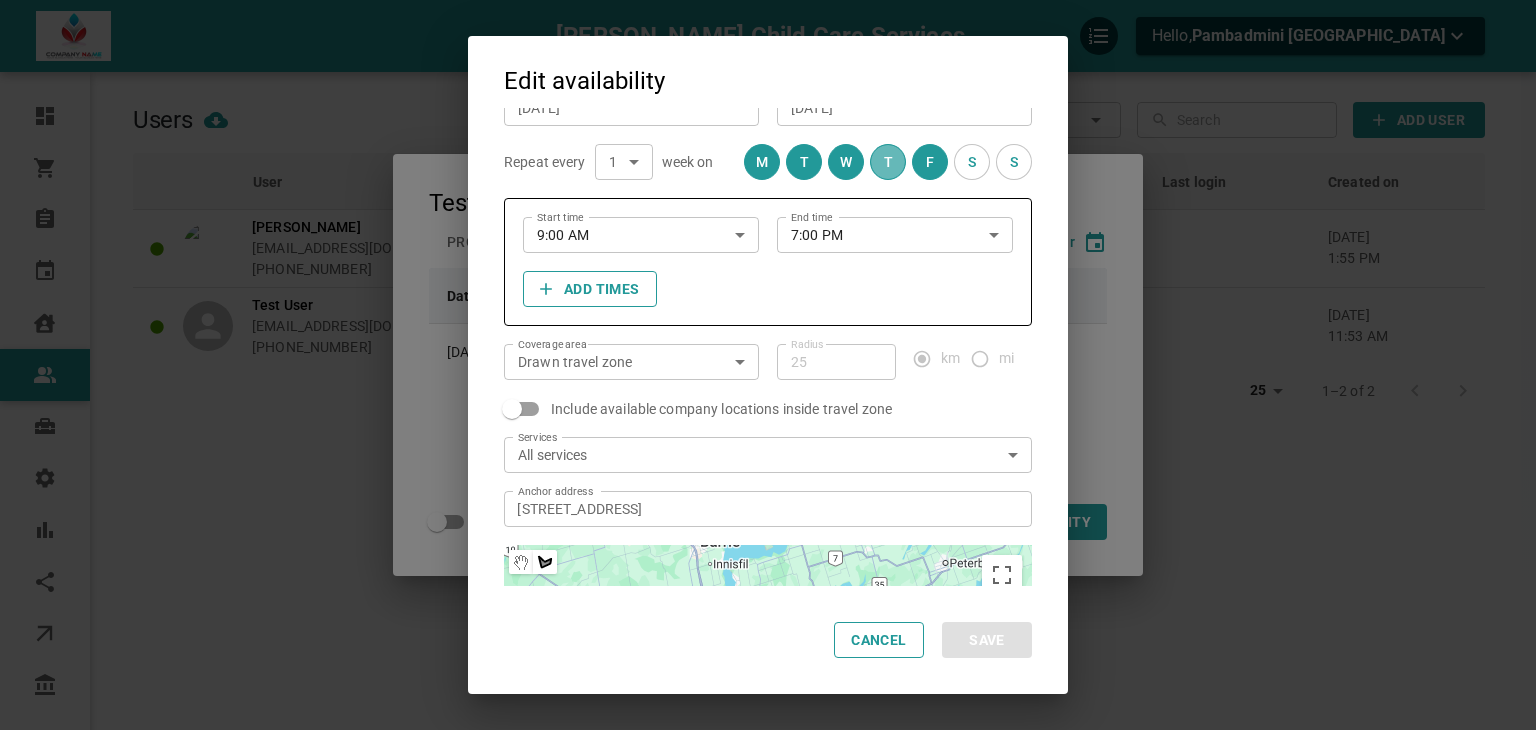 click on "T" at bounding box center (888, 162) 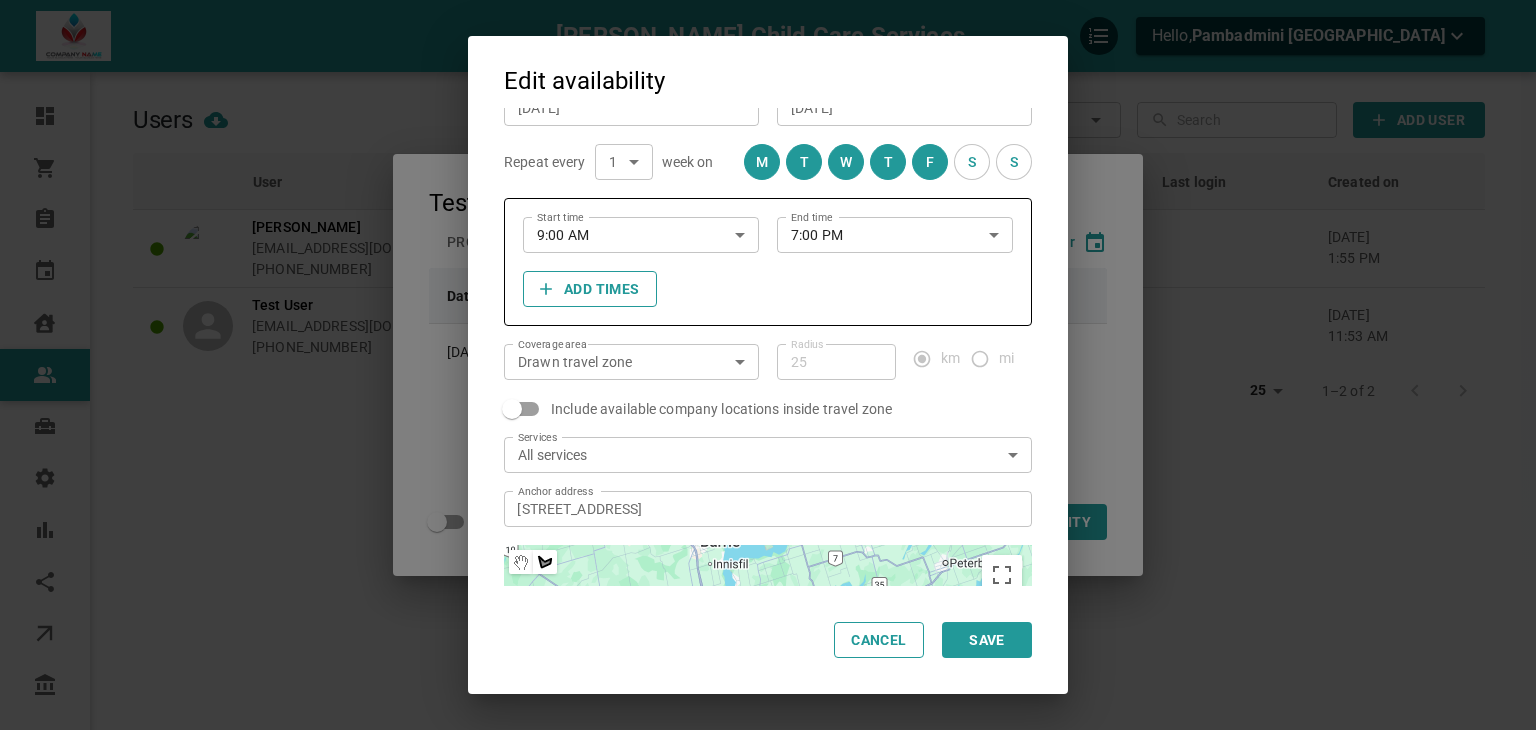 click on "T" at bounding box center [888, 162] 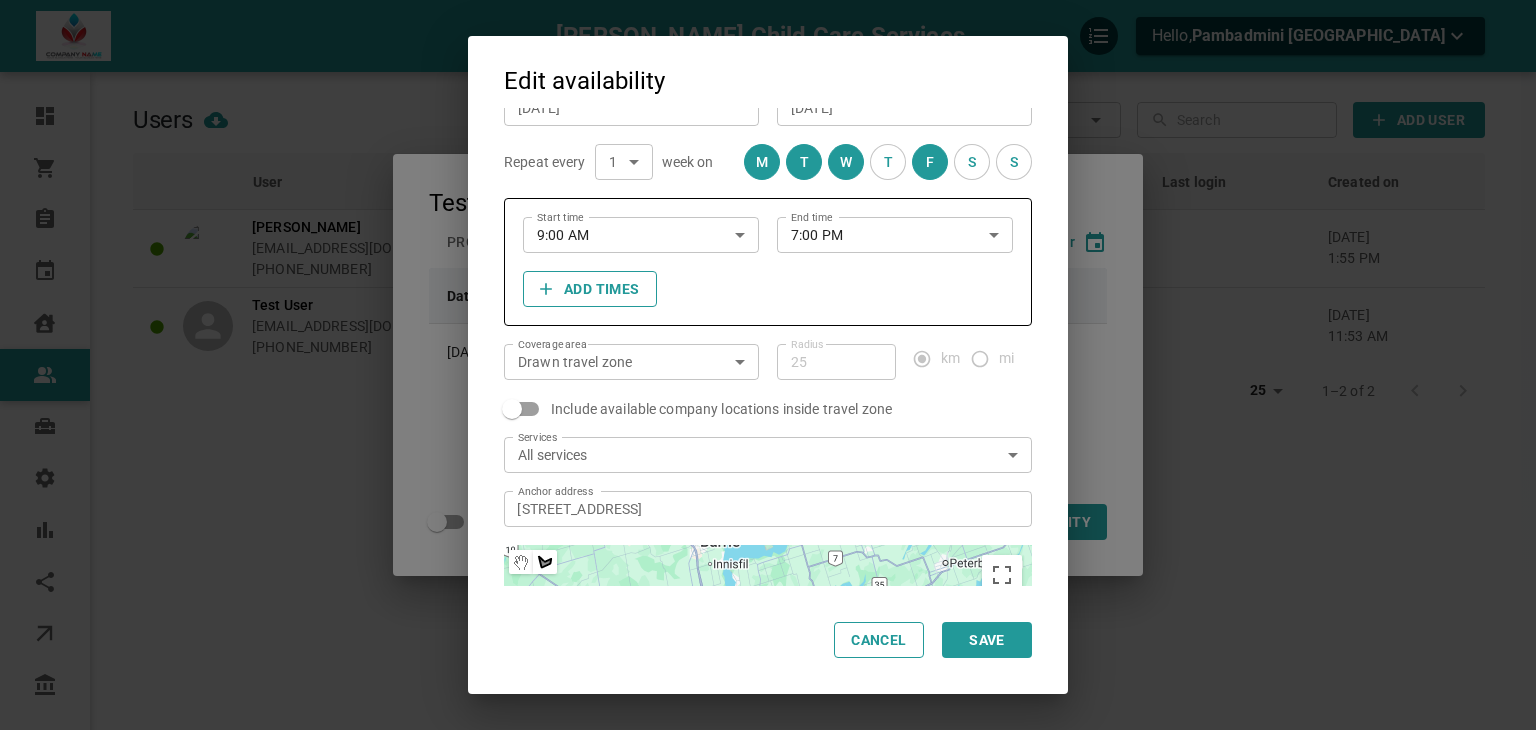 scroll, scrollTop: 0, scrollLeft: 0, axis: both 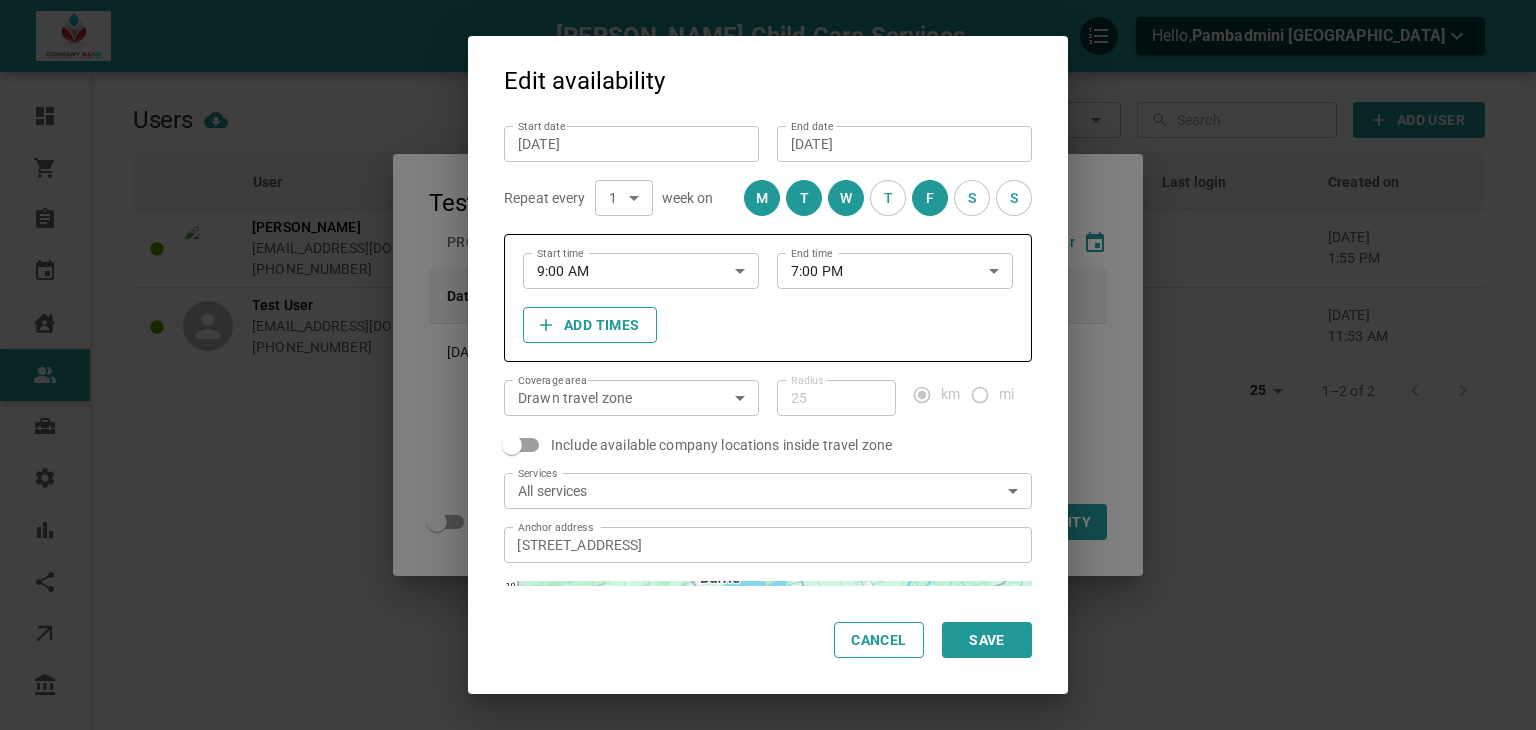 click on "Save" at bounding box center [987, 640] 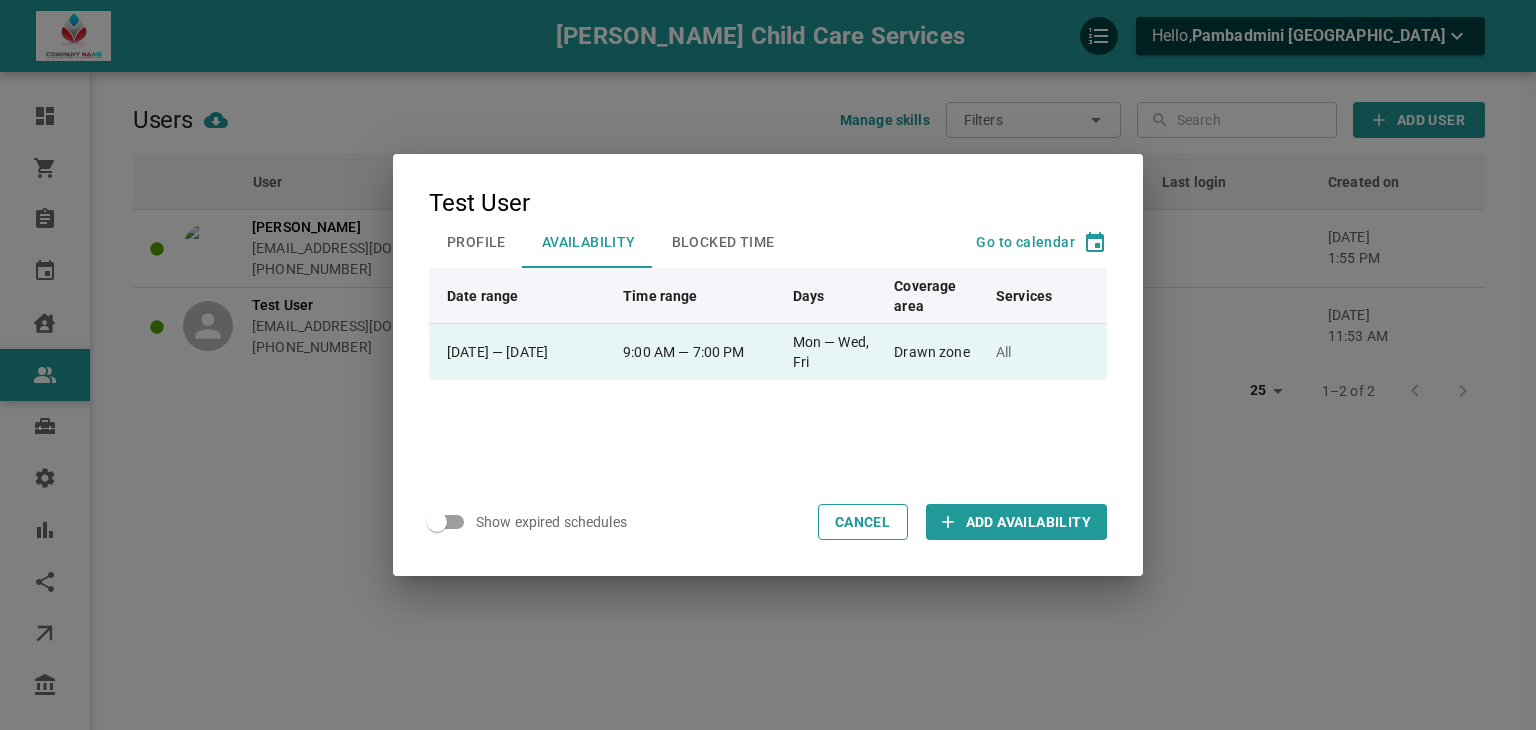 click on "Mon — Wed, Fri" at bounding box center [835, 352] 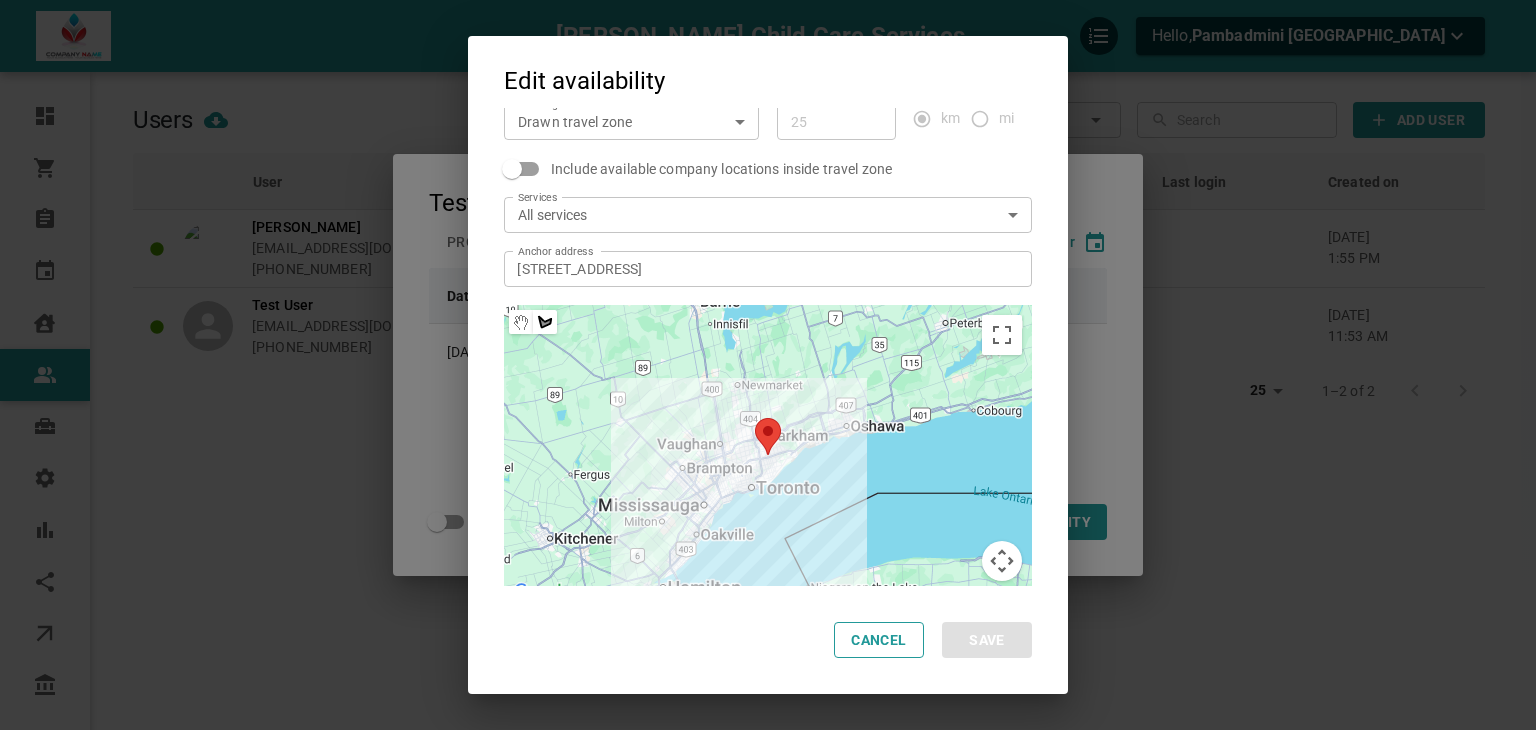 scroll, scrollTop: 278, scrollLeft: 0, axis: vertical 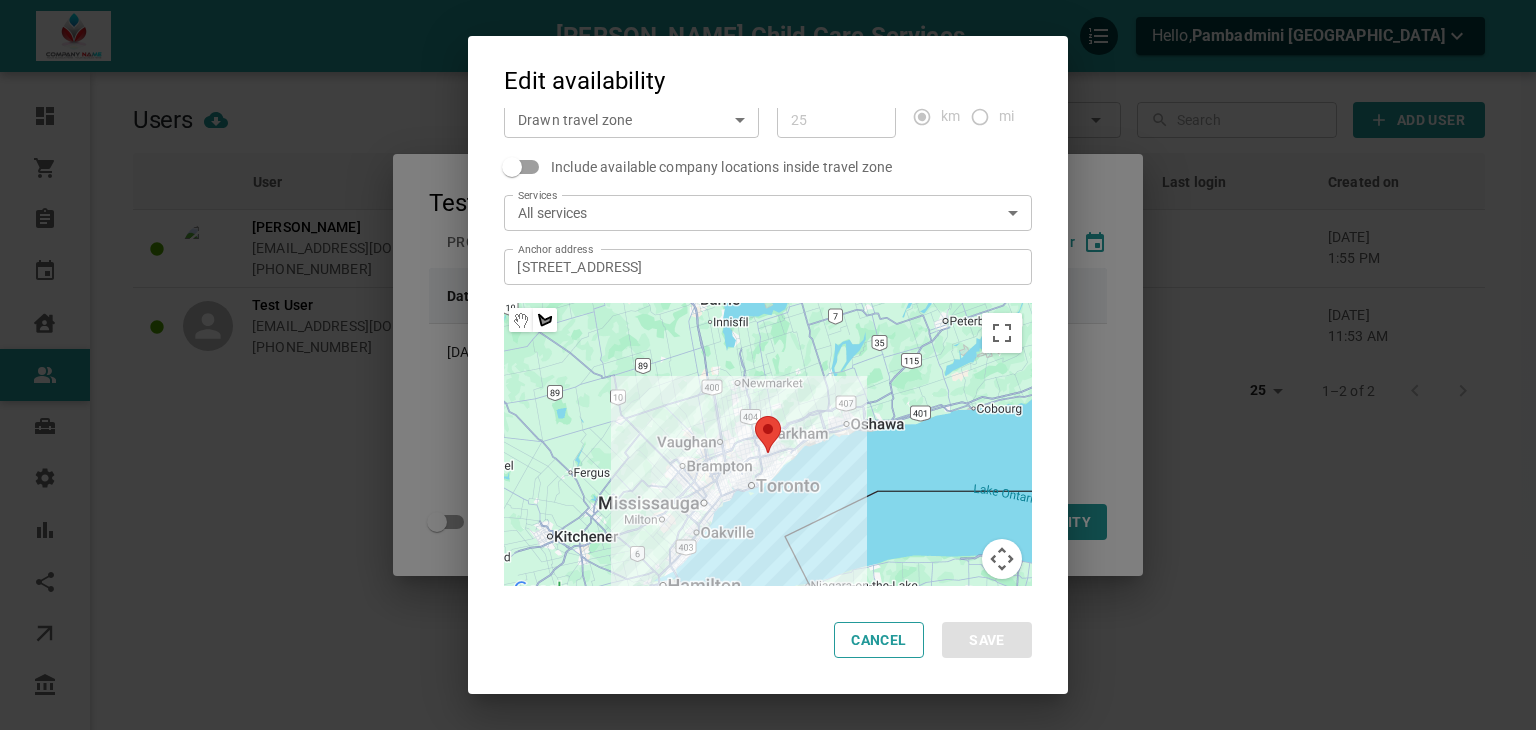 click at bounding box center (767, 453) 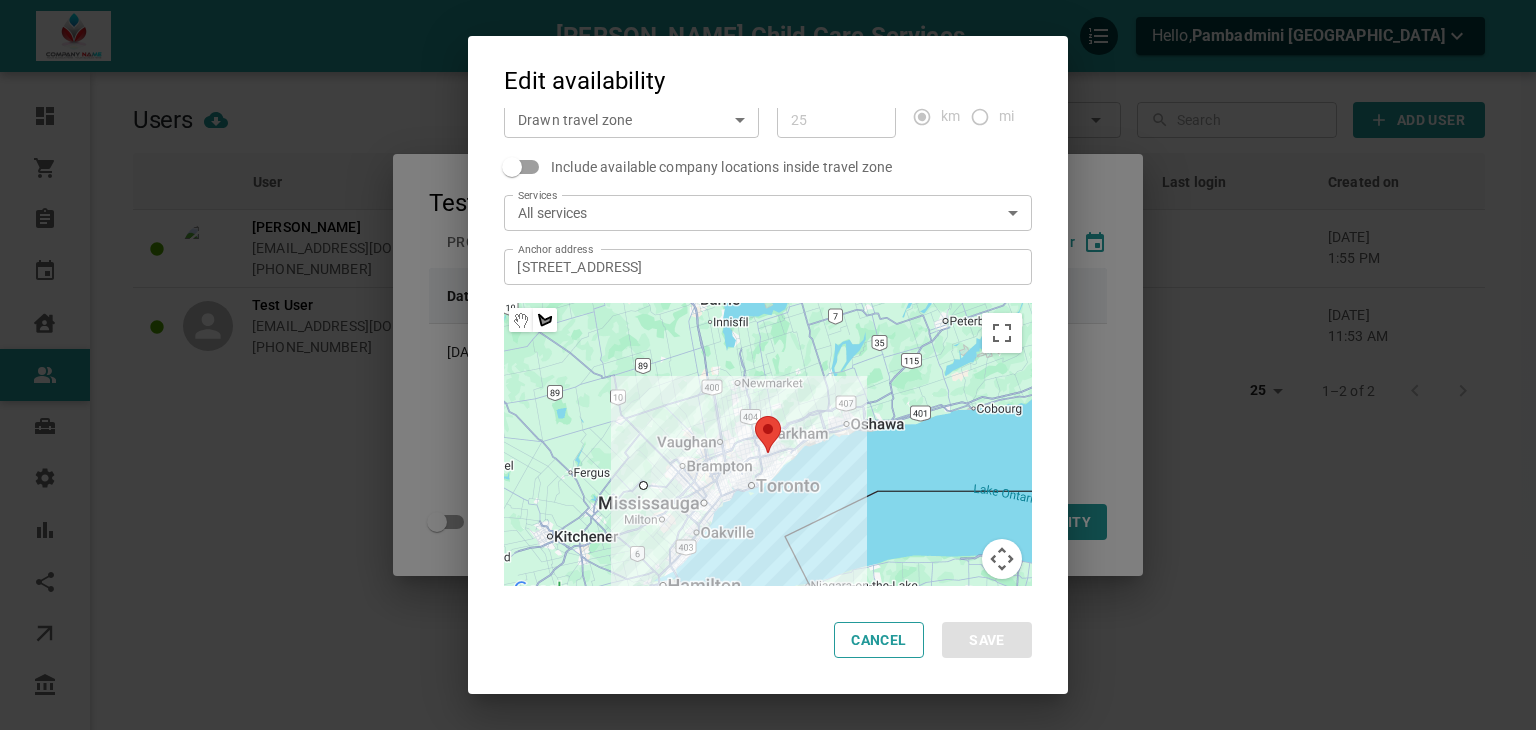 click at bounding box center (767, 453) 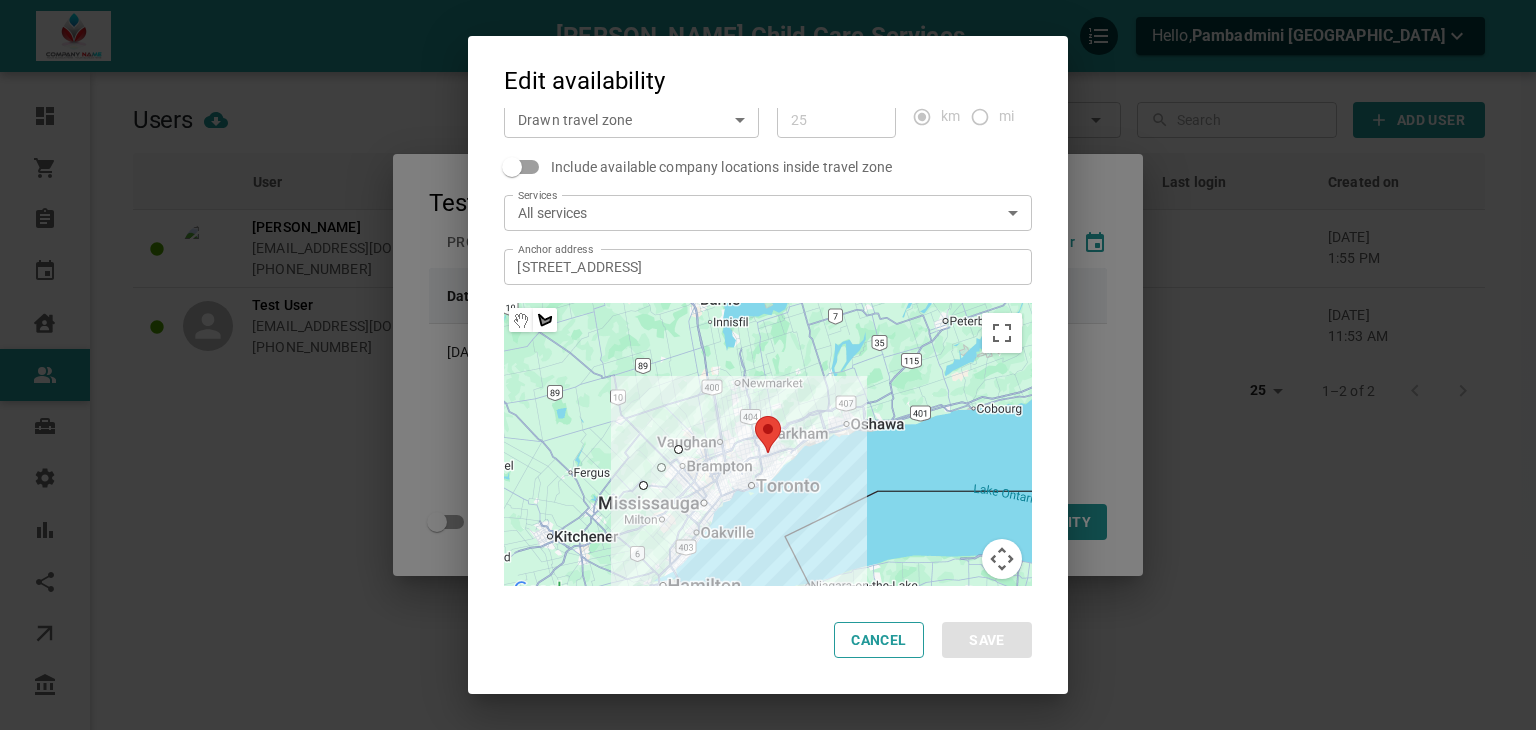 click at bounding box center [767, 453] 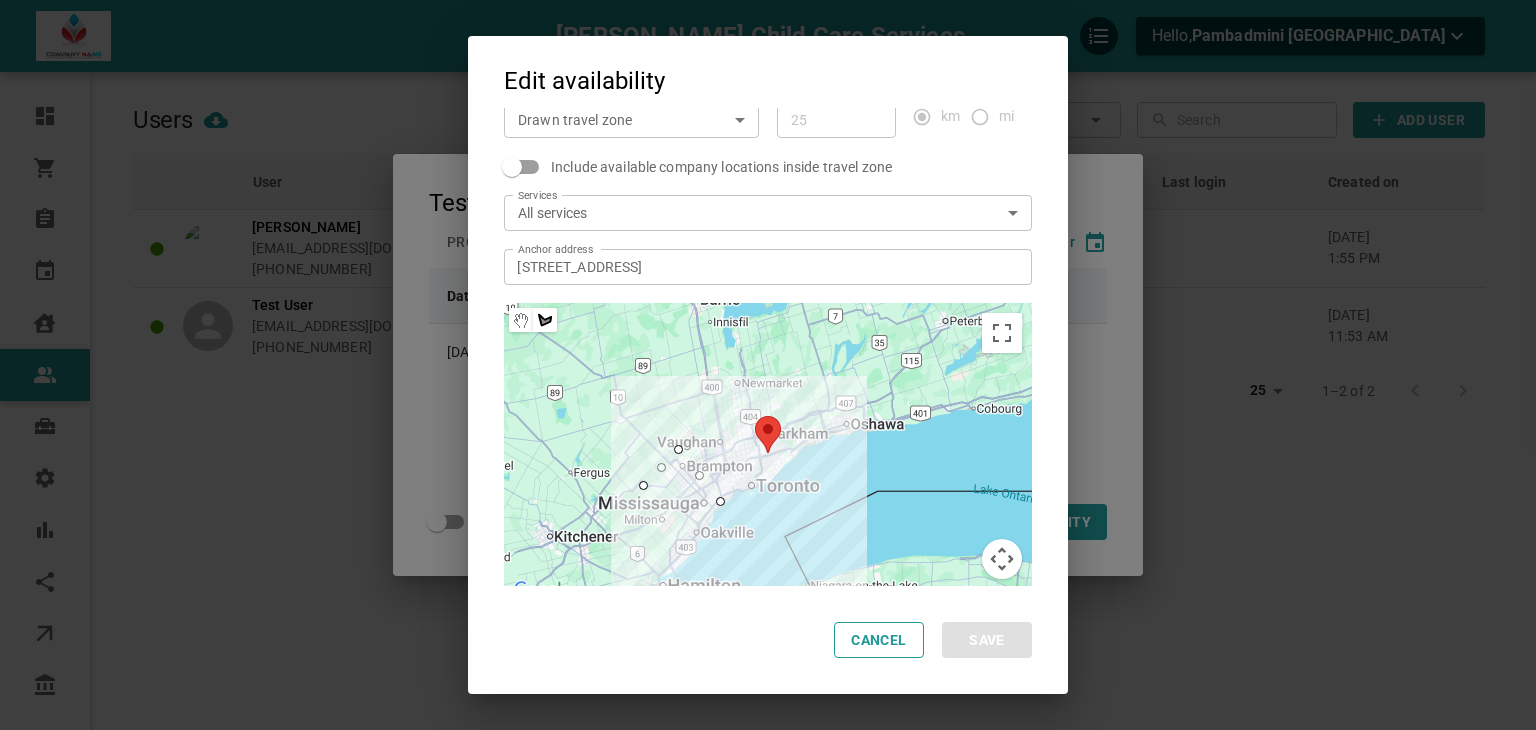 click at bounding box center (767, 453) 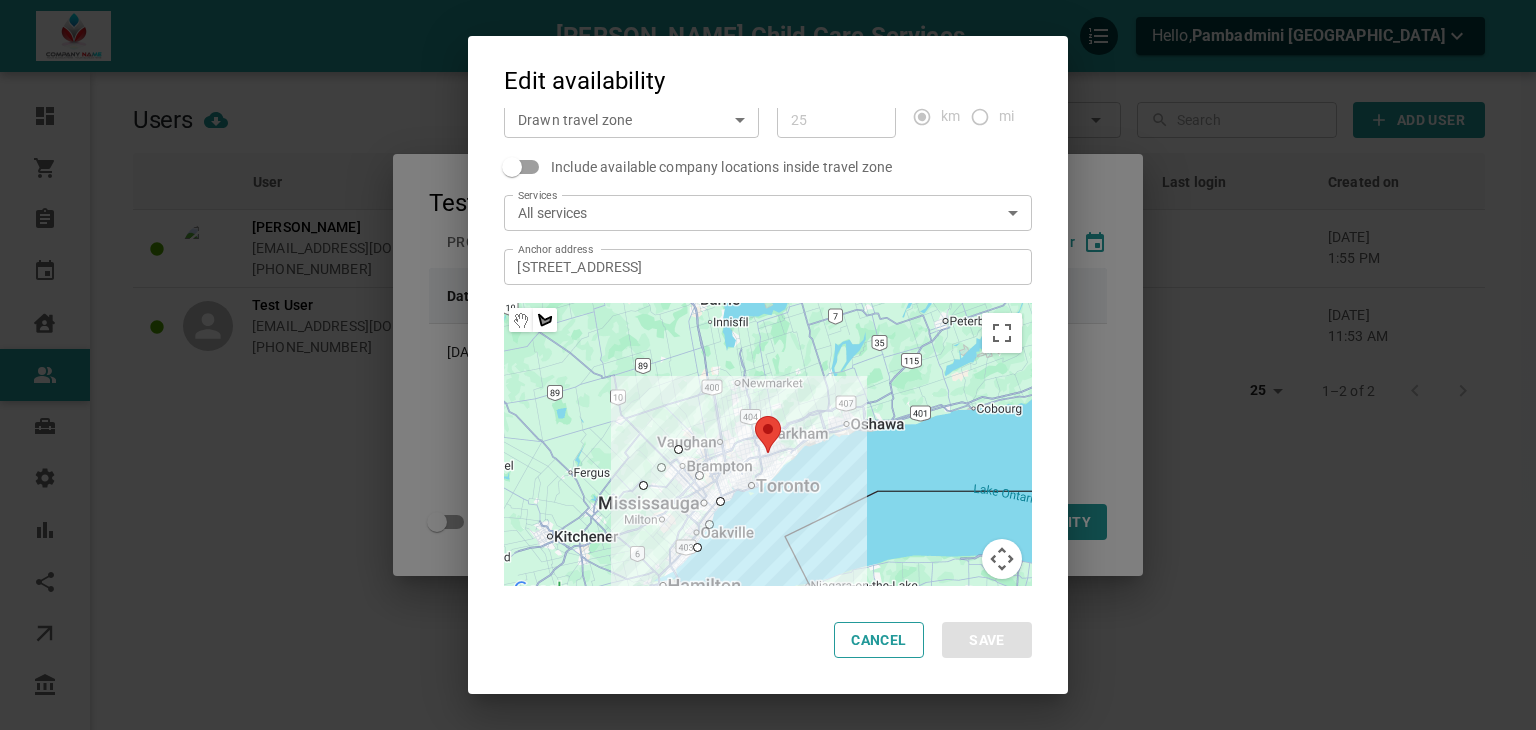 click at bounding box center (767, 453) 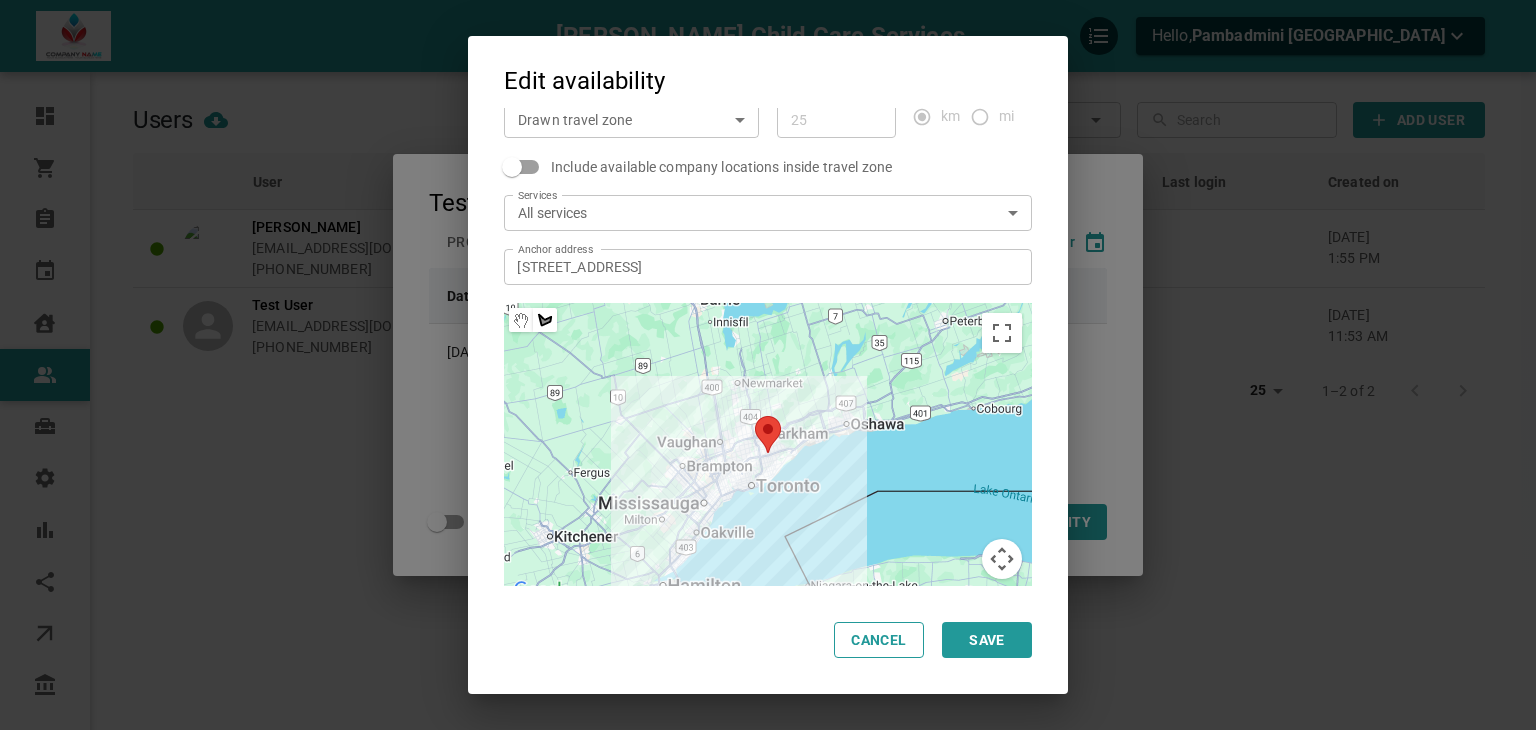 click on "Save" at bounding box center (987, 640) 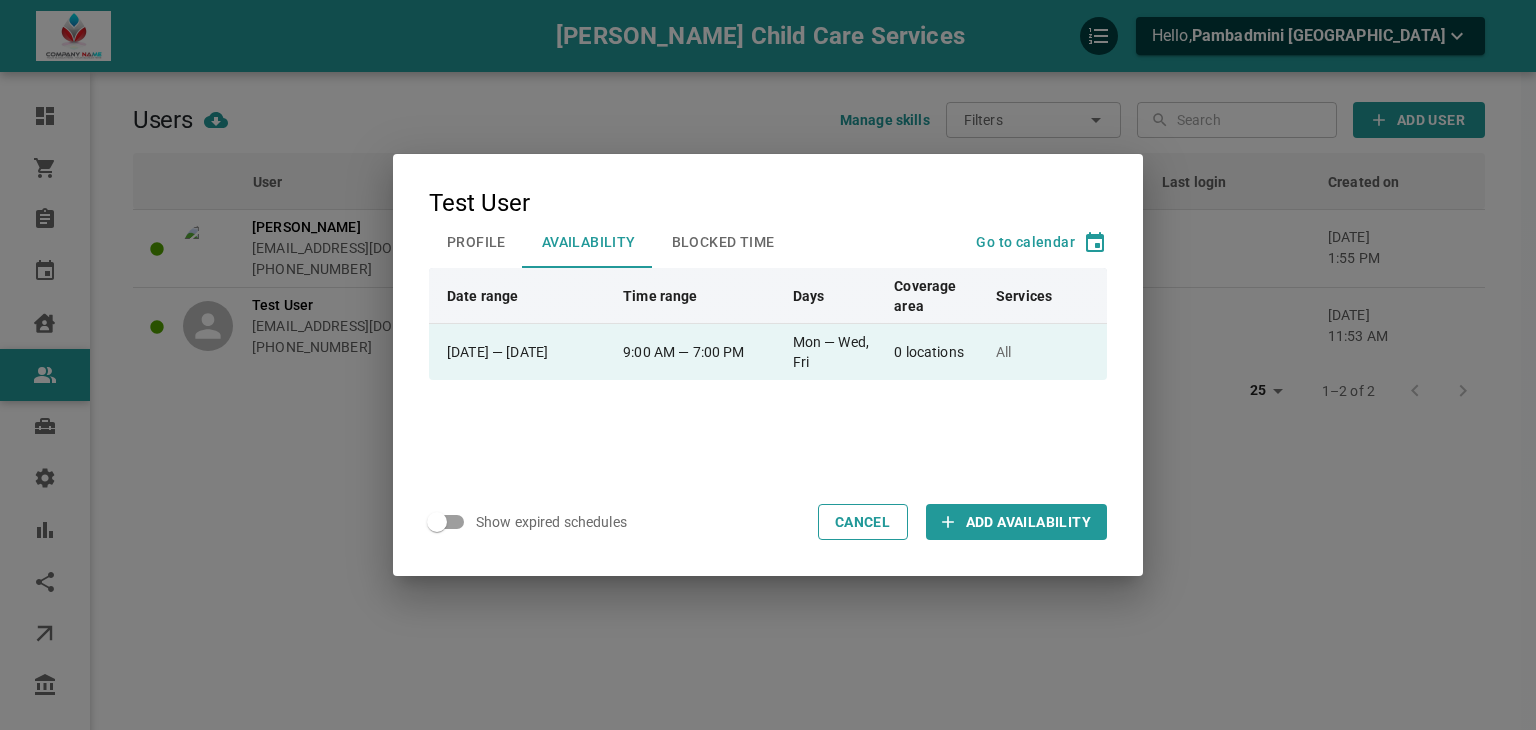 click on "9:00 AM — 7:00 PM" at bounding box center [699, 352] 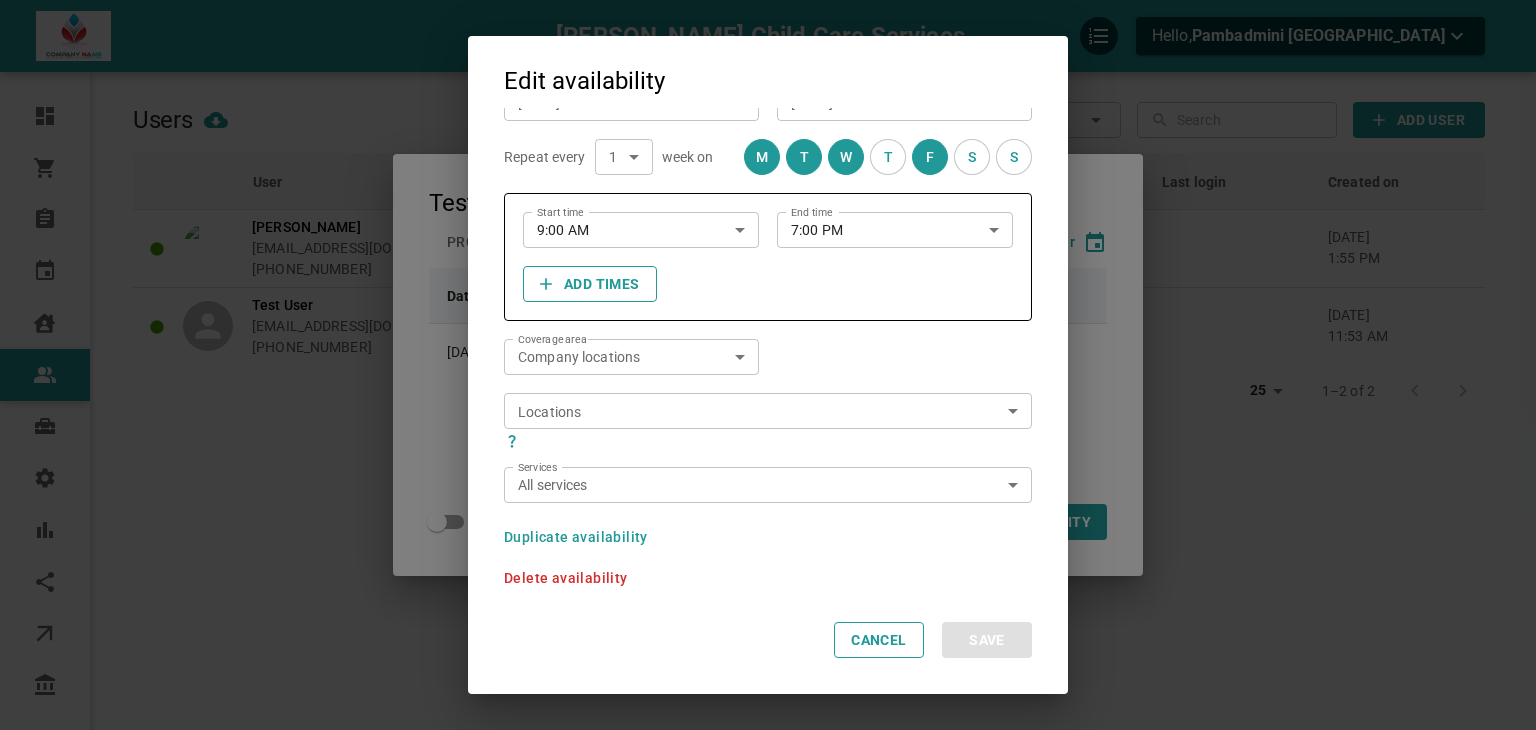 scroll, scrollTop: 0, scrollLeft: 0, axis: both 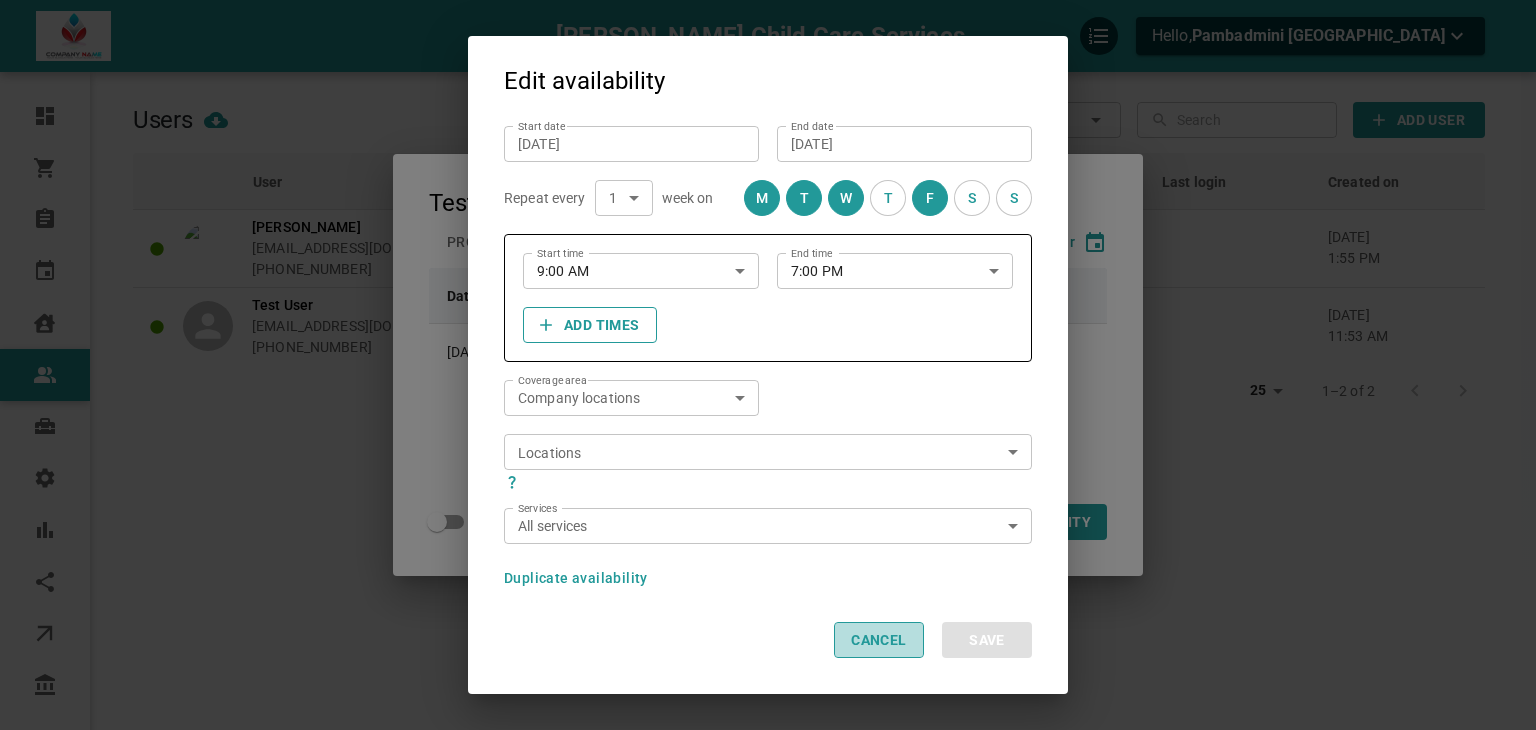 click on "Cancel" at bounding box center (879, 640) 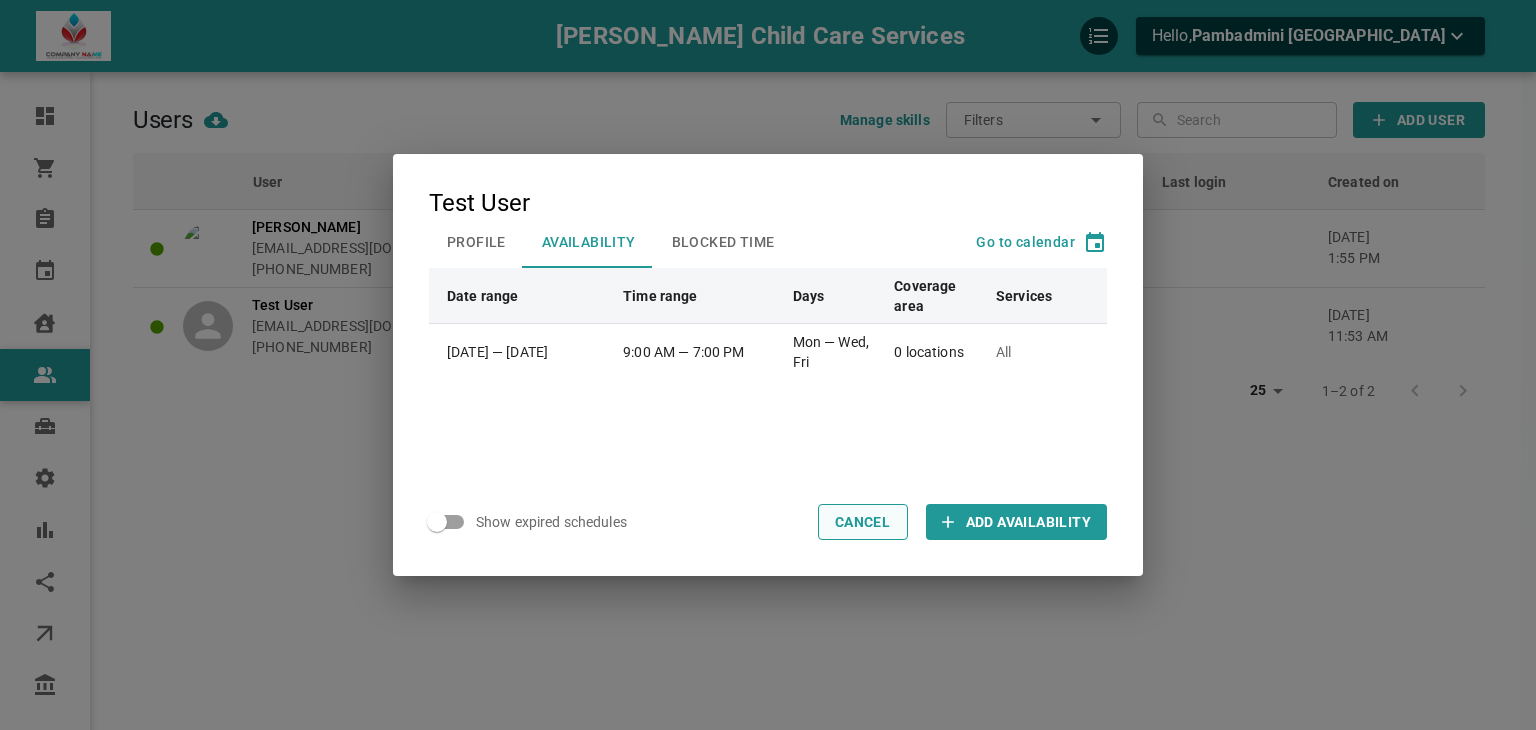click on "Cancel" at bounding box center [863, 522] 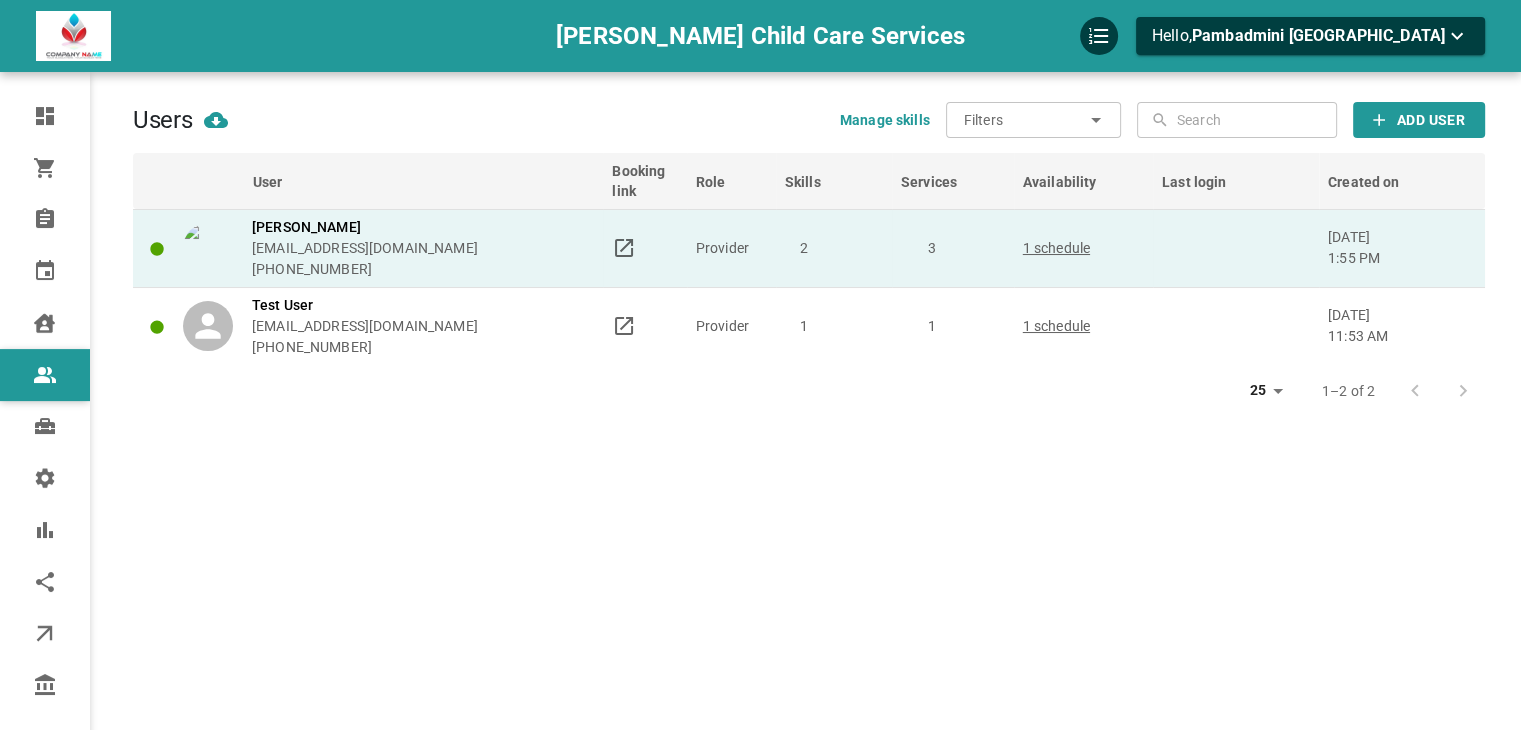 click on "Subh [PERSON_NAME] [EMAIL_ADDRESS][DOMAIN_NAME] [PHONE_NUMBER]" at bounding box center [389, 248] 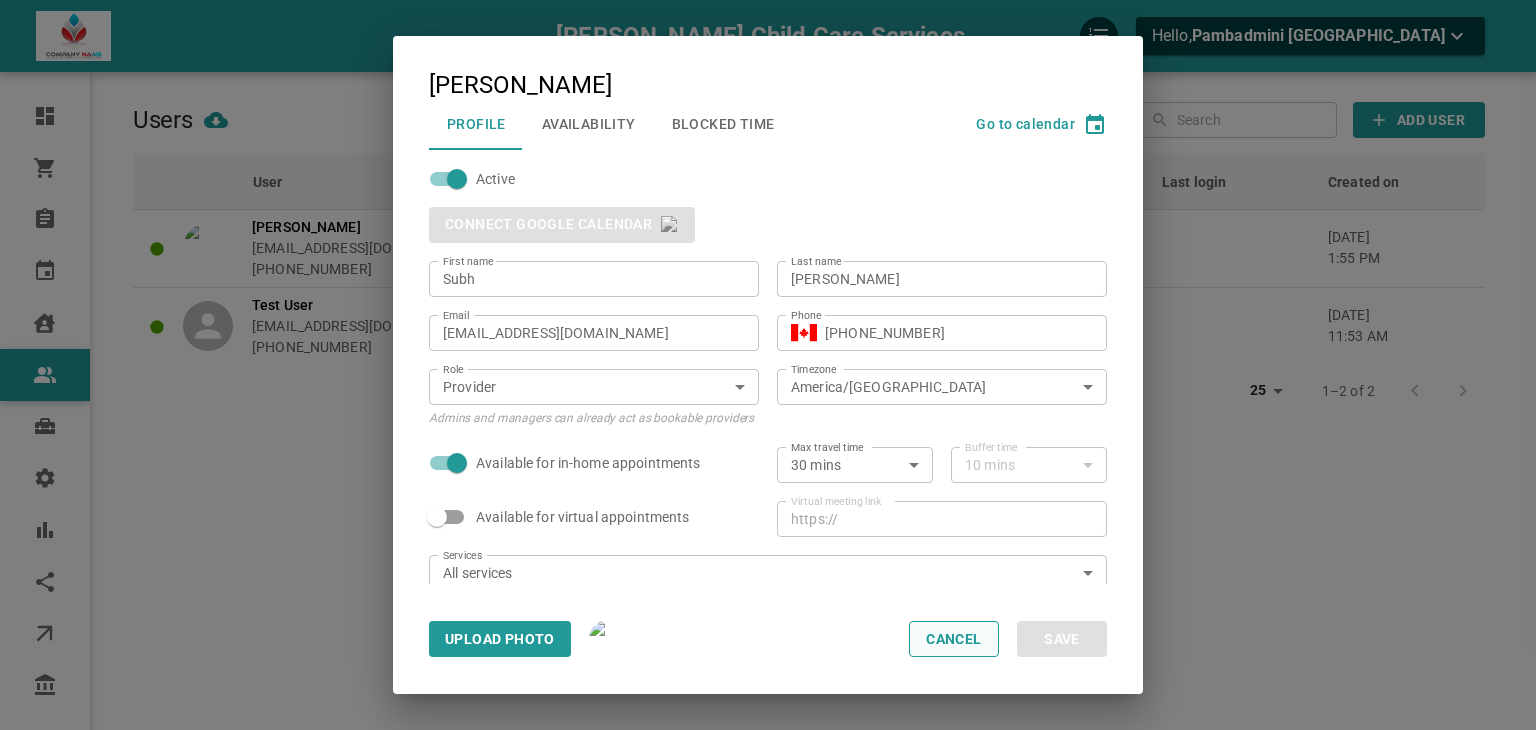 click on "Cancel" at bounding box center [954, 639] 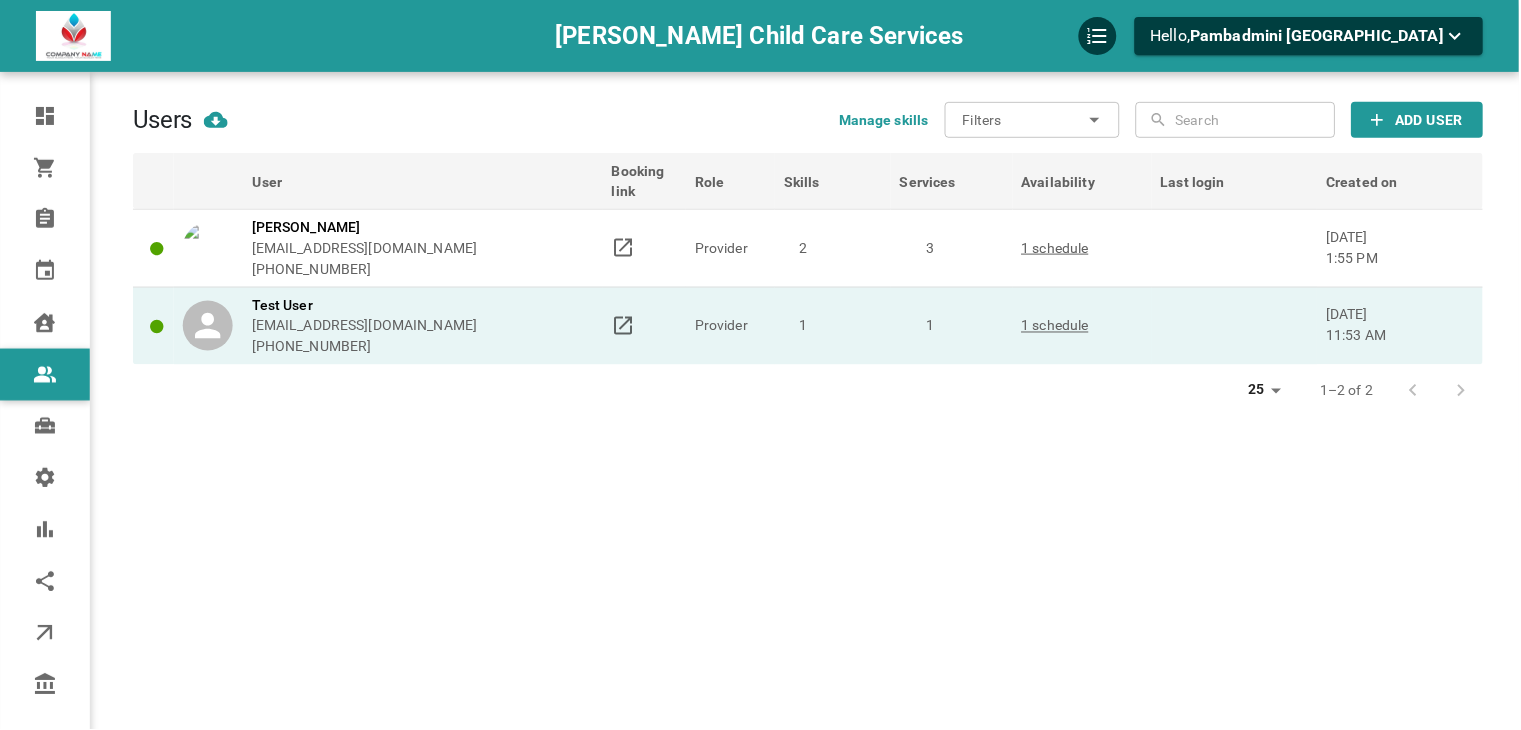click on "Test User [EMAIL_ADDRESS][DOMAIN_NAME] [PHONE_NUMBER]" at bounding box center [389, 326] 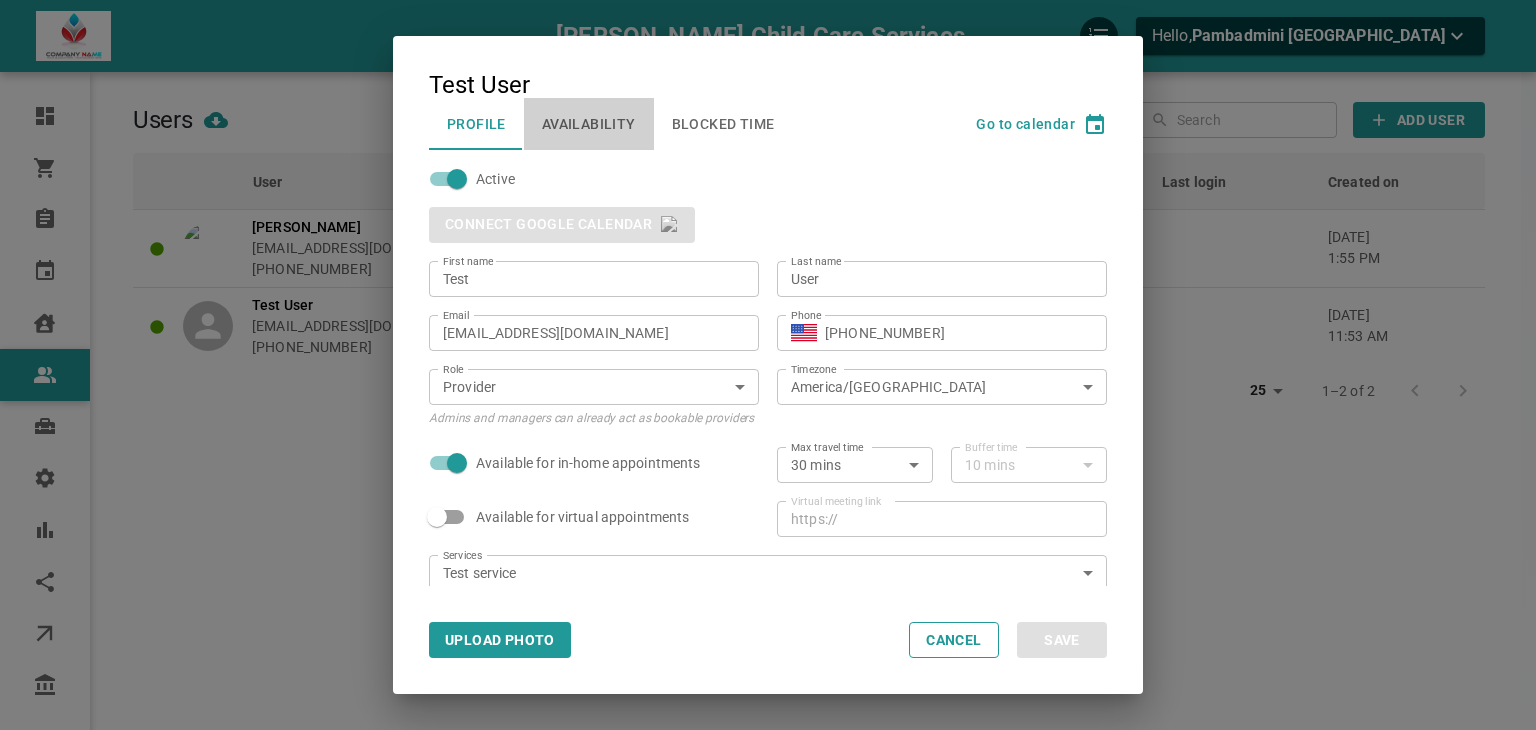 click on "Availability" at bounding box center (589, 124) 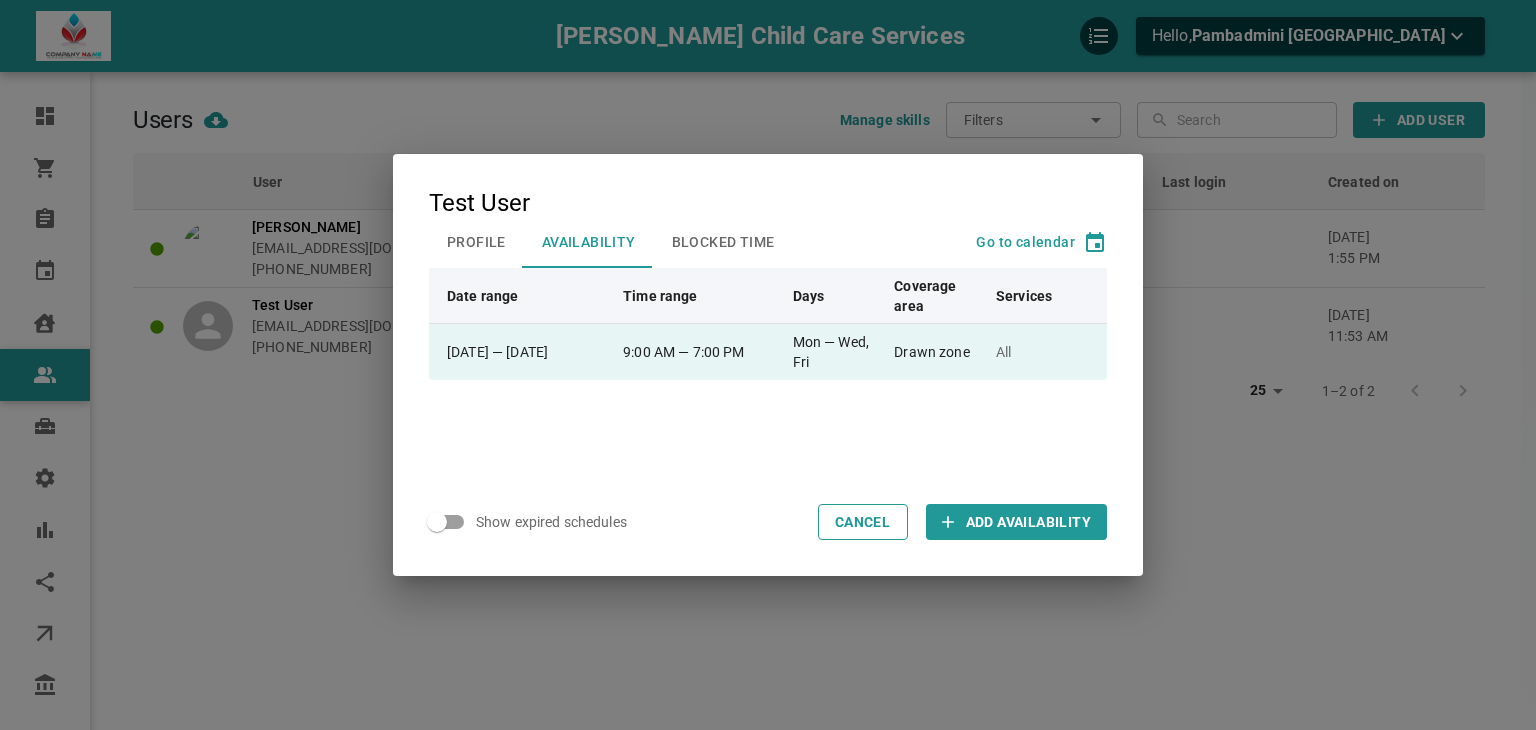 click on "9:00 AM — 7:00 PM" at bounding box center [699, 352] 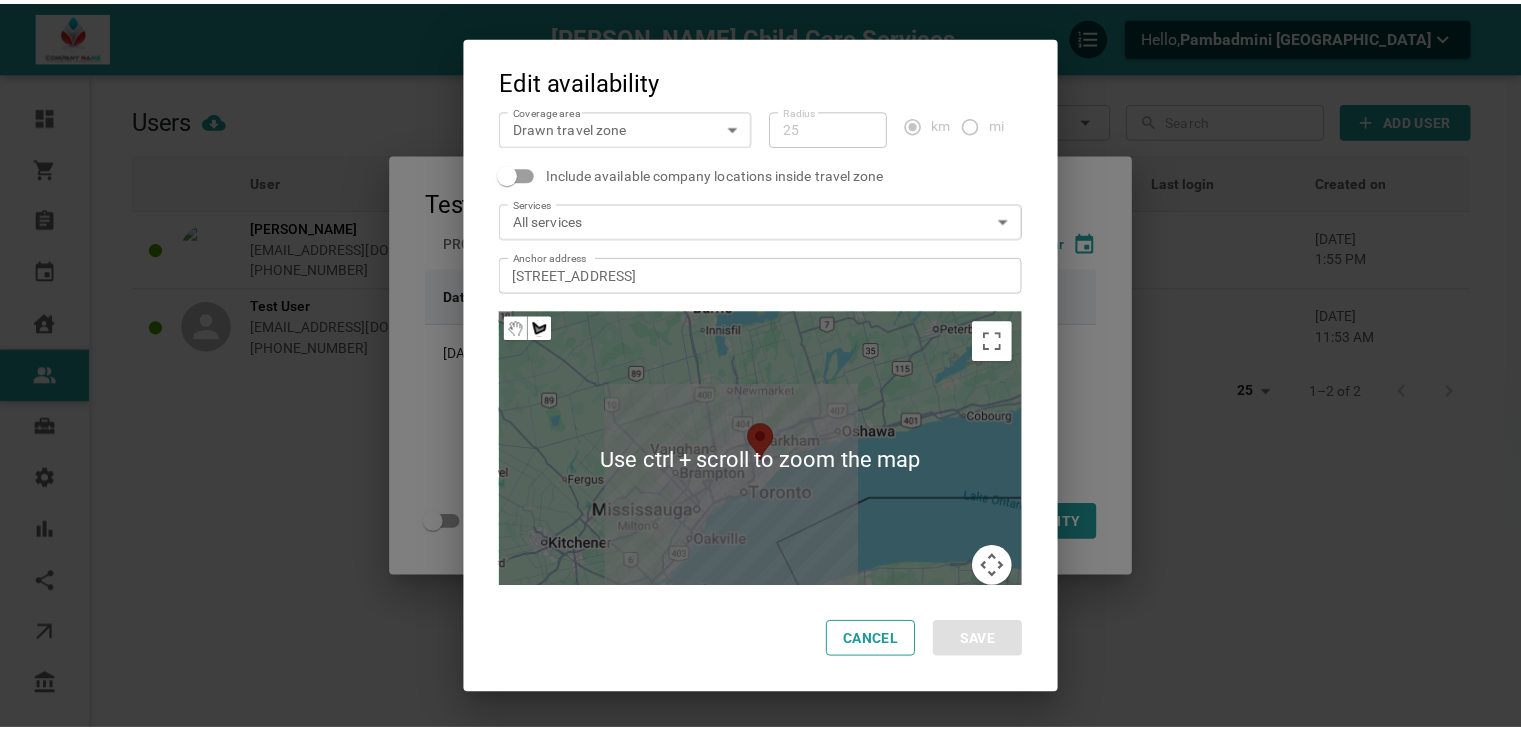scroll, scrollTop: 372, scrollLeft: 0, axis: vertical 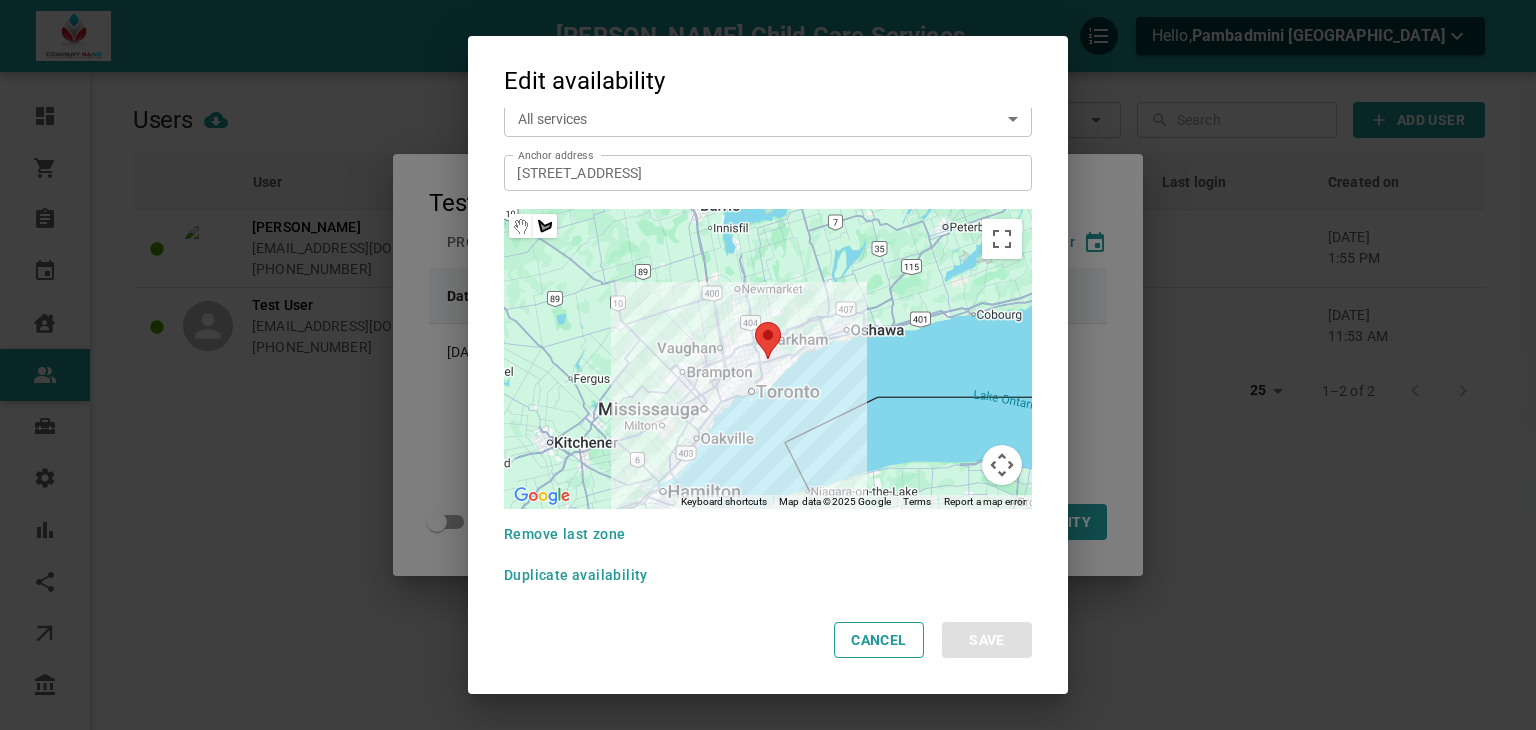 click on "Start date [DATE] Start date End date [DATE] End date Repeat every 1 1 ​ week on M T W T F S S Start time 9:00 AM Start time End time 7:00 PM End time  Add times Coverage area Drawn travel zone DRAW_TRAVEL_REGION Coverage area Radius 25 Radius km mi Include available company locations inside travel zone Services All services dc4b90f7-e692-4893-956e-18bdd96bd109 Services Anchor address [STREET_ADDRESS] Anchor address ← Move left → Move right ↑ Move up ↓ Move down + Zoom in - Zoom out Home Jump left by 75% End Jump right by 75% Page Up Jump up by 75% Page Down Jump down by 75% To navigate, press the arrow keys. Use ctrl + scroll to zoom the map Keyboard shortcuts Map Data Map data ©2025 Google Map data ©2025 Google 20 km  Click to toggle between metric and imperial units Terms Report a map error Remove last zone Duplicate availability Delete availability" at bounding box center [768, 347] 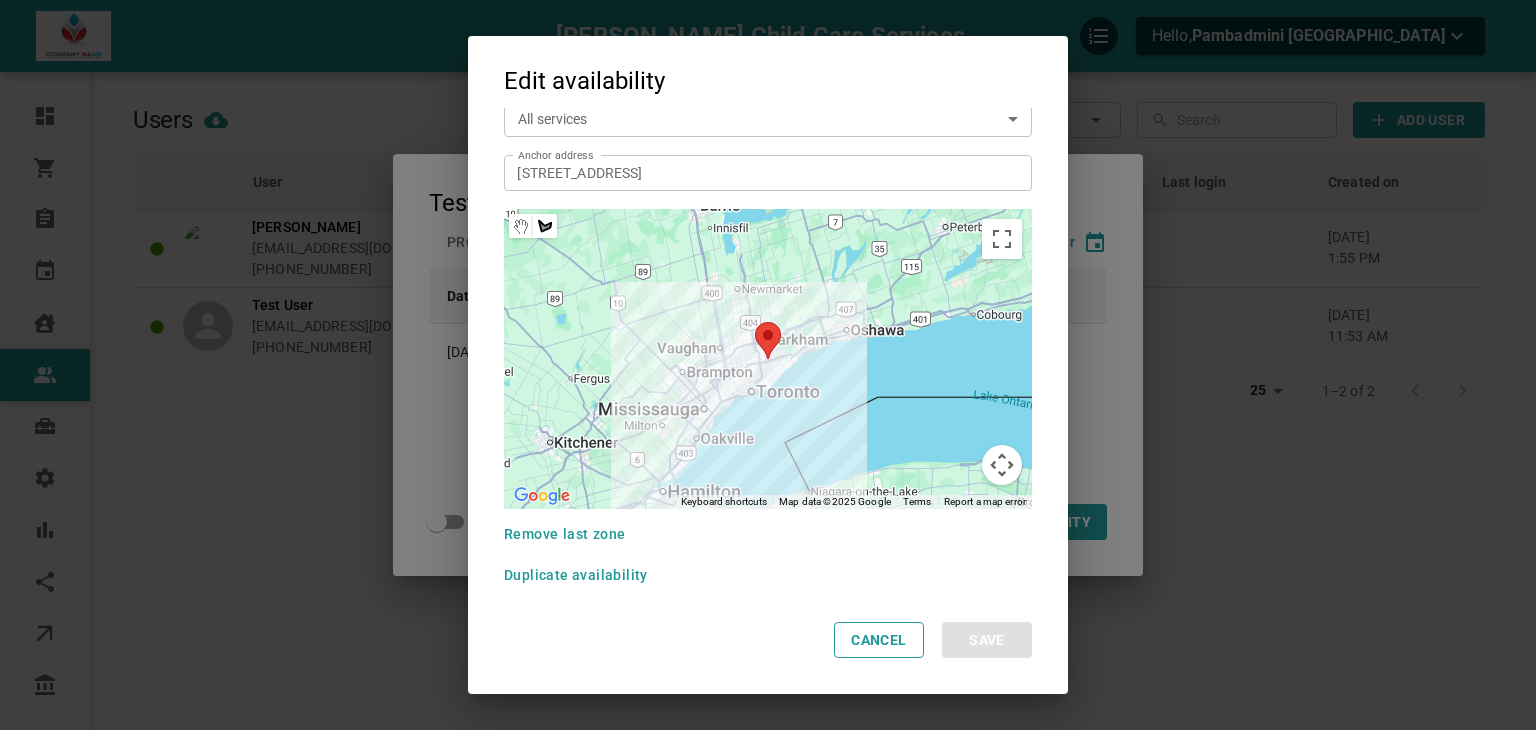 click at bounding box center [767, 359] 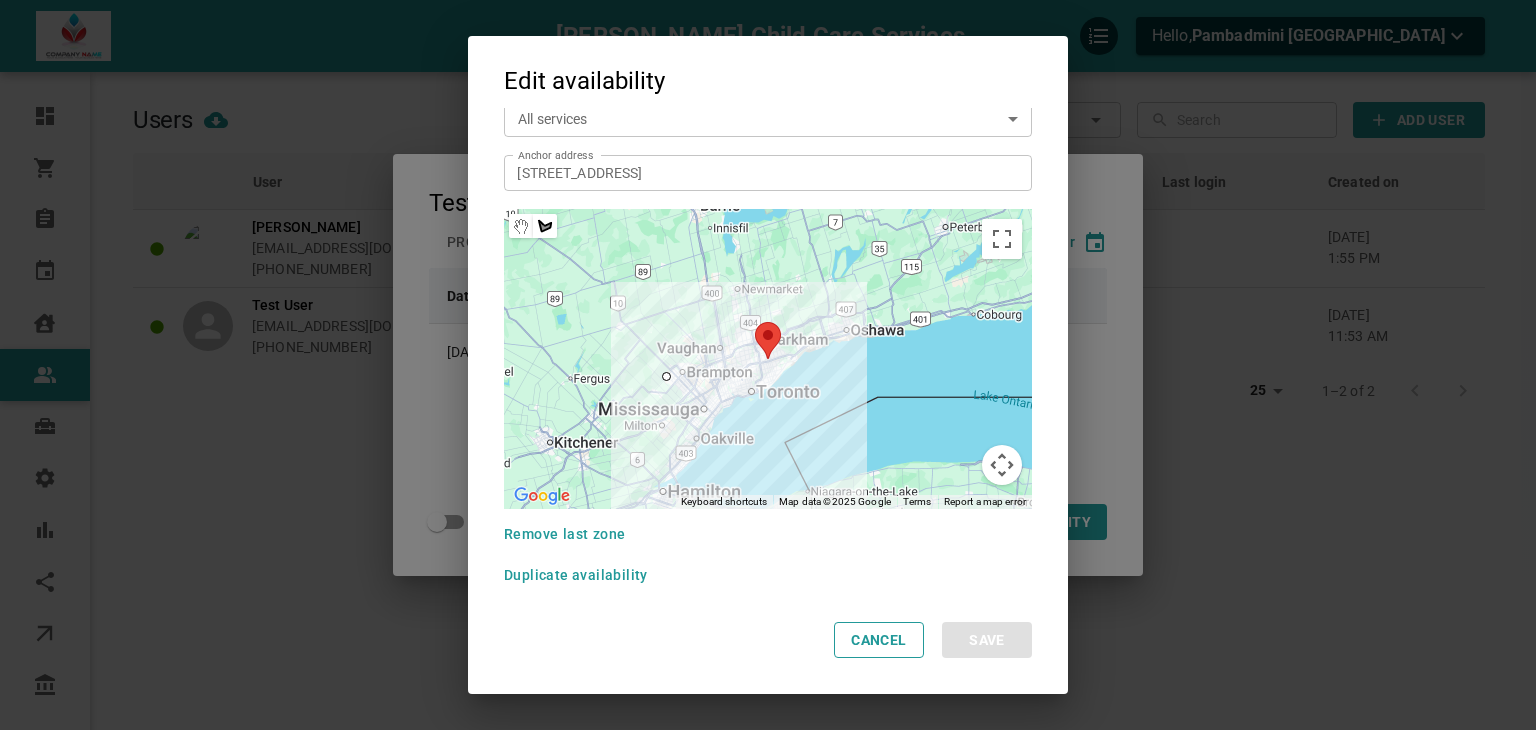 click at bounding box center [767, 359] 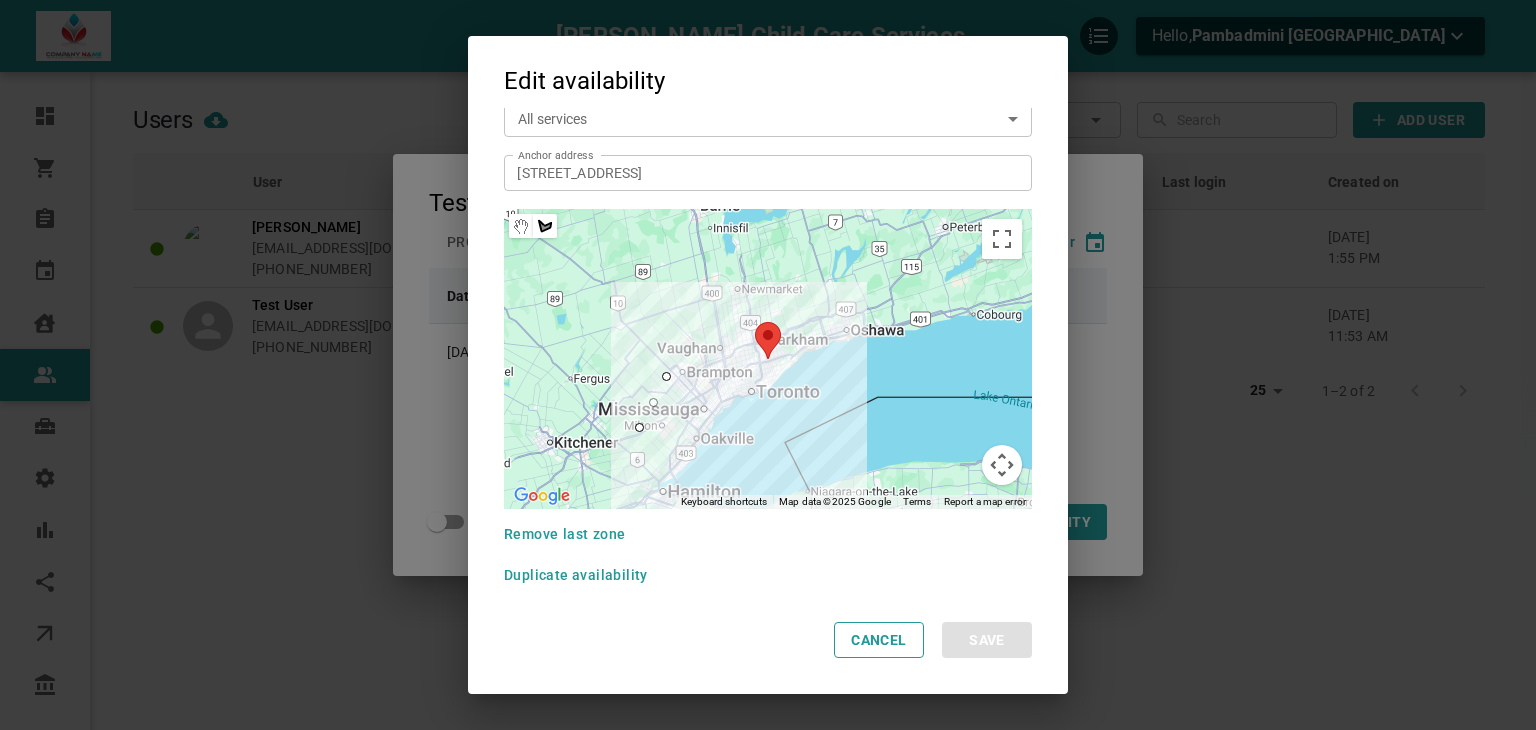 click at bounding box center [767, 359] 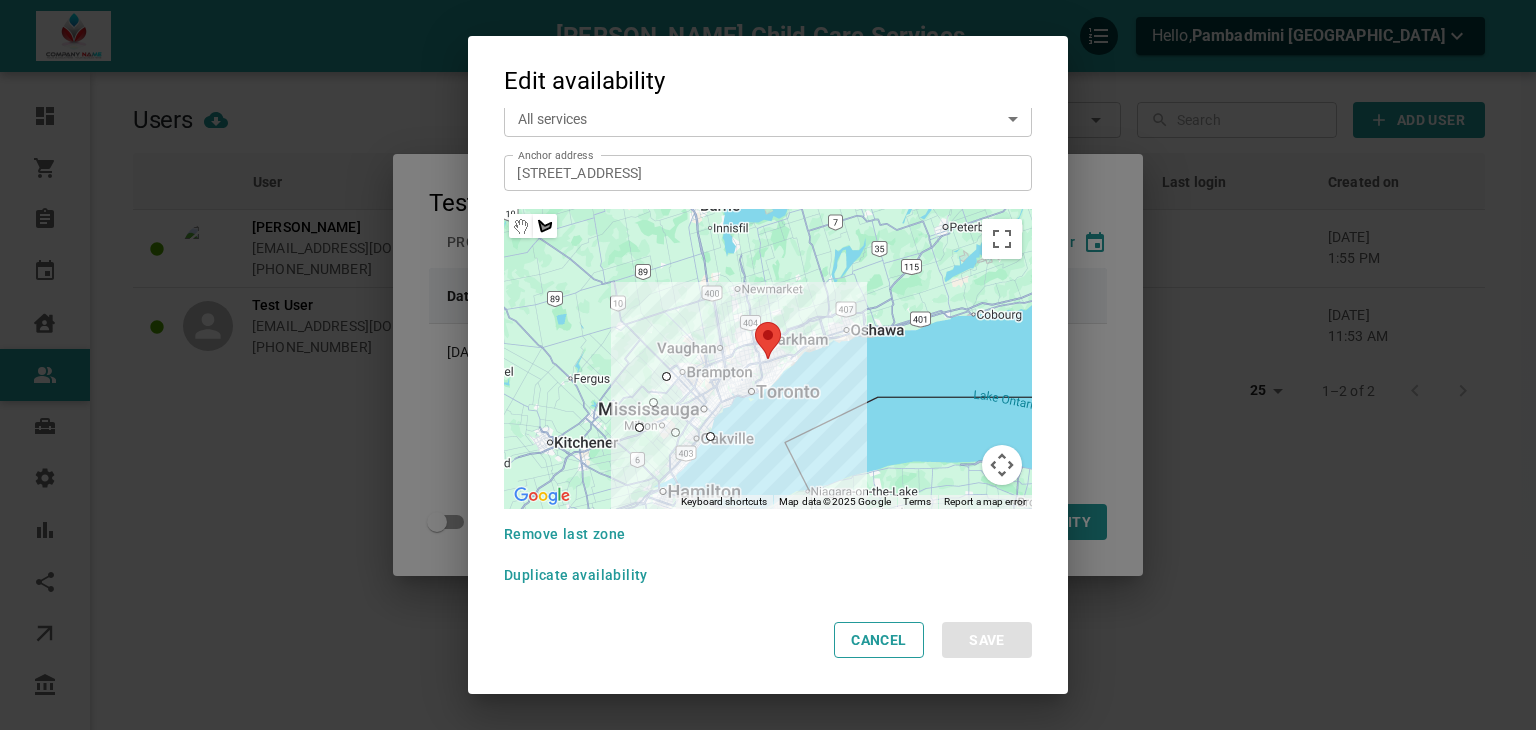 click at bounding box center [767, 359] 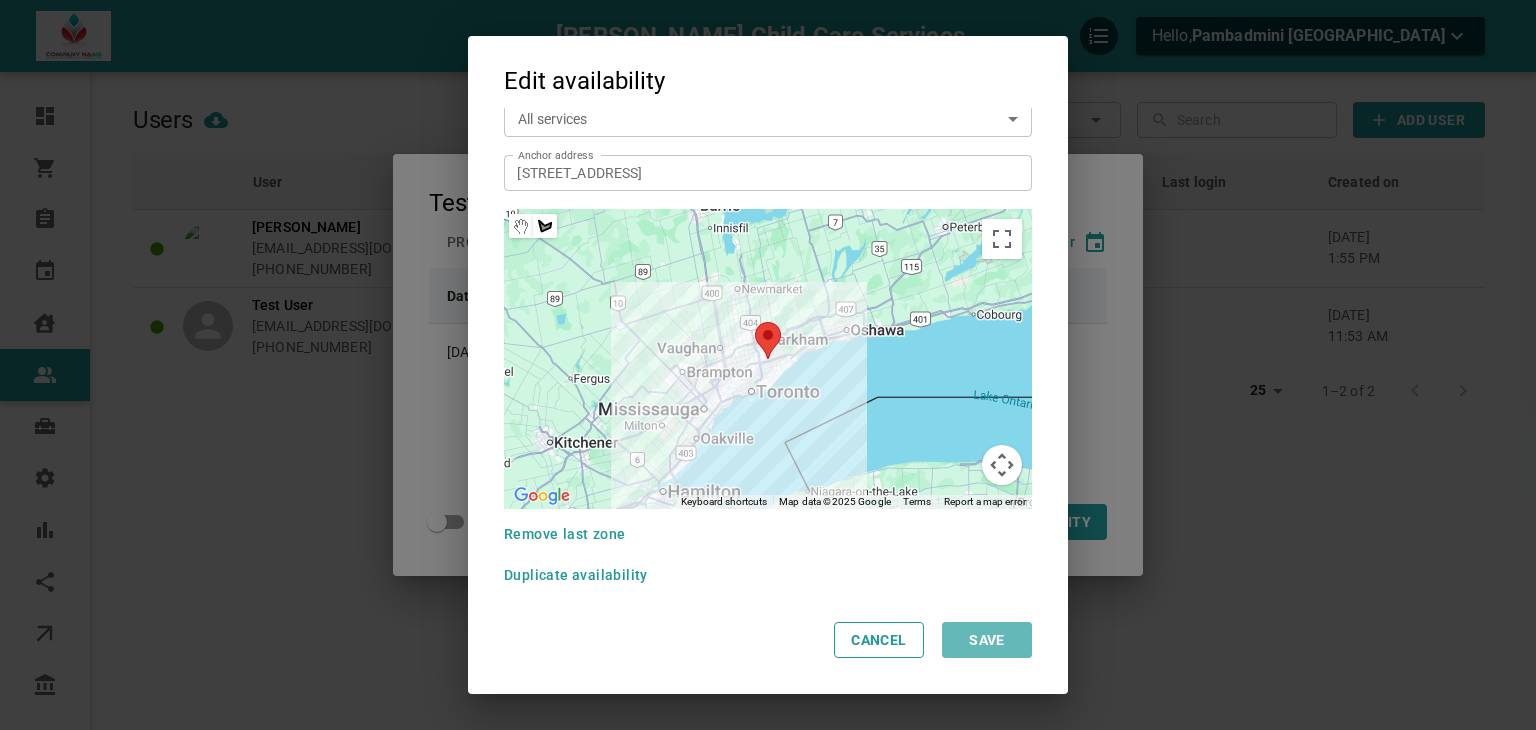 click on "Save" at bounding box center [987, 640] 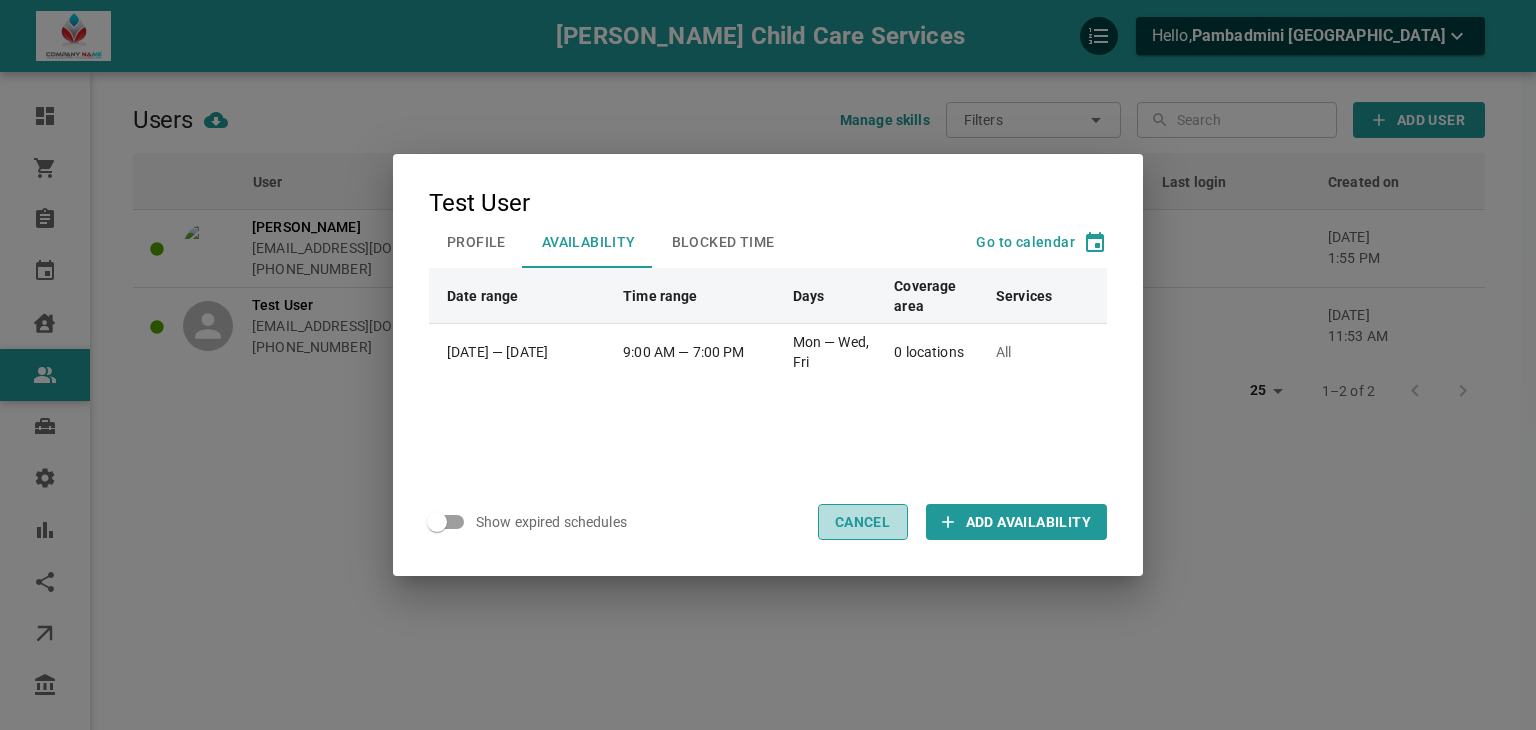 click on "Cancel" at bounding box center [863, 522] 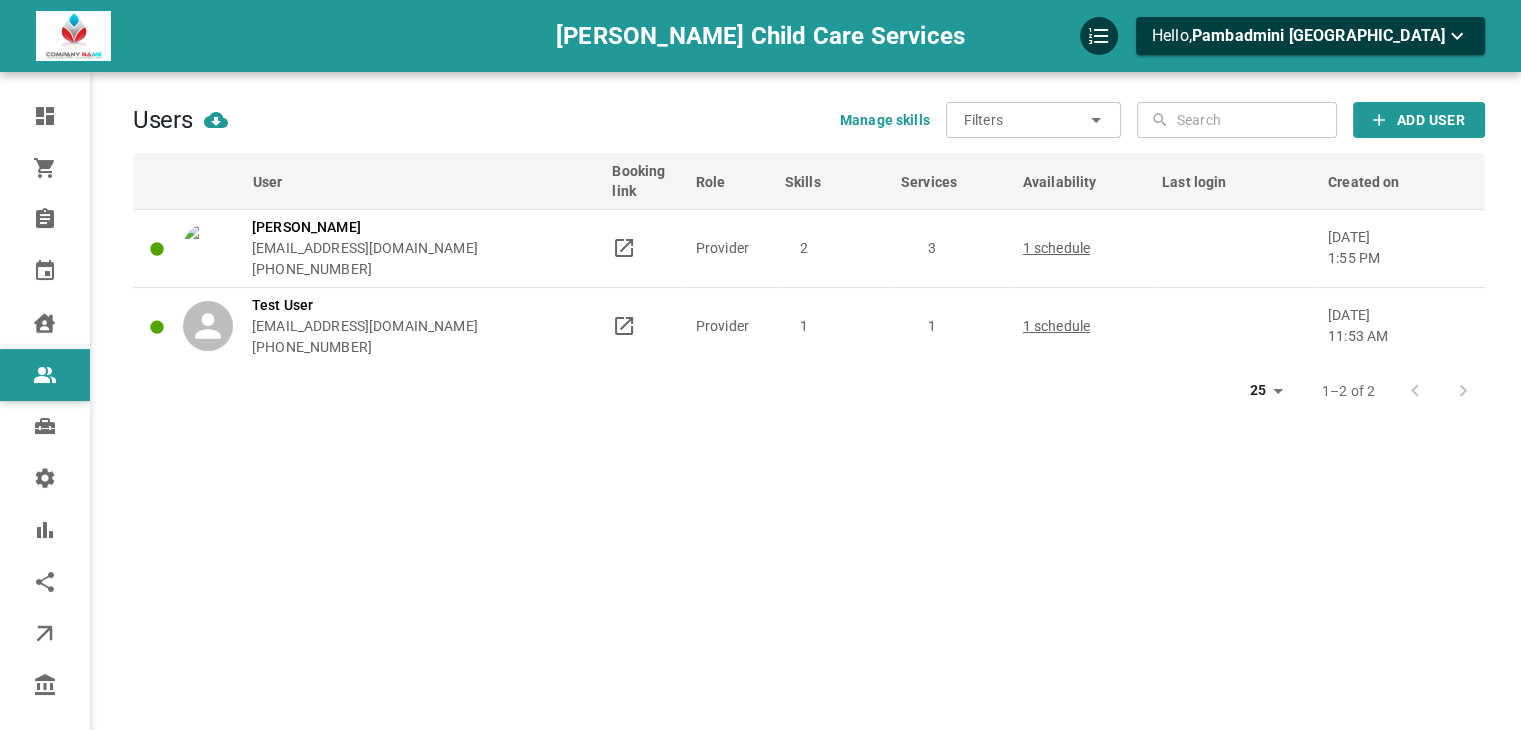 click at bounding box center [277, 36] 